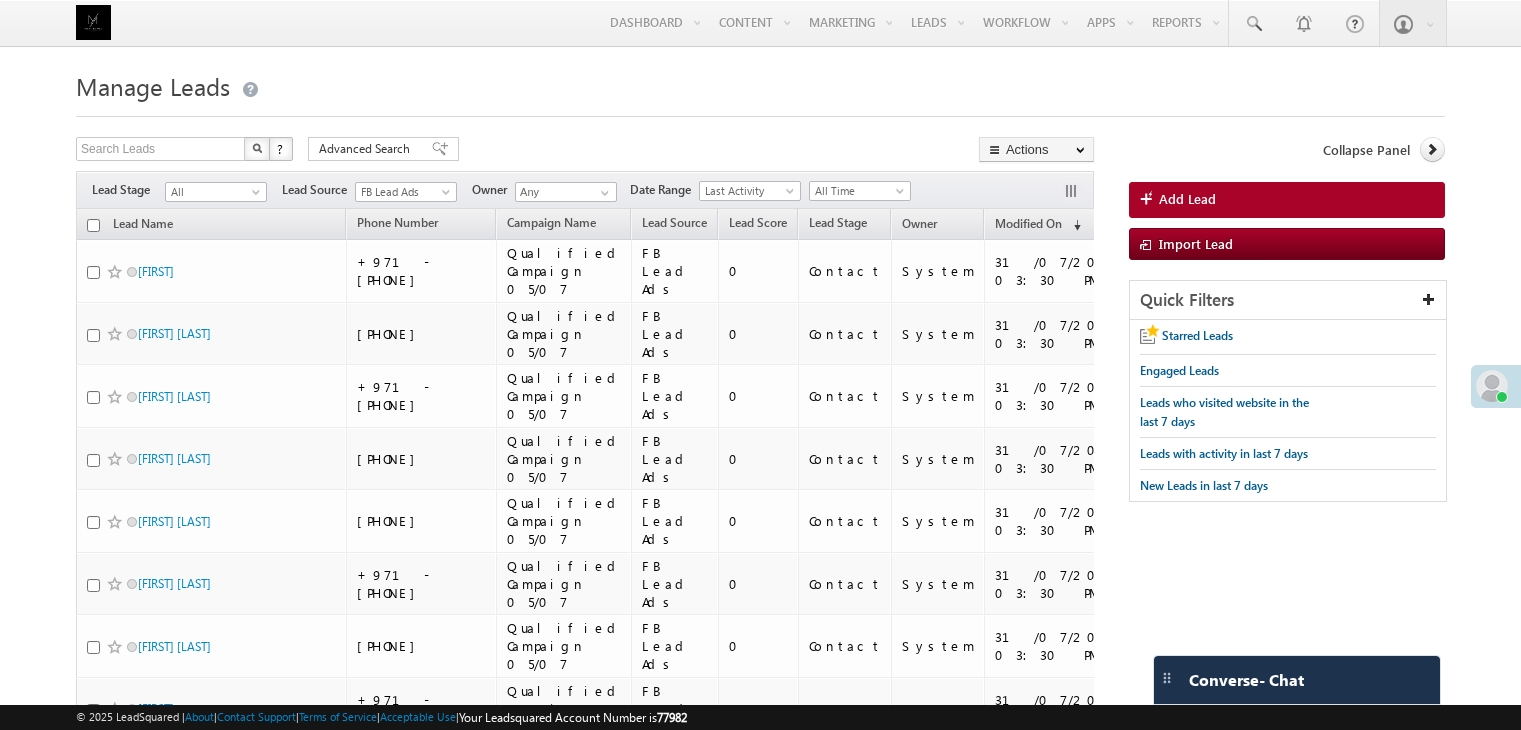 scroll, scrollTop: 0, scrollLeft: 0, axis: both 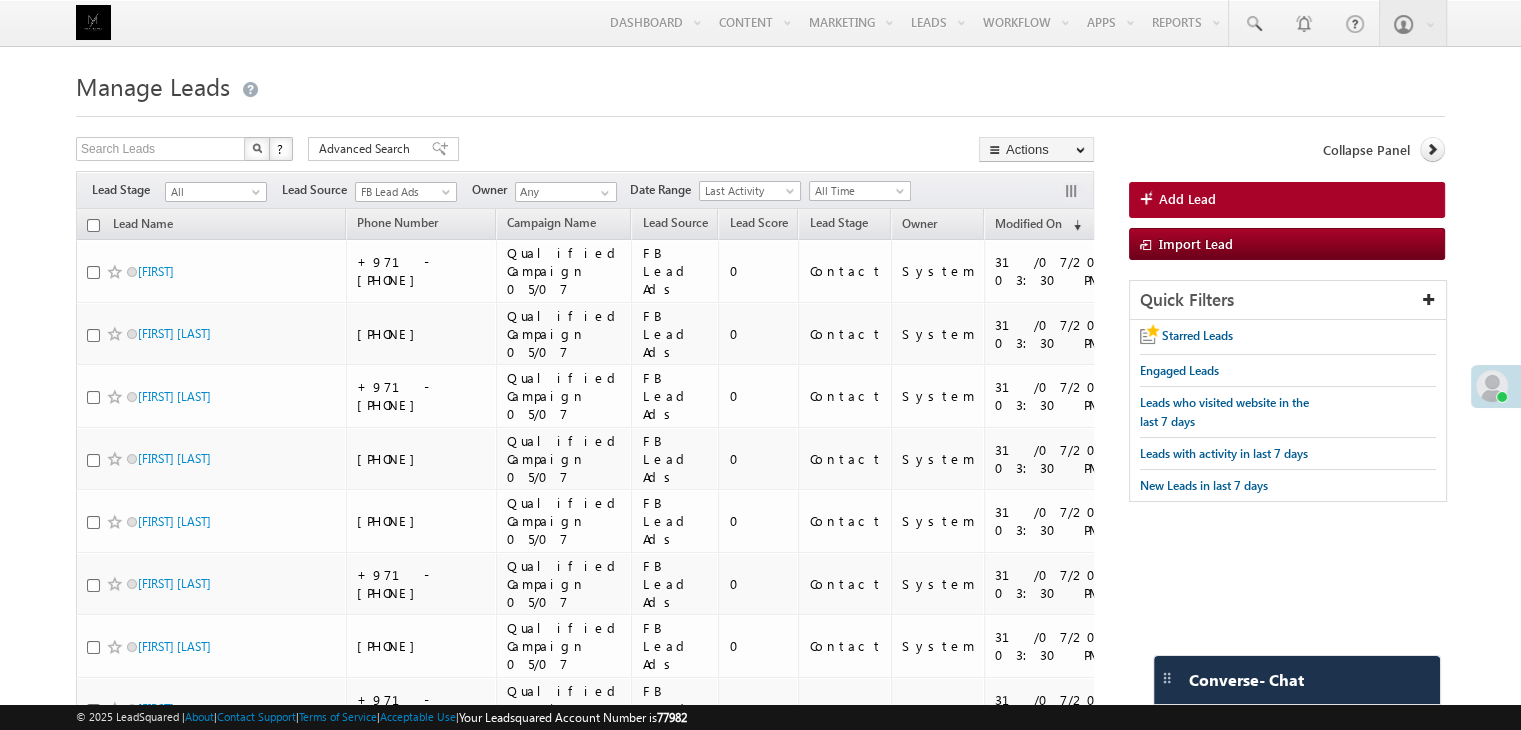 click on "FB Lead Ads" at bounding box center (403, 192) 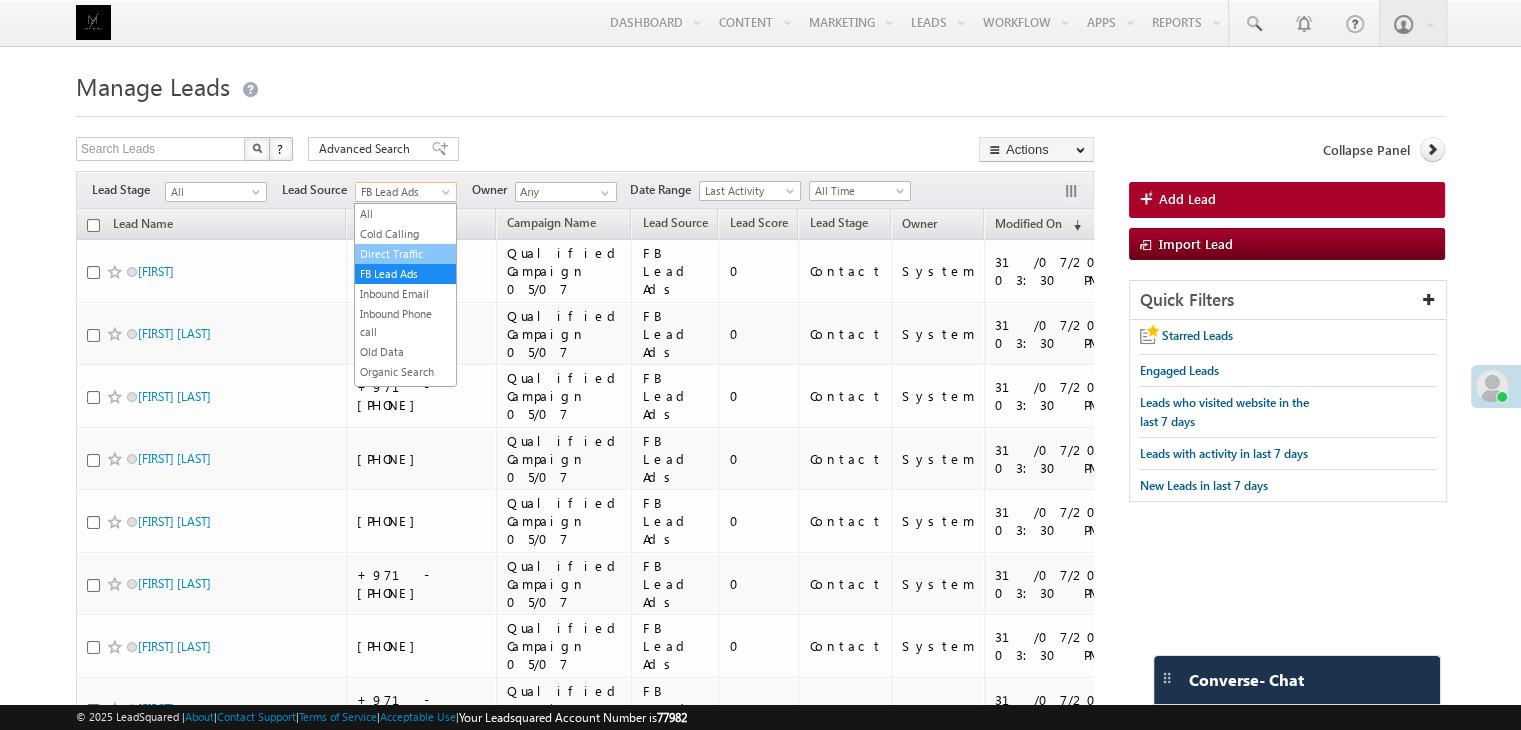 click on "Cold Calling" at bounding box center [405, 234] 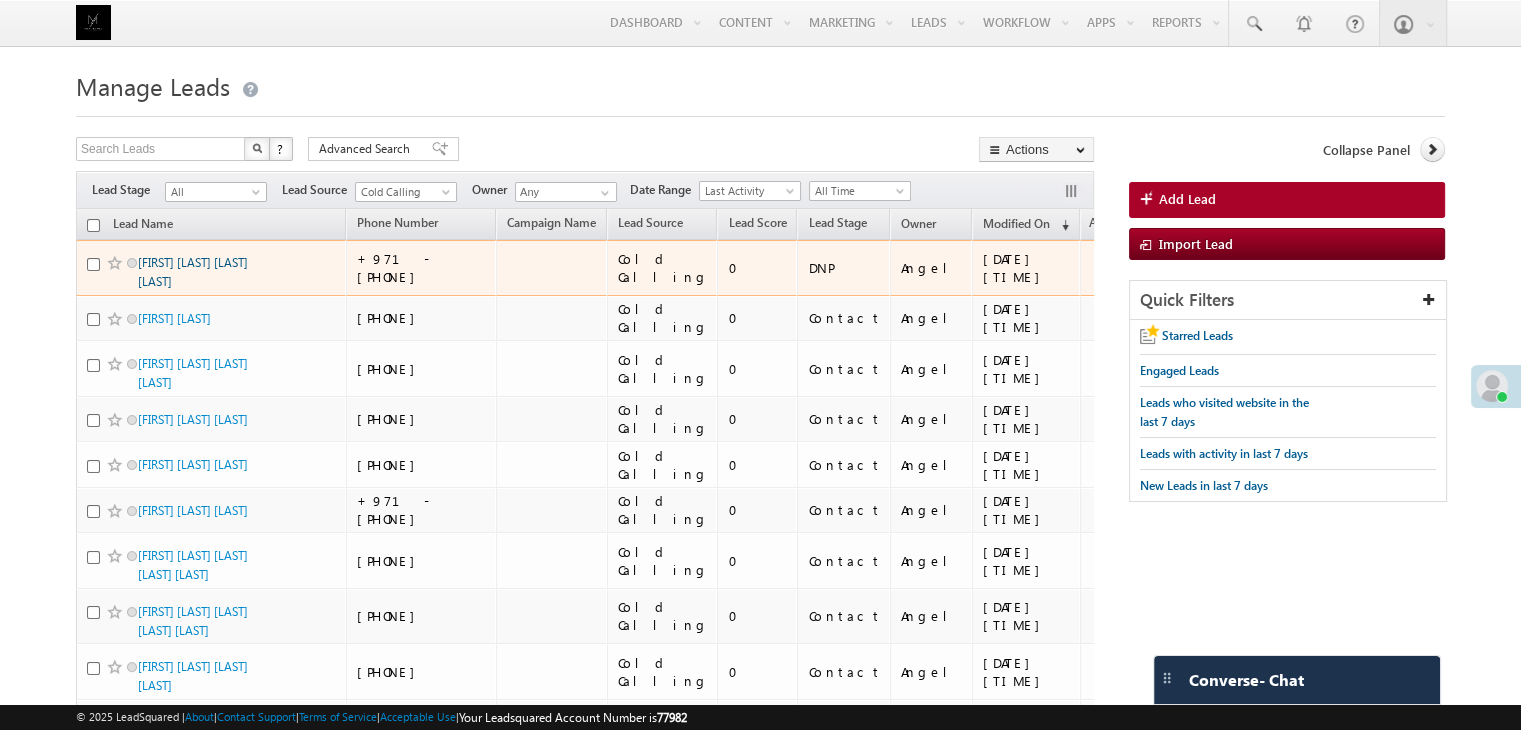 click on "[FIRST] [LAST] [LAST]" at bounding box center (193, 272) 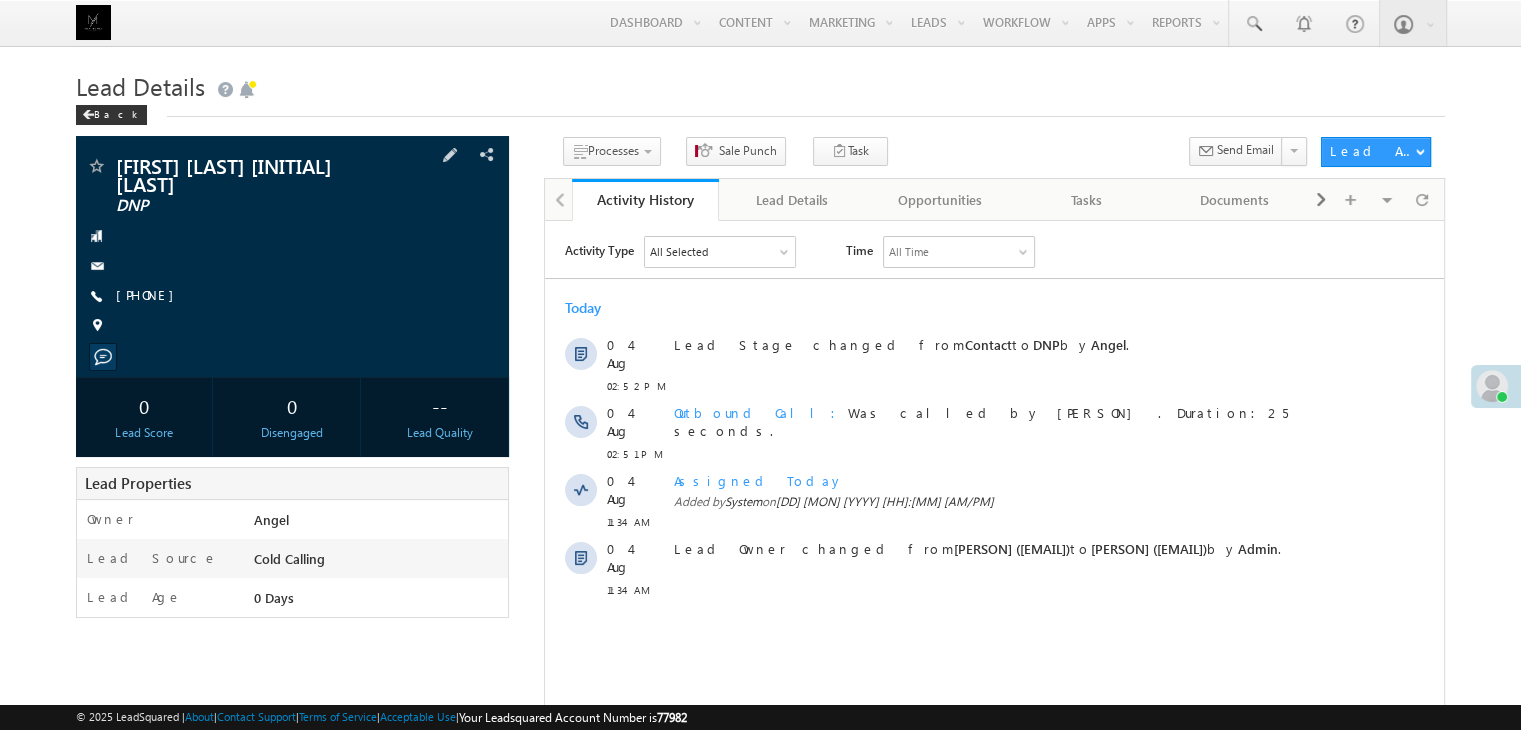 scroll, scrollTop: 0, scrollLeft: 0, axis: both 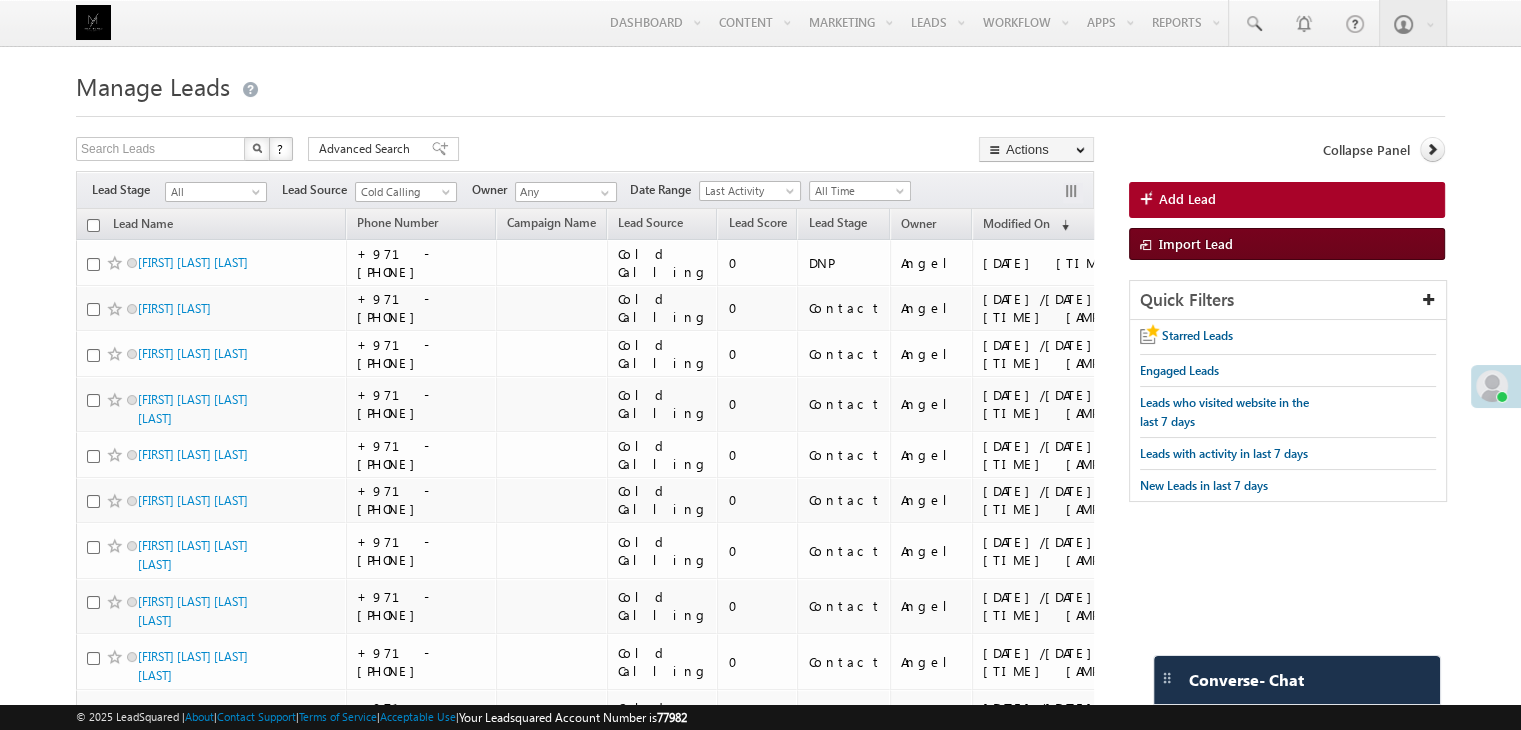 click on "Import Lead" at bounding box center [1196, 243] 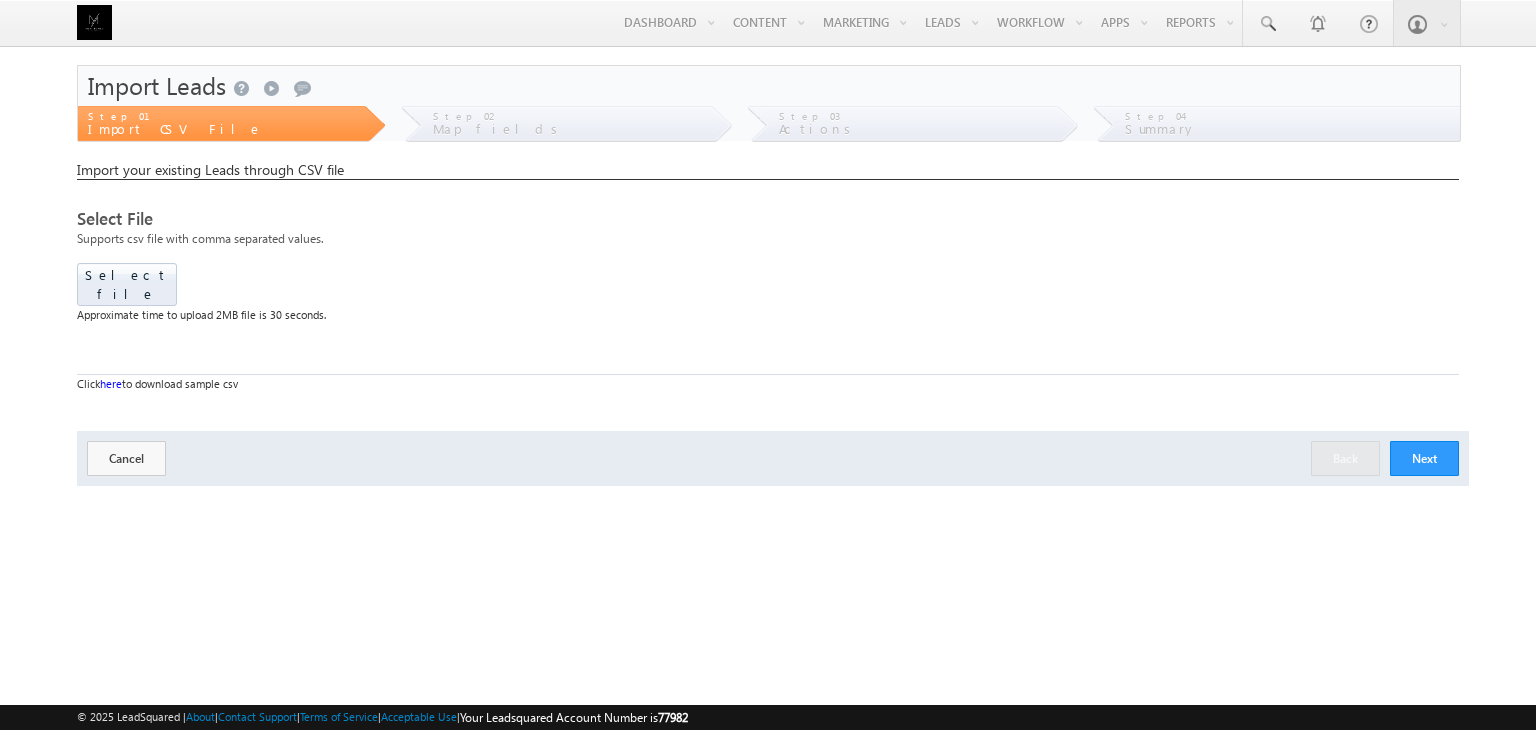 scroll, scrollTop: 0, scrollLeft: 0, axis: both 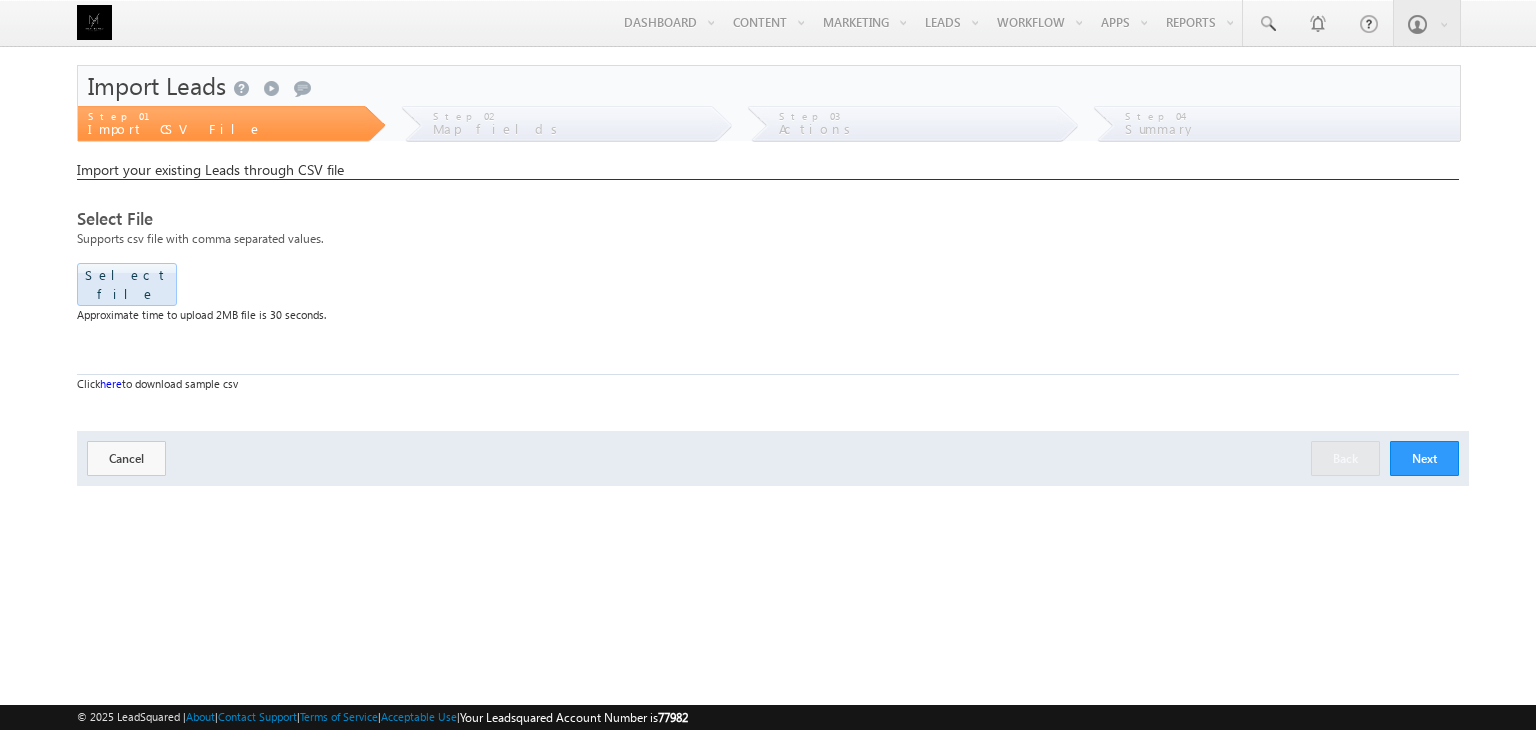 click at bounding box center (-1524, 278) 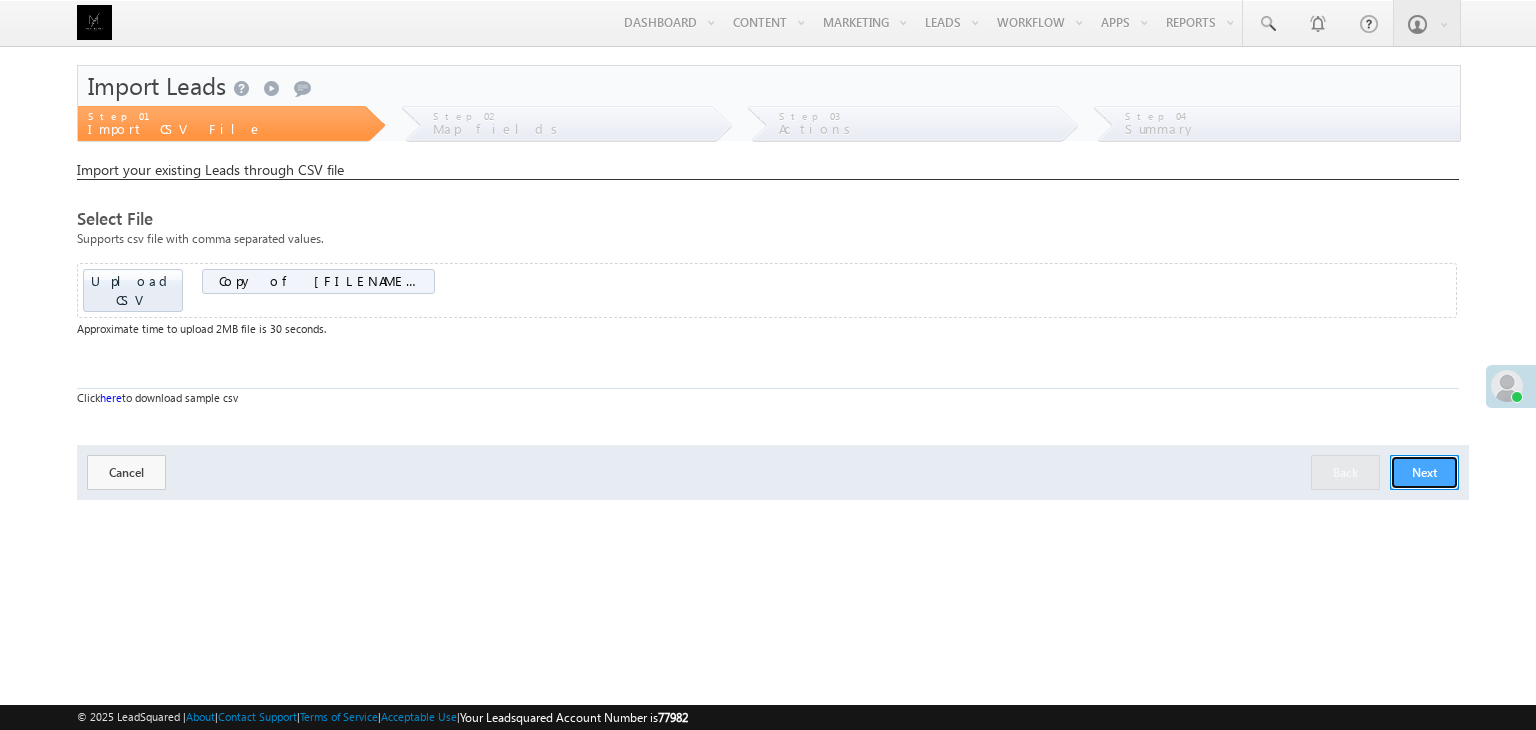click on "Next" at bounding box center [1424, 472] 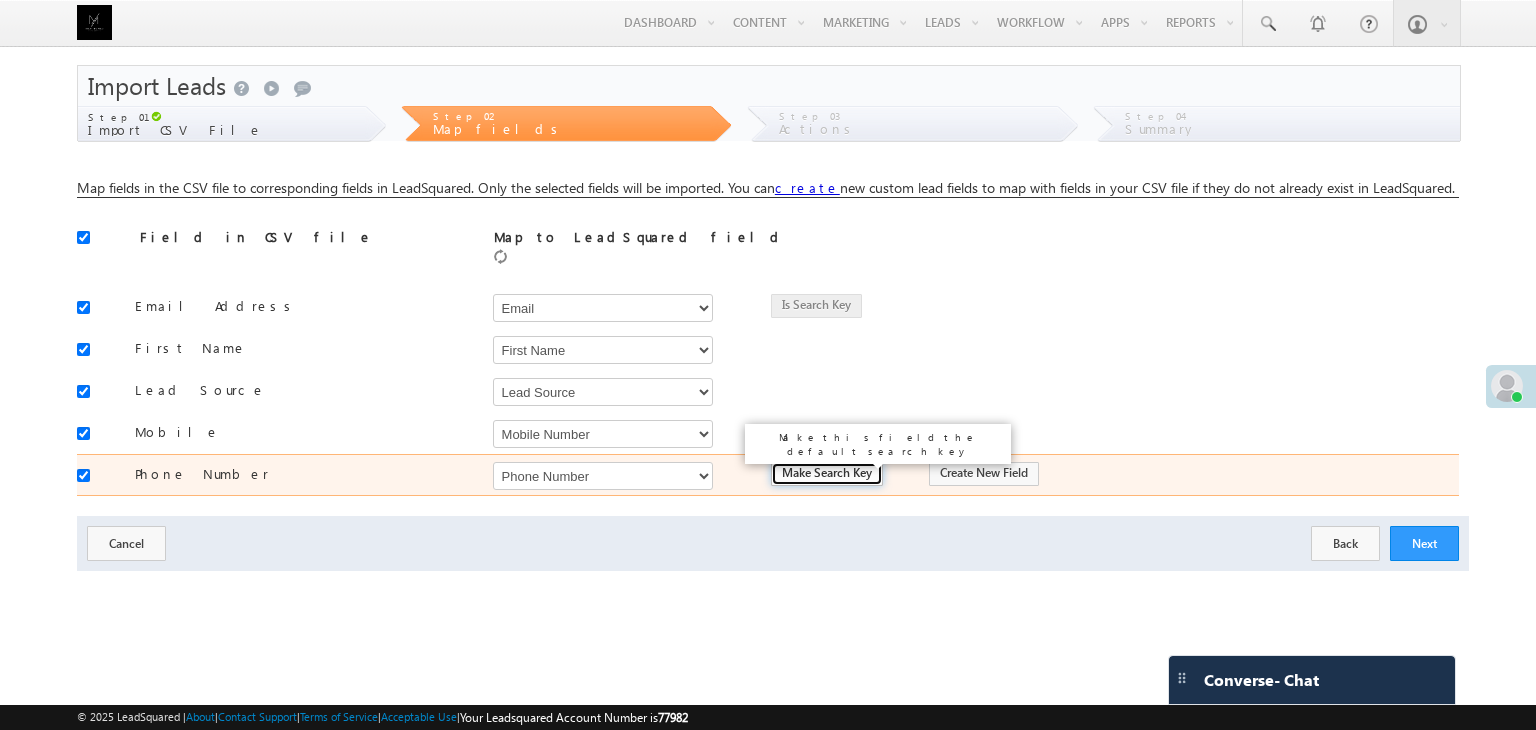 click on "Make Search Key" at bounding box center [827, 474] 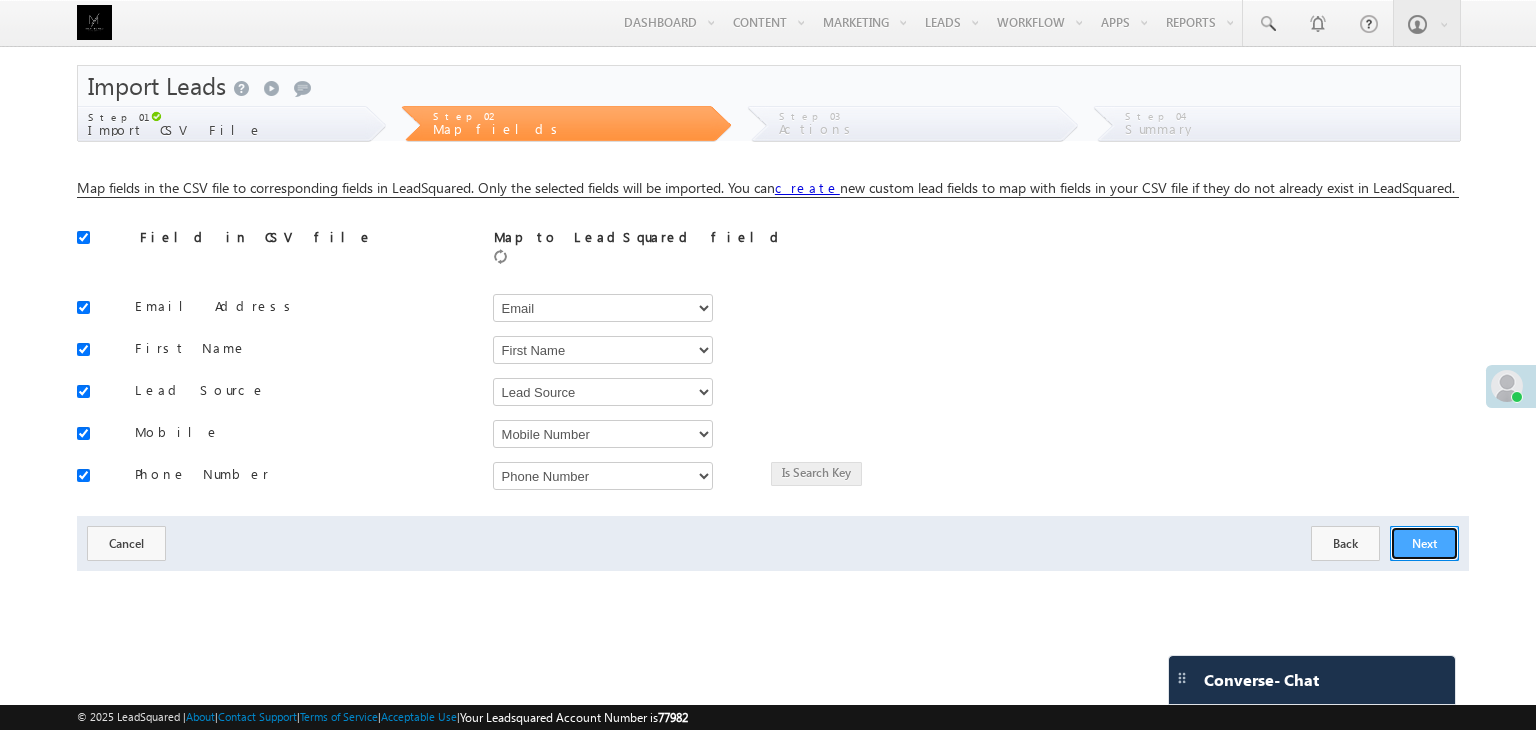 click on "Next" at bounding box center (1424, 543) 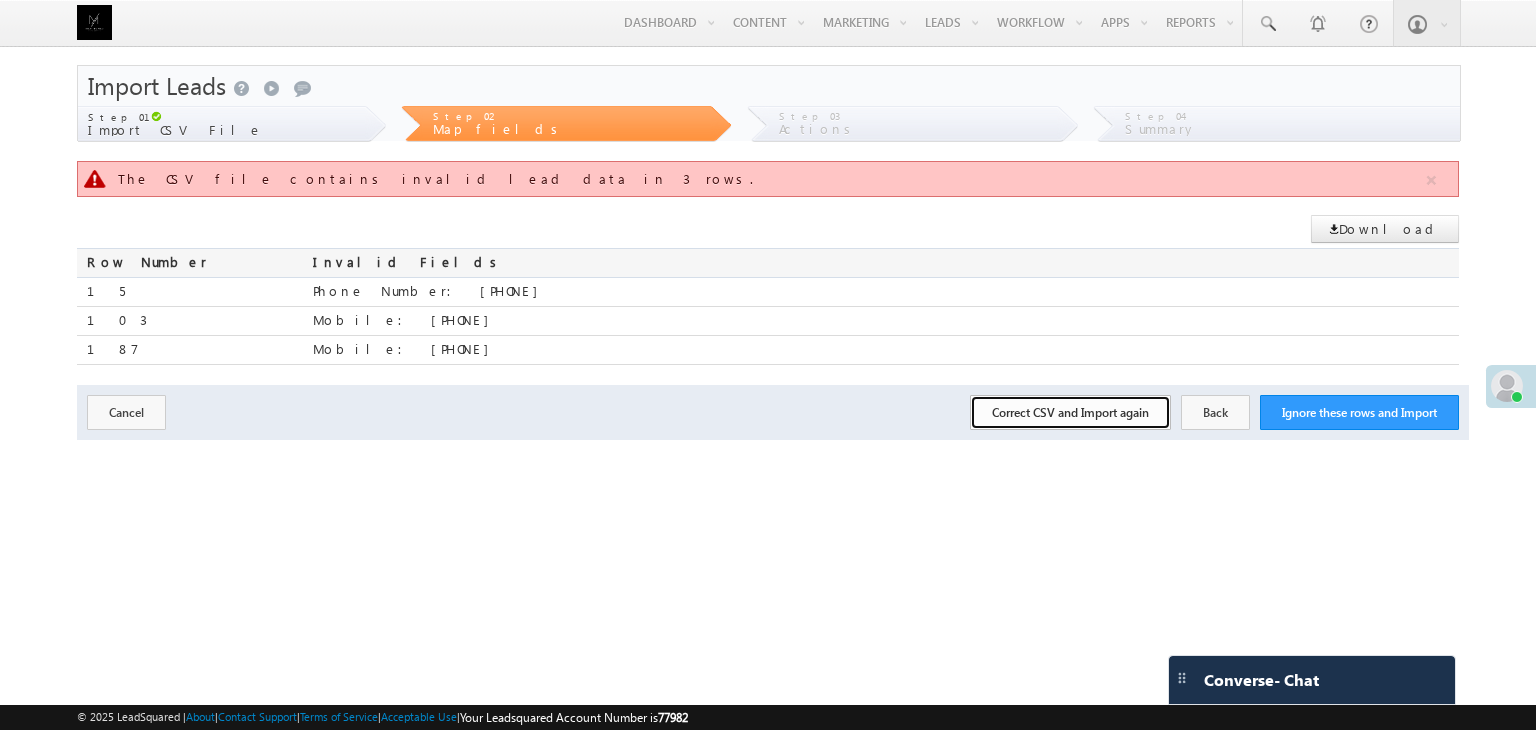 click on "Correct CSV and Import again" at bounding box center [1070, 412] 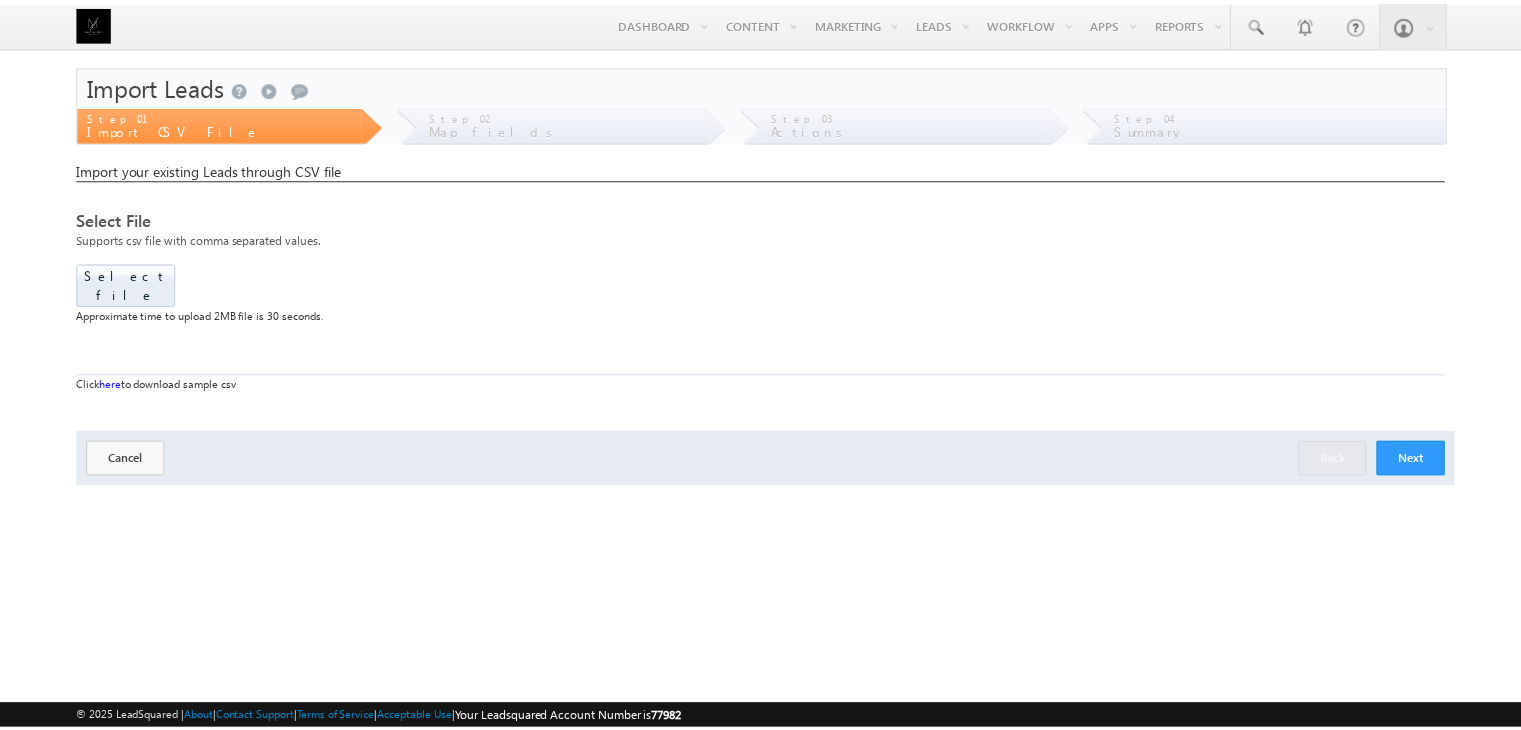 scroll, scrollTop: 0, scrollLeft: 0, axis: both 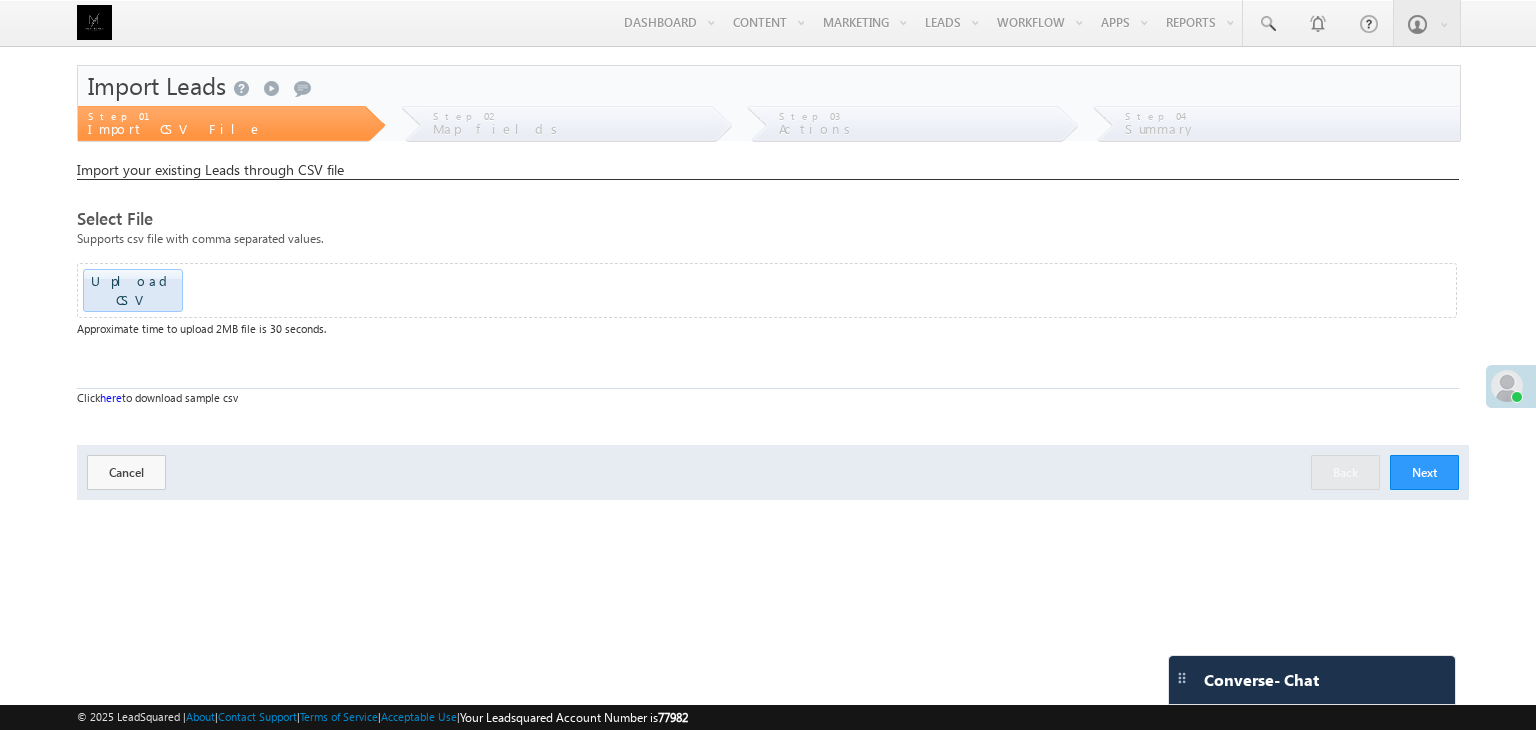 click at bounding box center (-1518, 284) 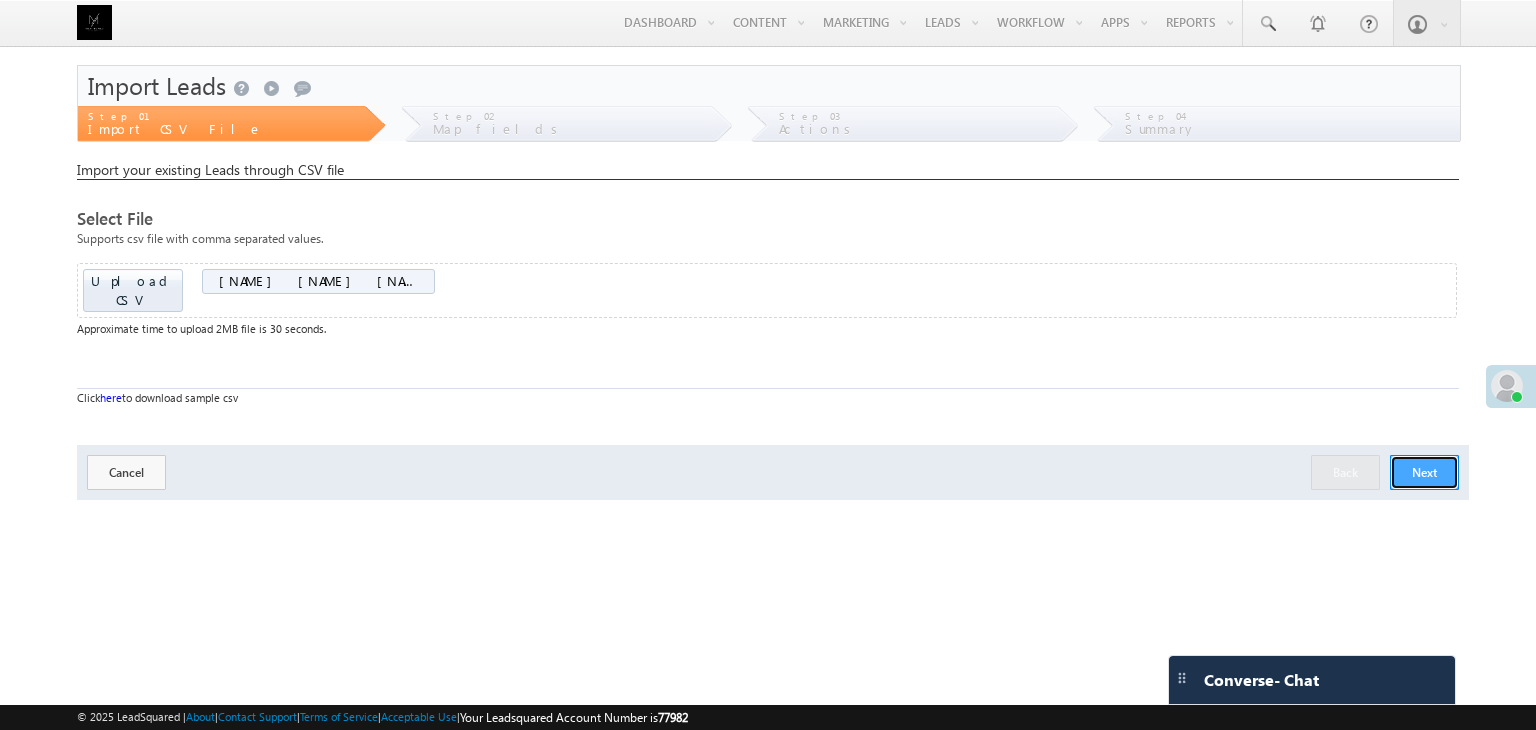 click on "Next" at bounding box center (1424, 472) 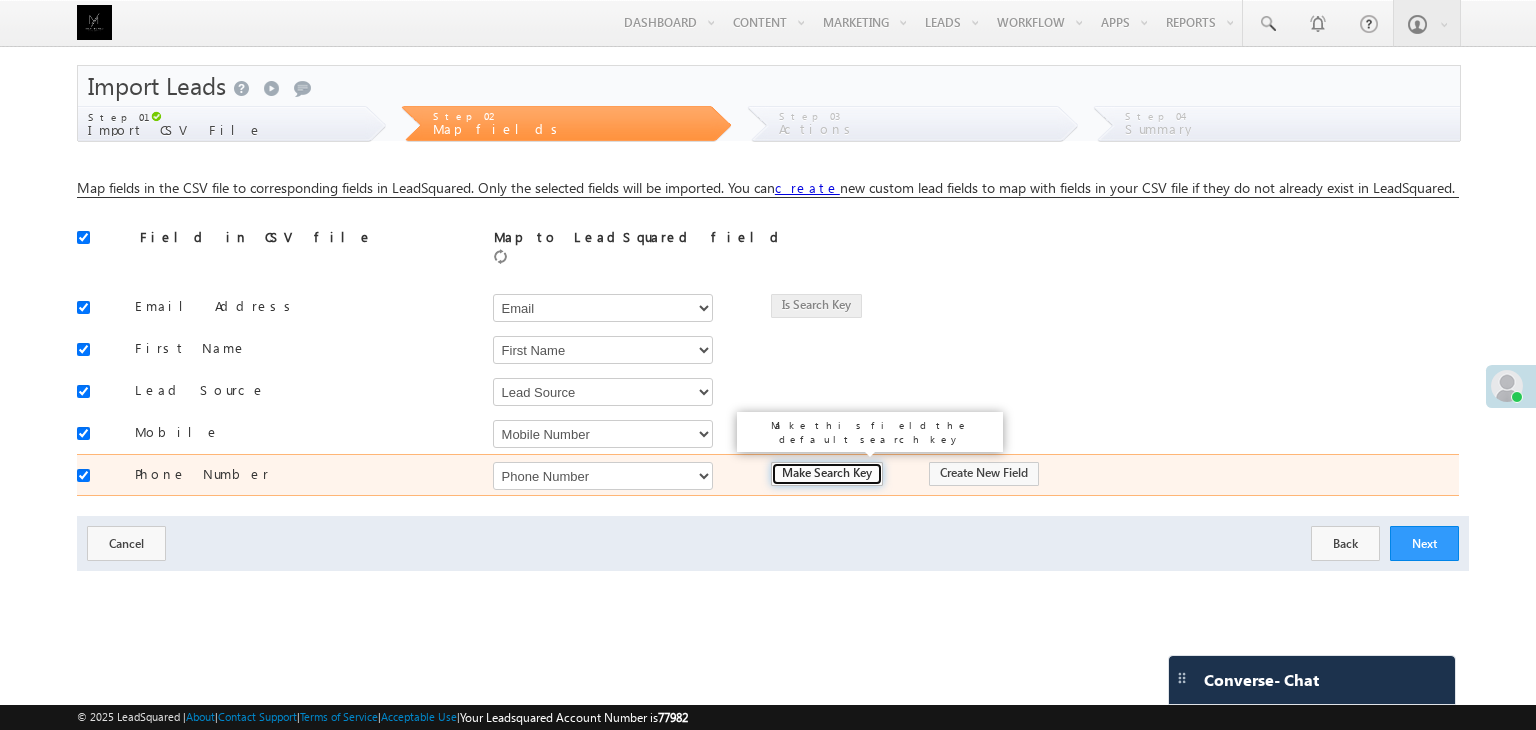 click on "Make Search Key" at bounding box center [827, 474] 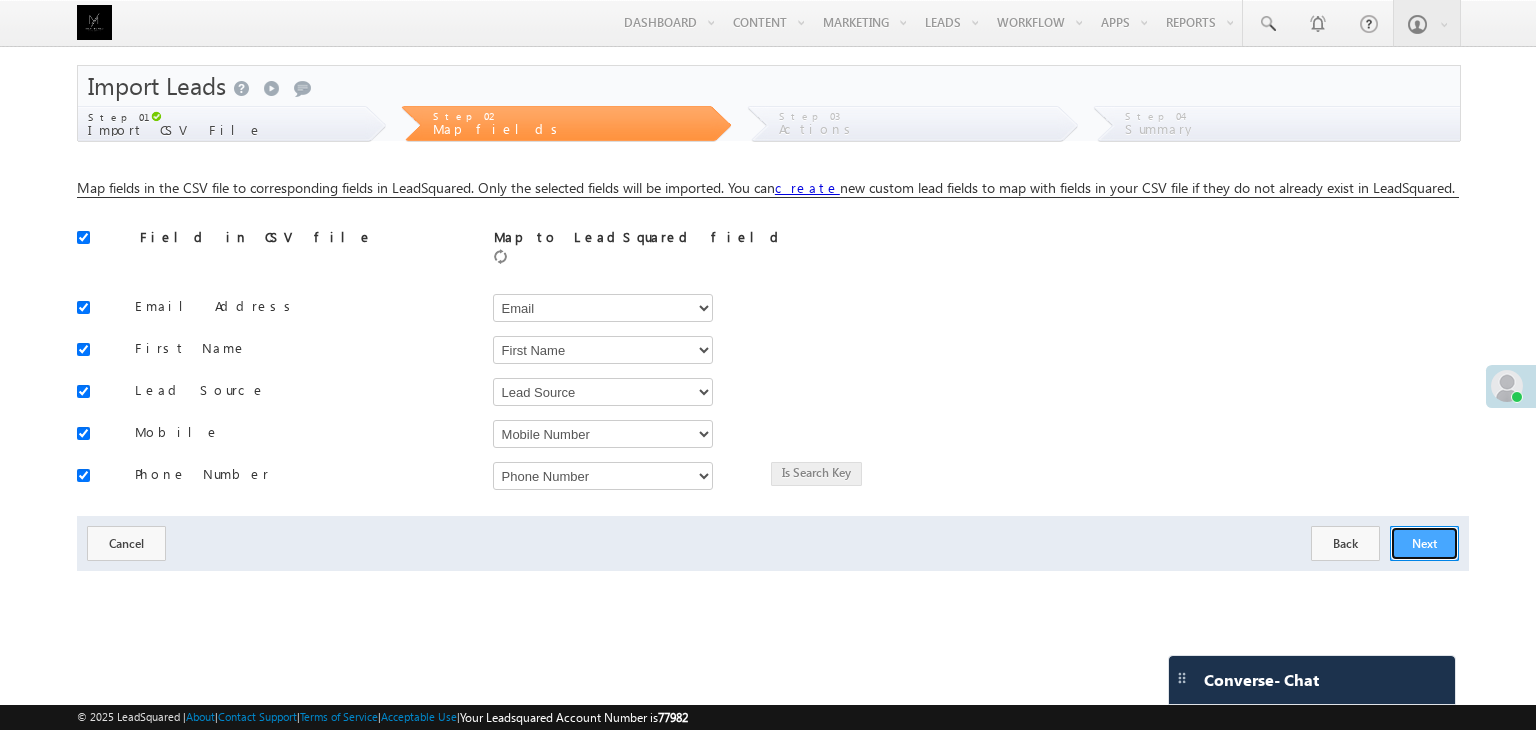 click on "Next" at bounding box center [1424, 543] 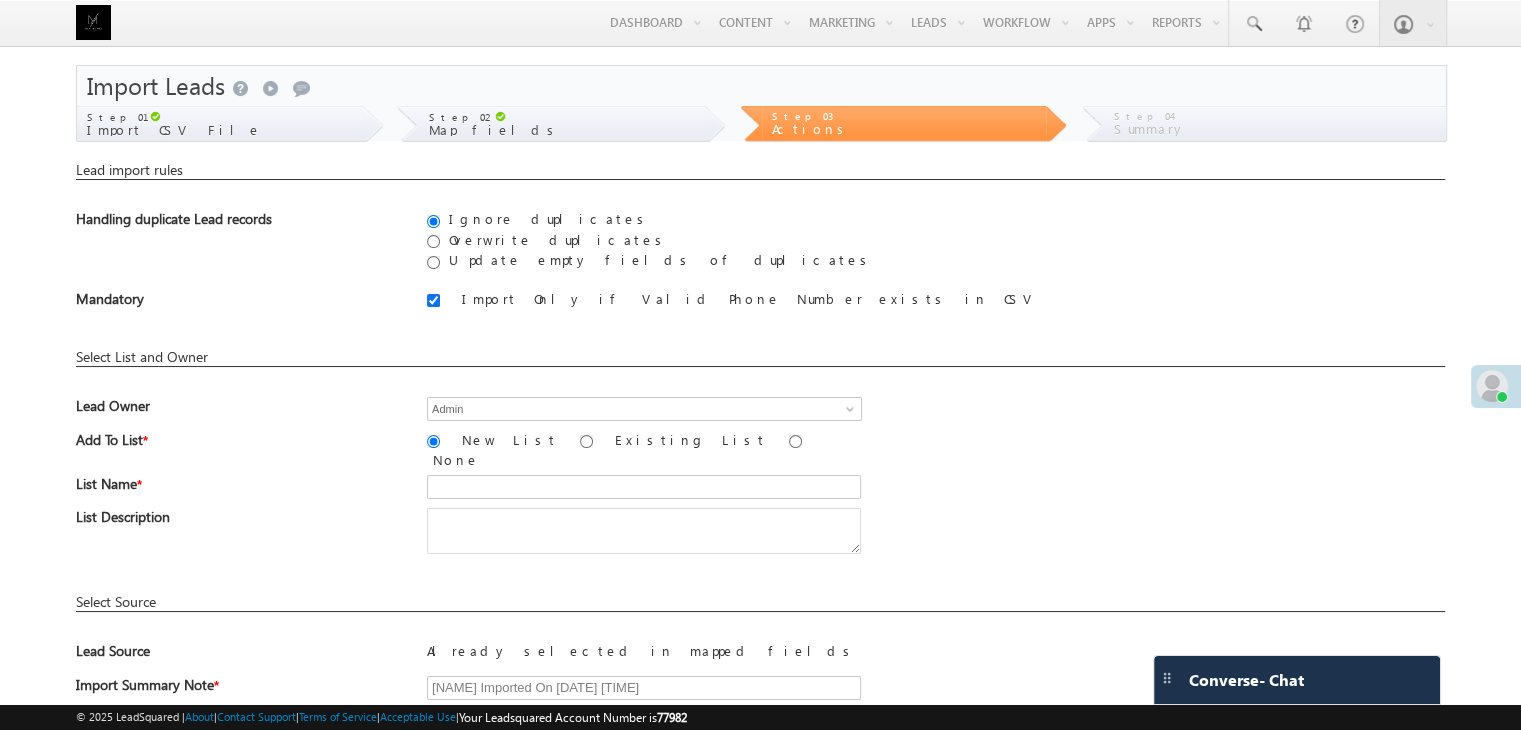 click on "Import Only if Valid Phone Number exists in CSV" at bounding box center (433, 300) 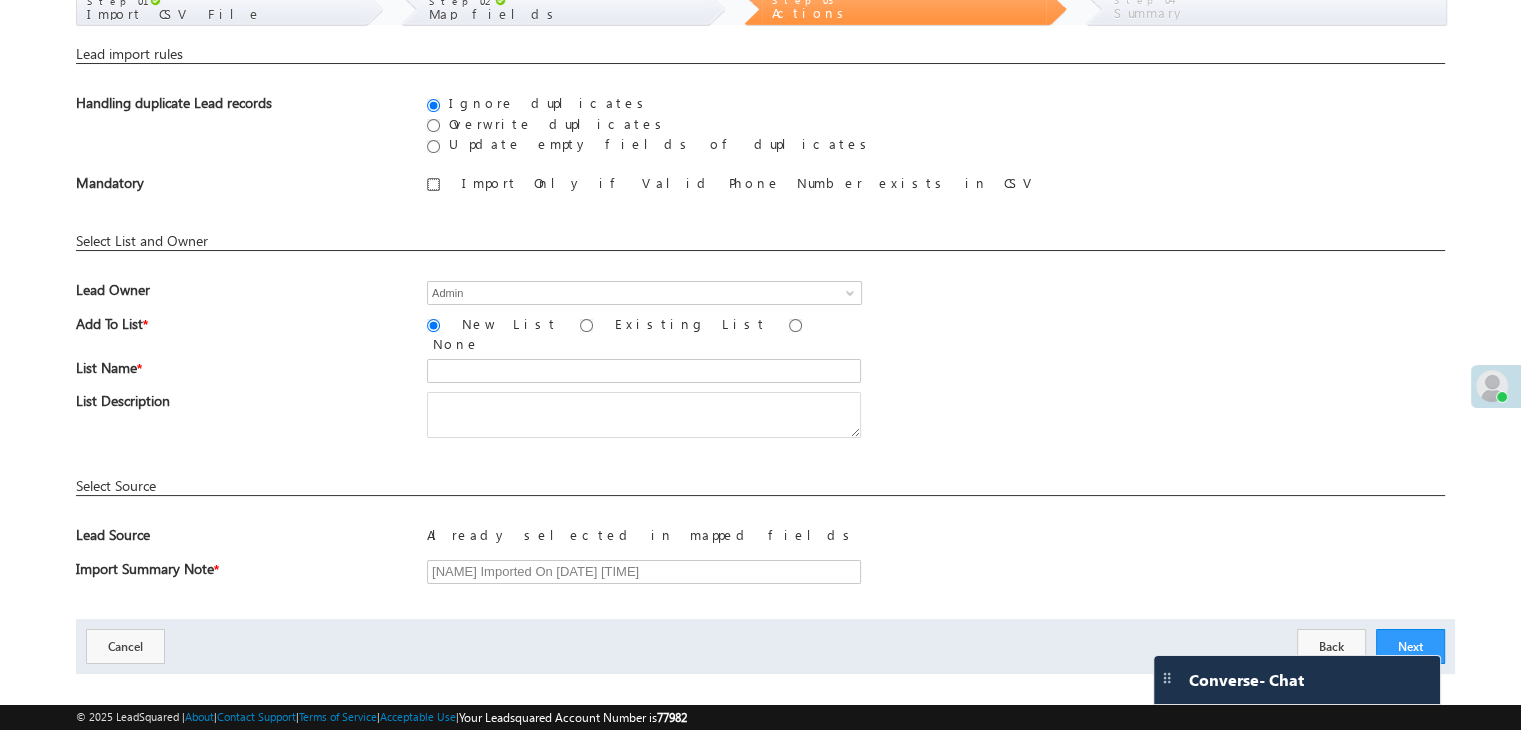 scroll, scrollTop: 130, scrollLeft: 0, axis: vertical 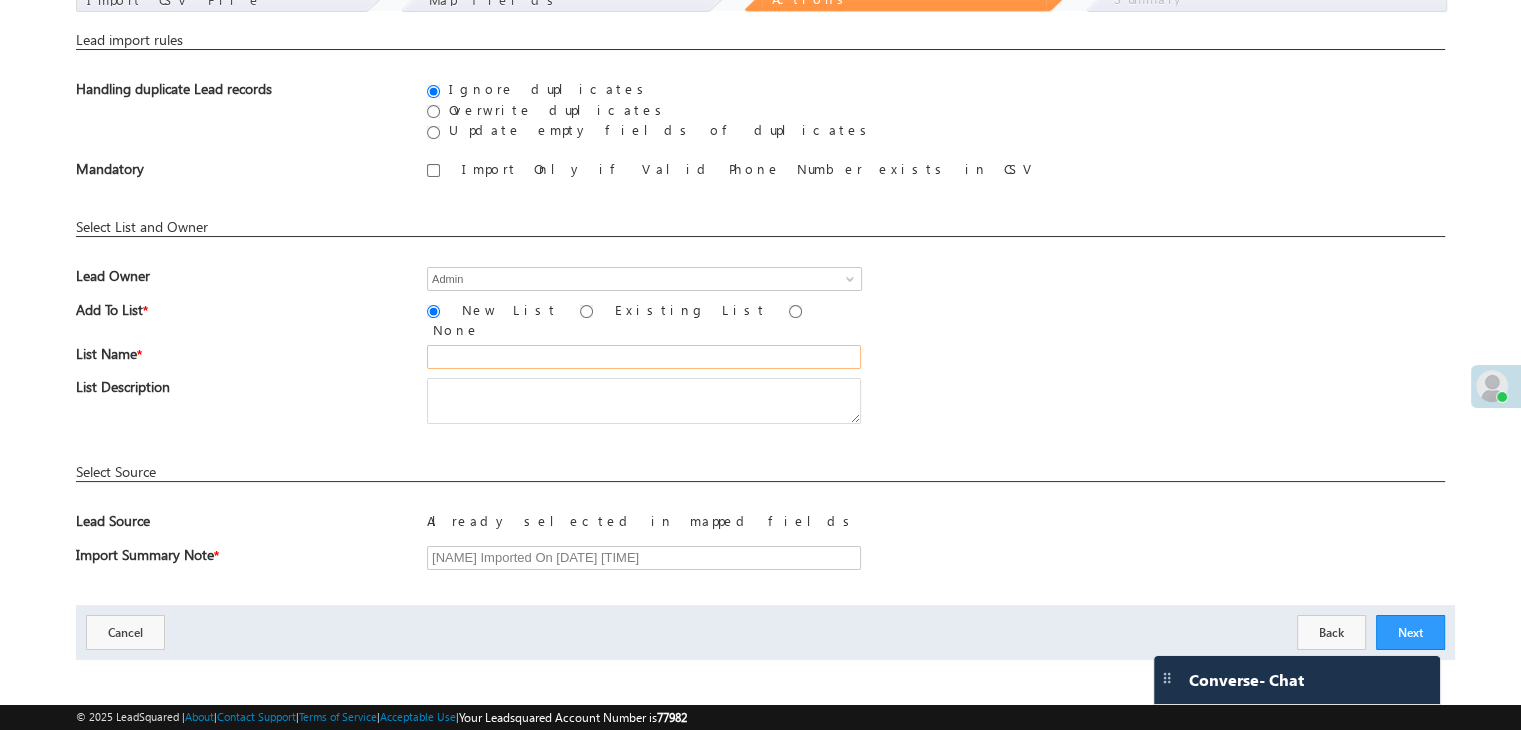 click at bounding box center [644, 357] 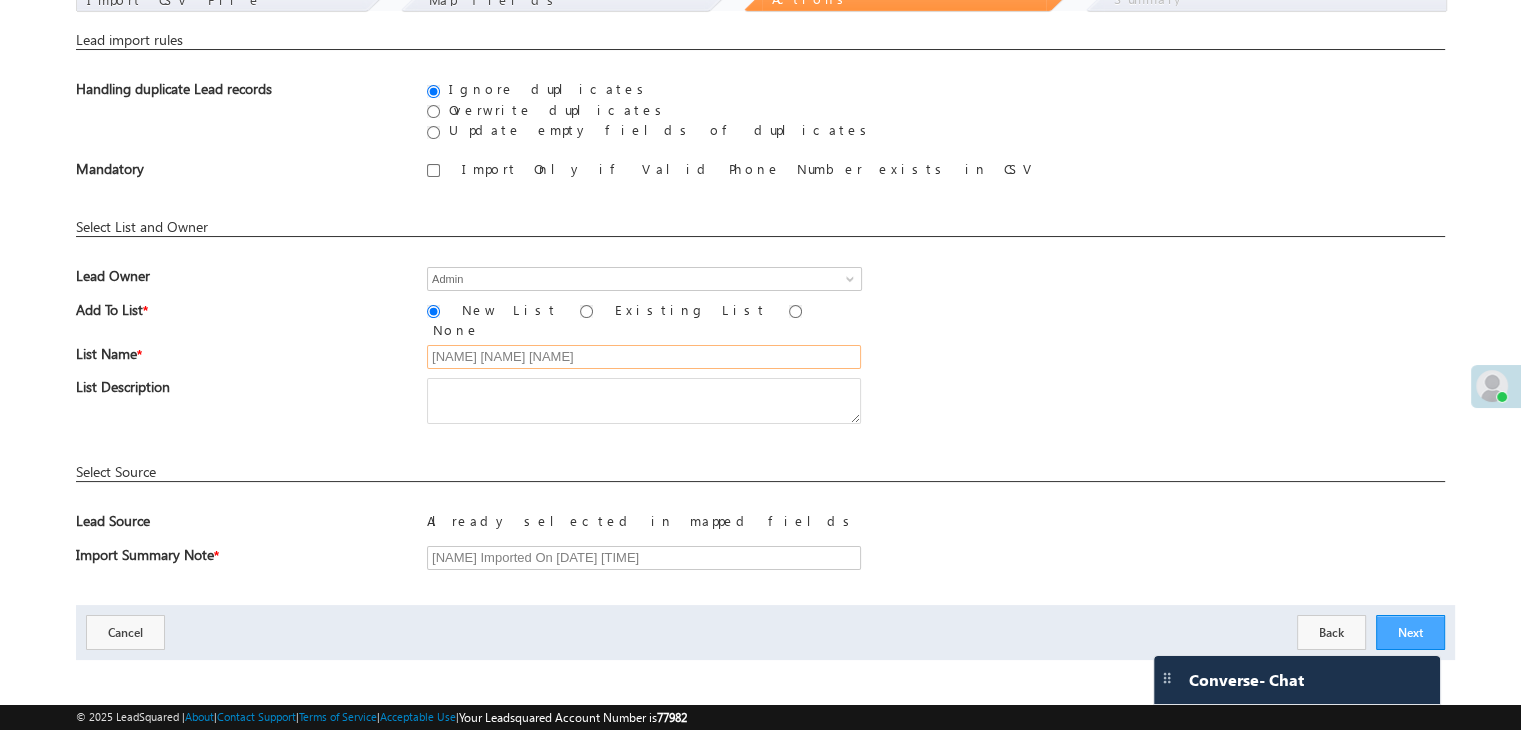 type on "[FIRST] [LAST]" 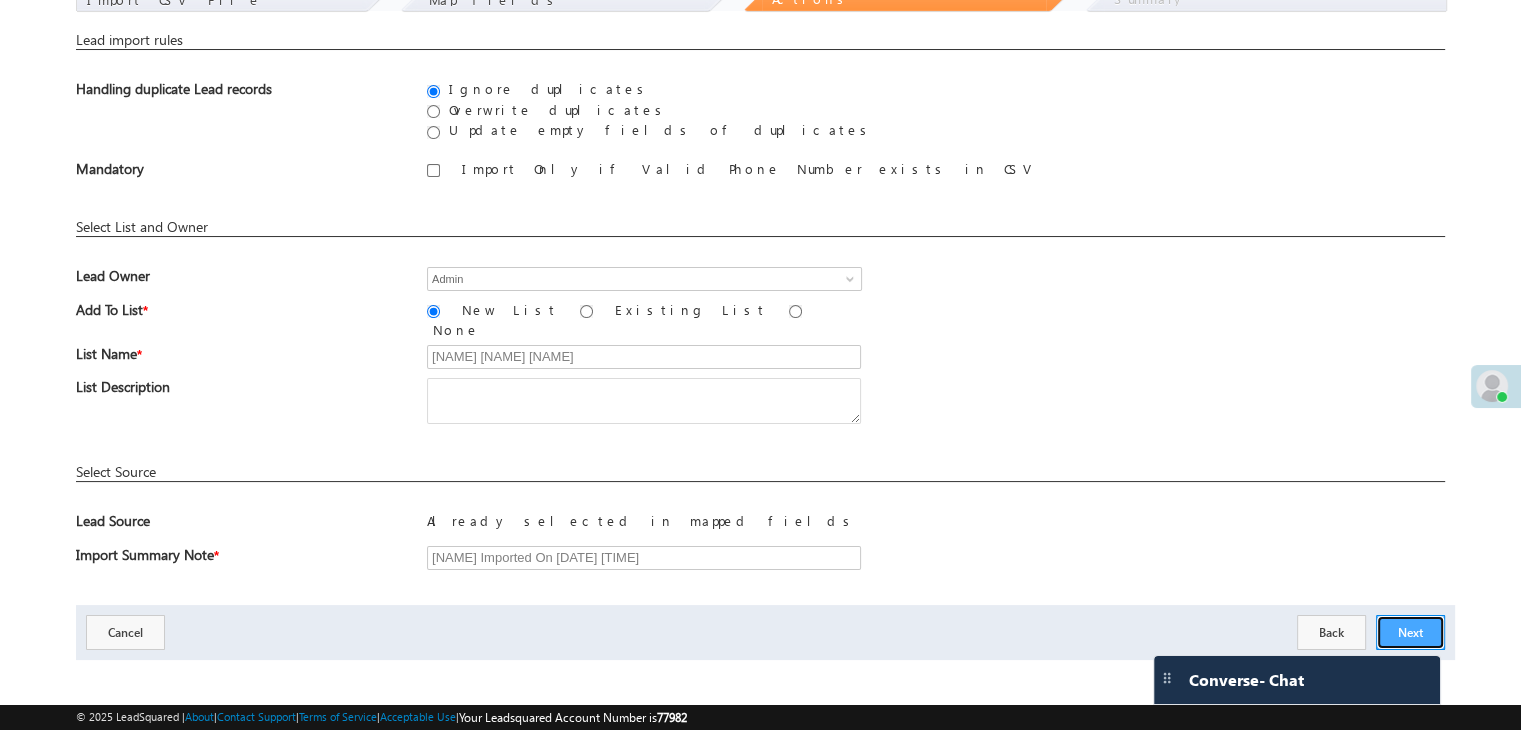 click on "Next" at bounding box center [1410, 632] 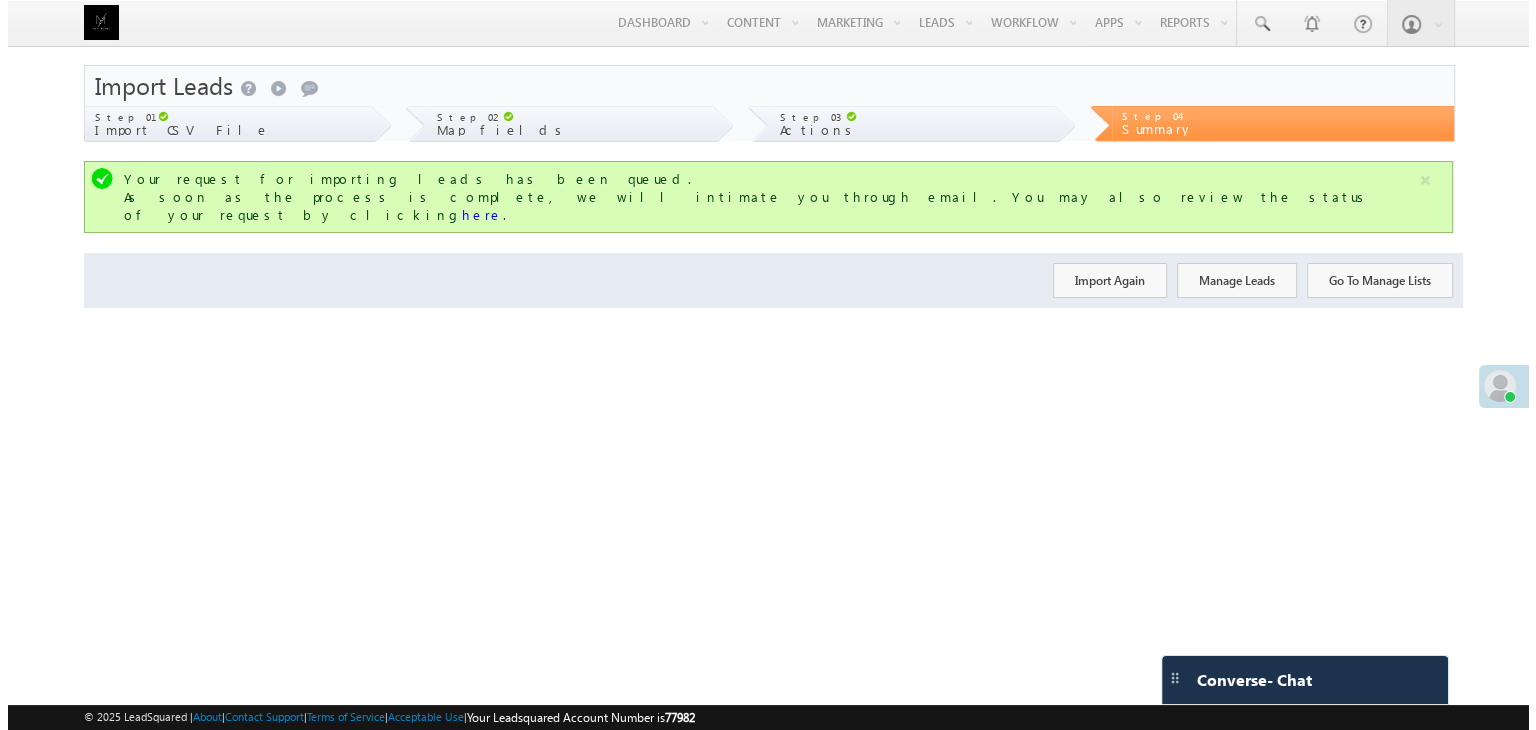 scroll, scrollTop: 0, scrollLeft: 0, axis: both 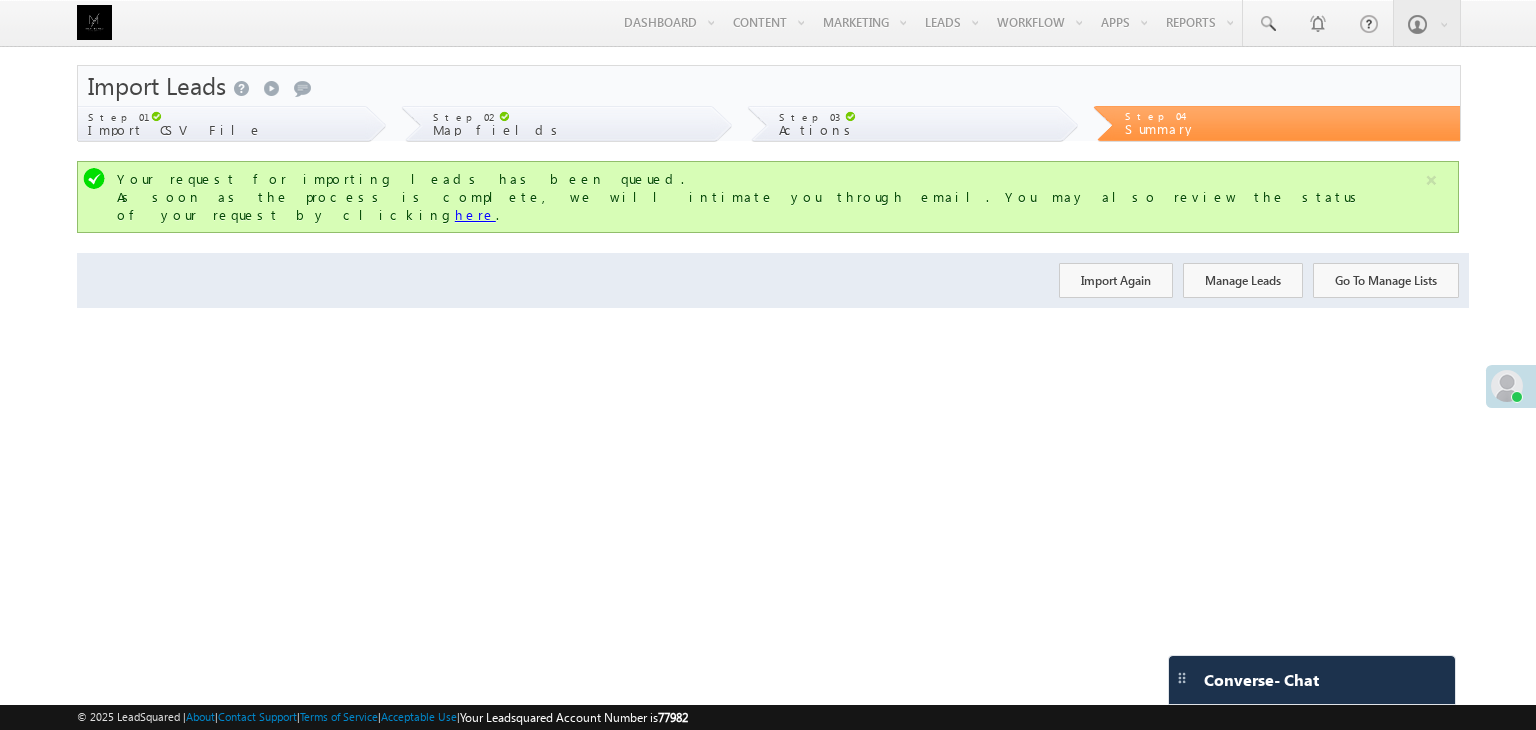 click on "here" at bounding box center (475, 214) 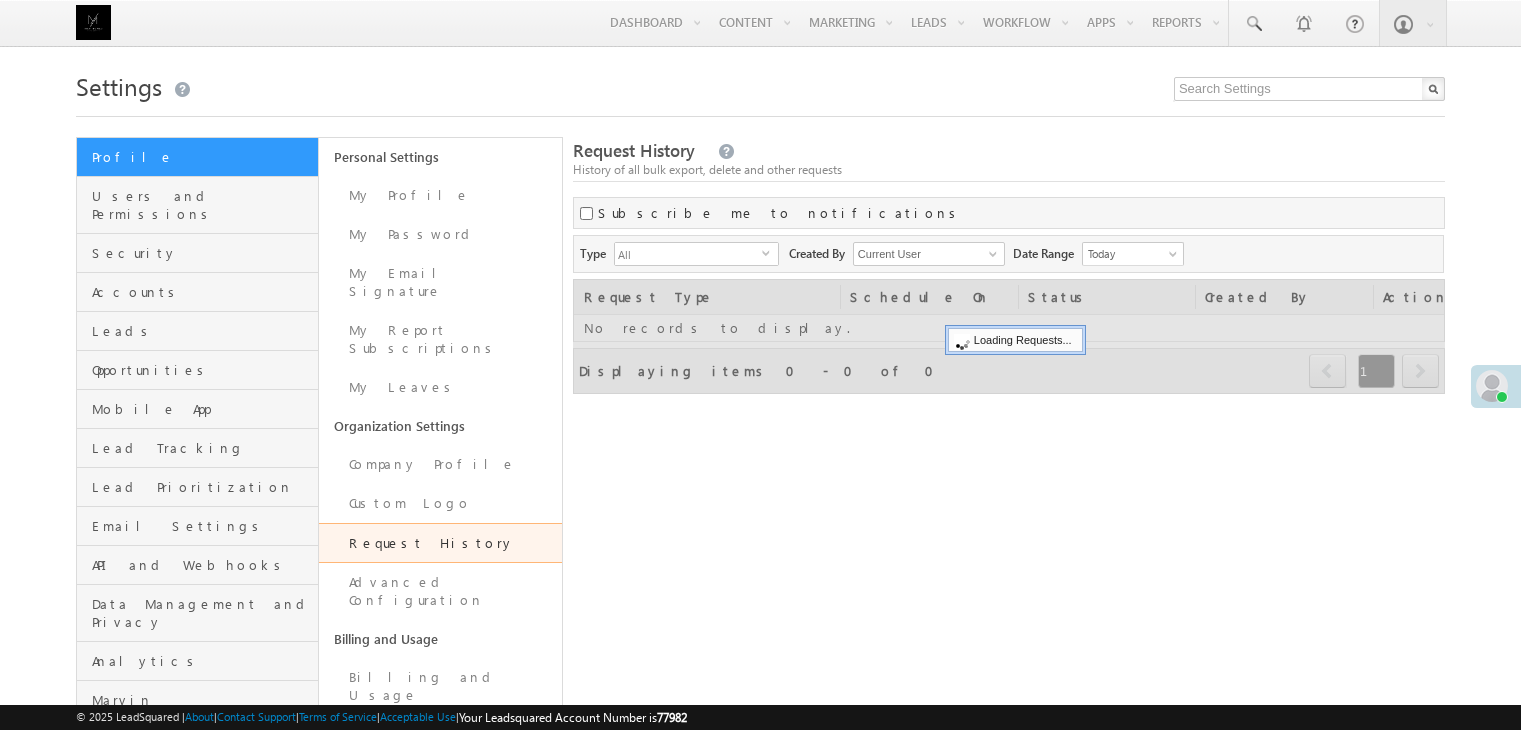 scroll, scrollTop: 0, scrollLeft: 0, axis: both 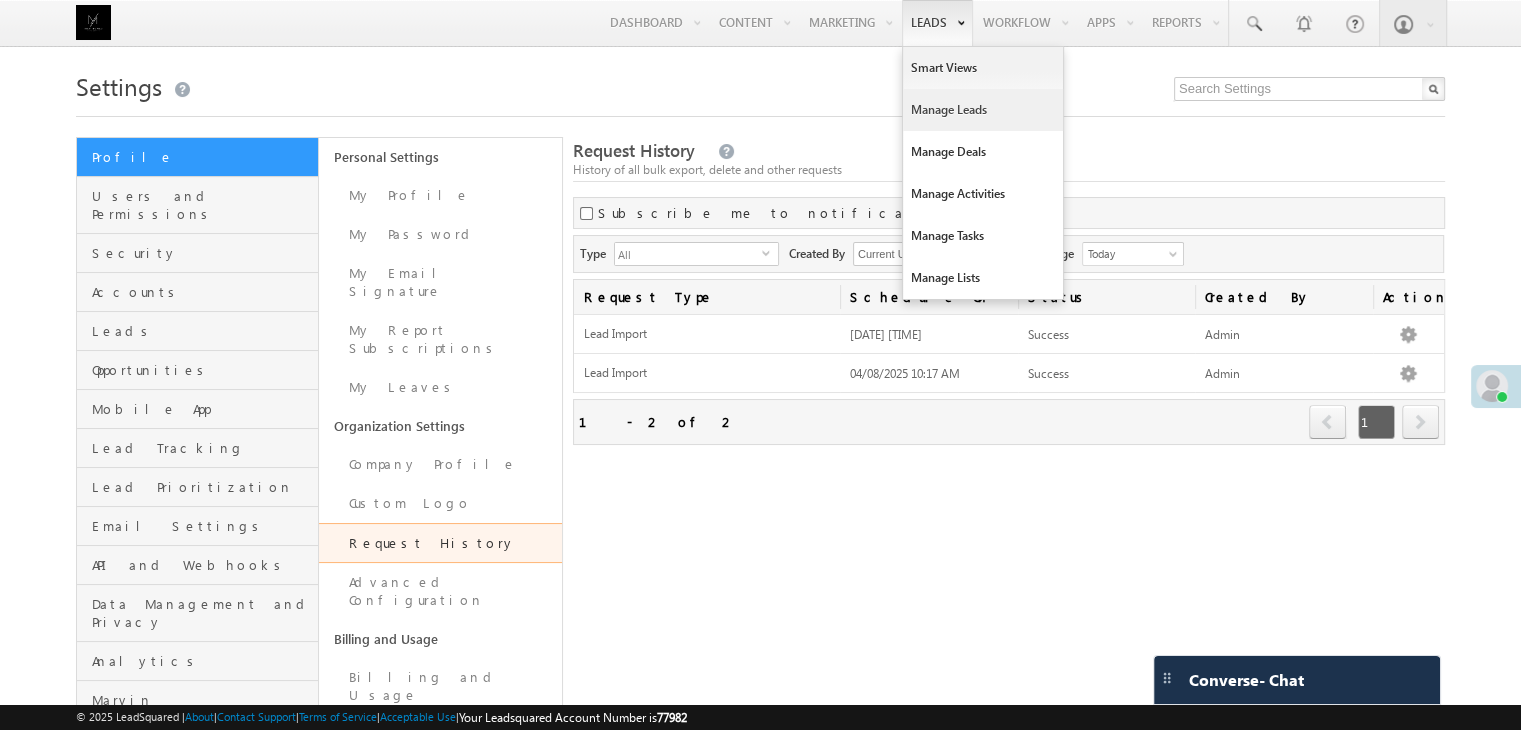 click on "Manage Leads" at bounding box center [983, 110] 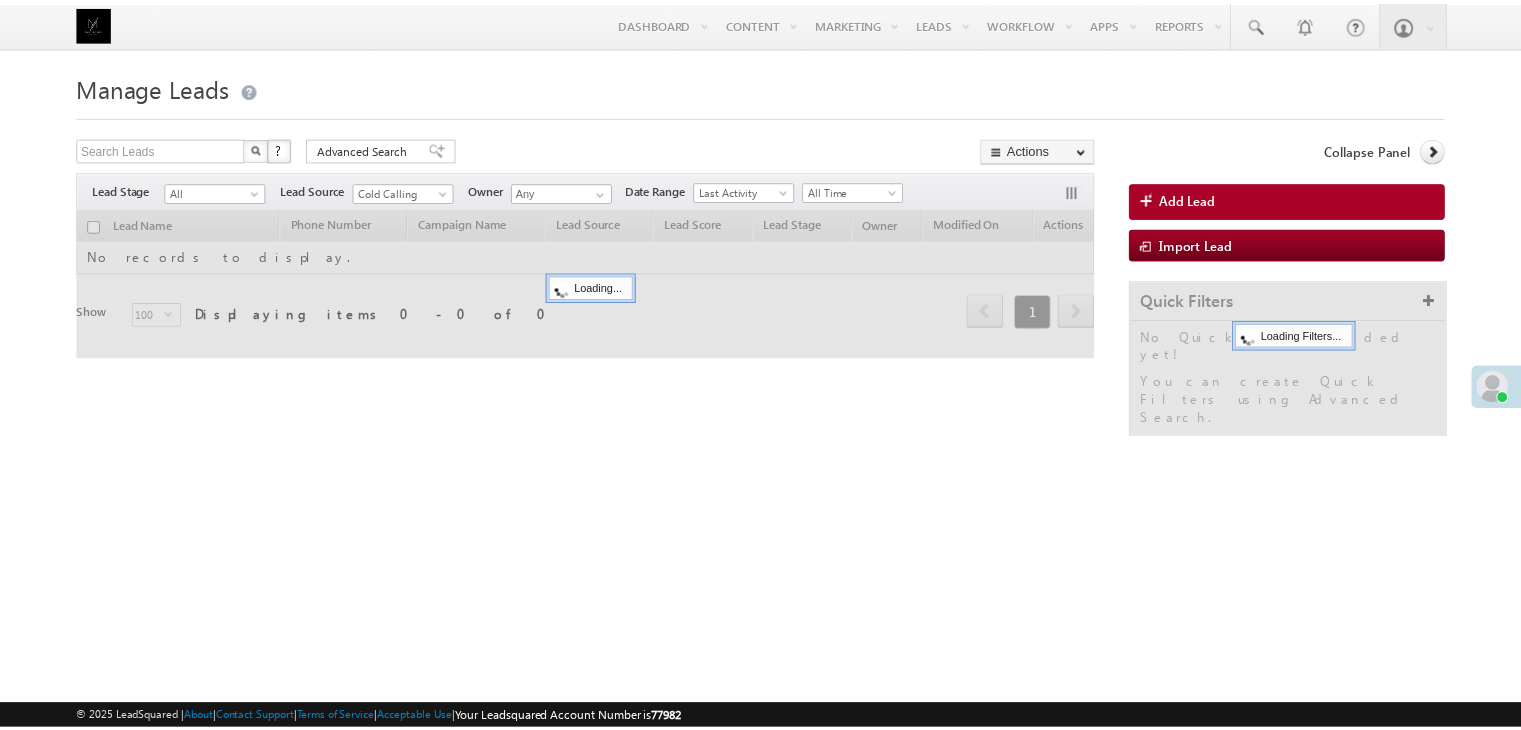 scroll, scrollTop: 0, scrollLeft: 0, axis: both 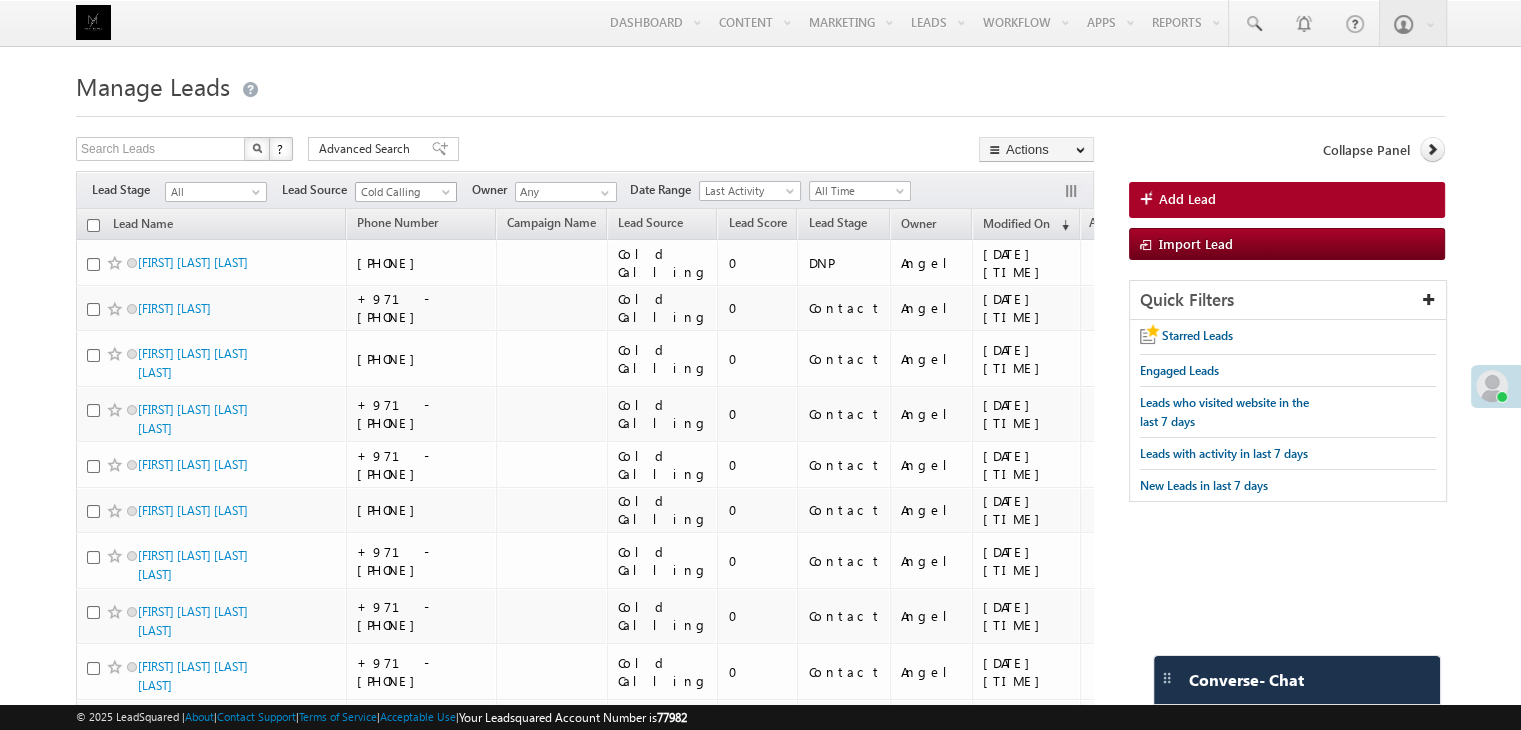 click on "Cold Calling" at bounding box center [403, 192] 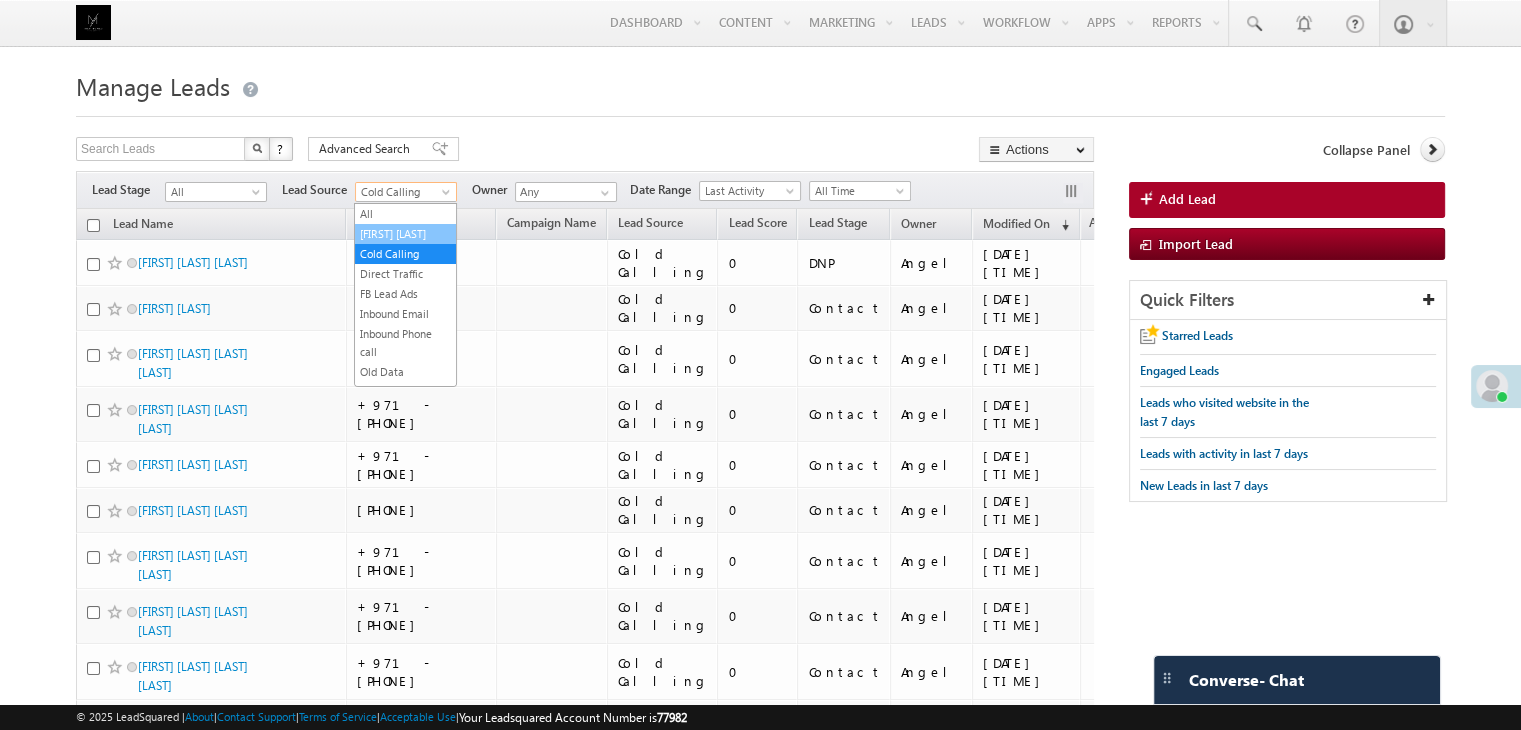 click on "Angel Old Data" at bounding box center (405, 234) 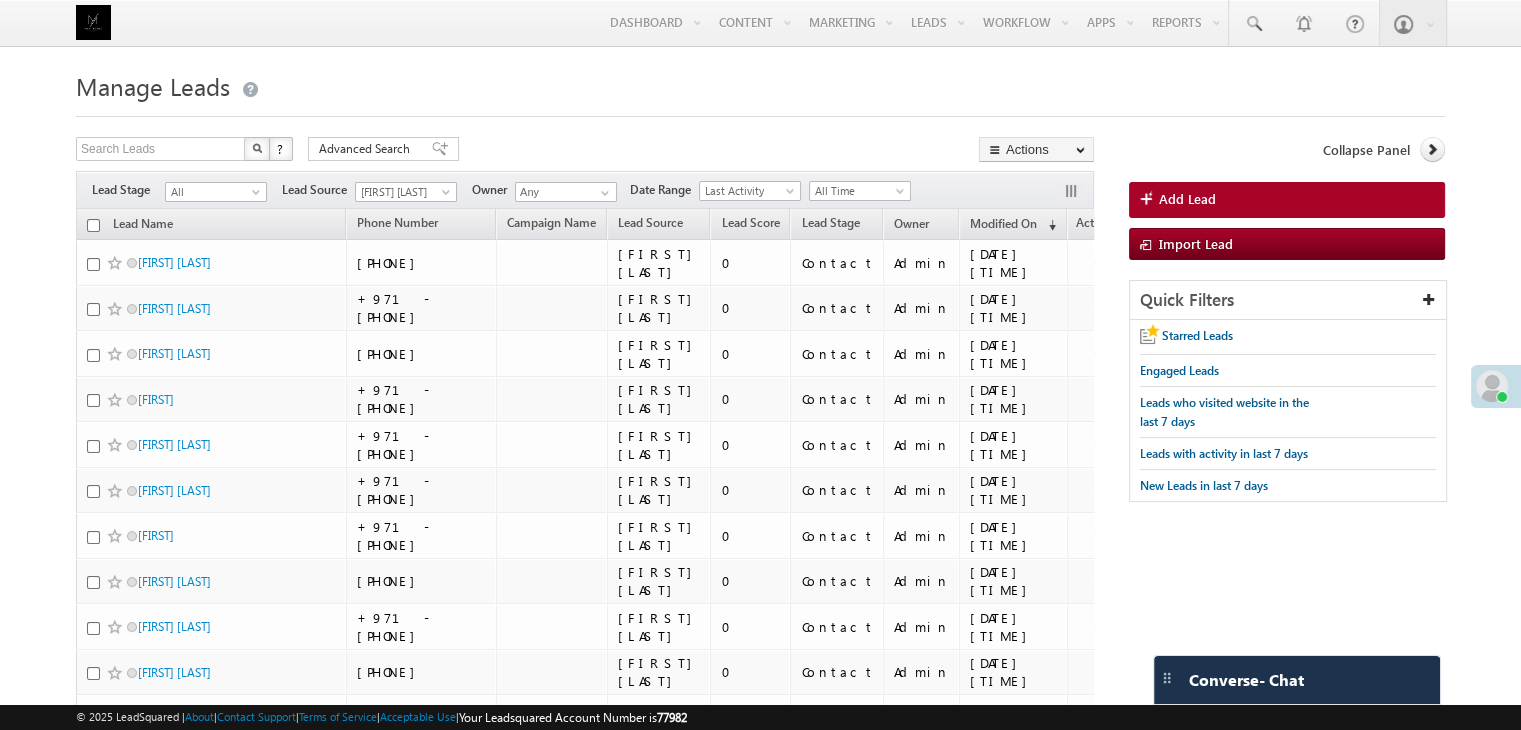 click at bounding box center (93, 225) 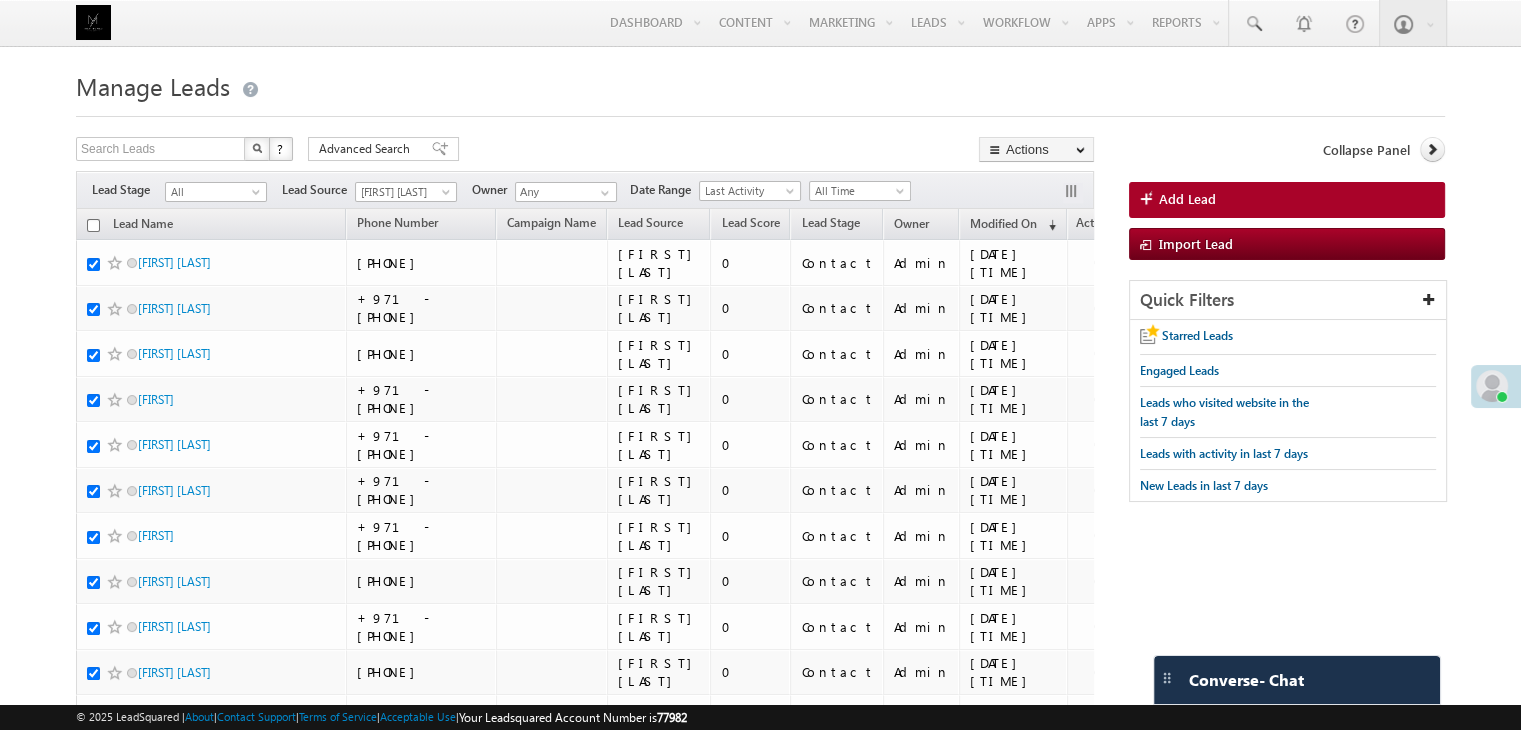 checkbox on "true" 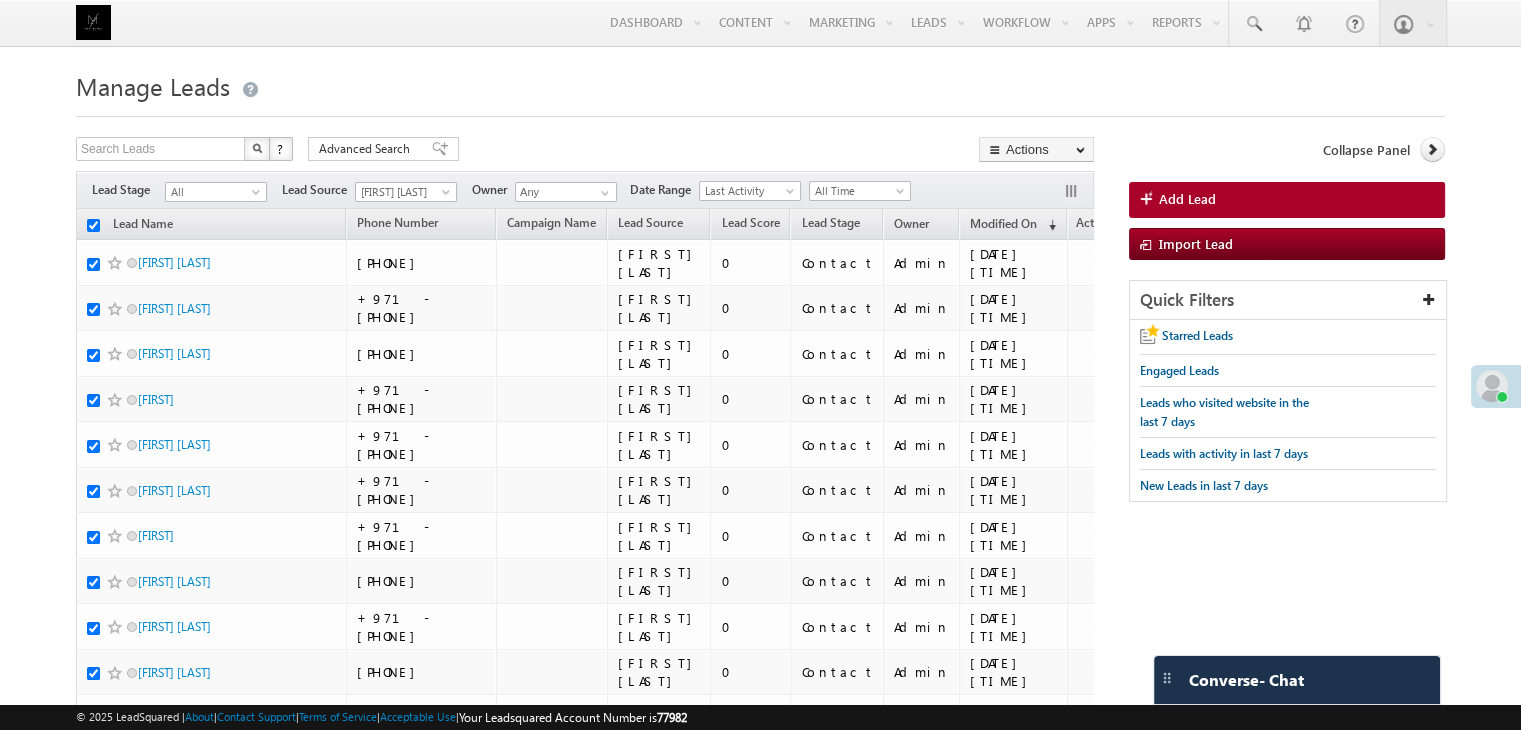 checkbox on "true" 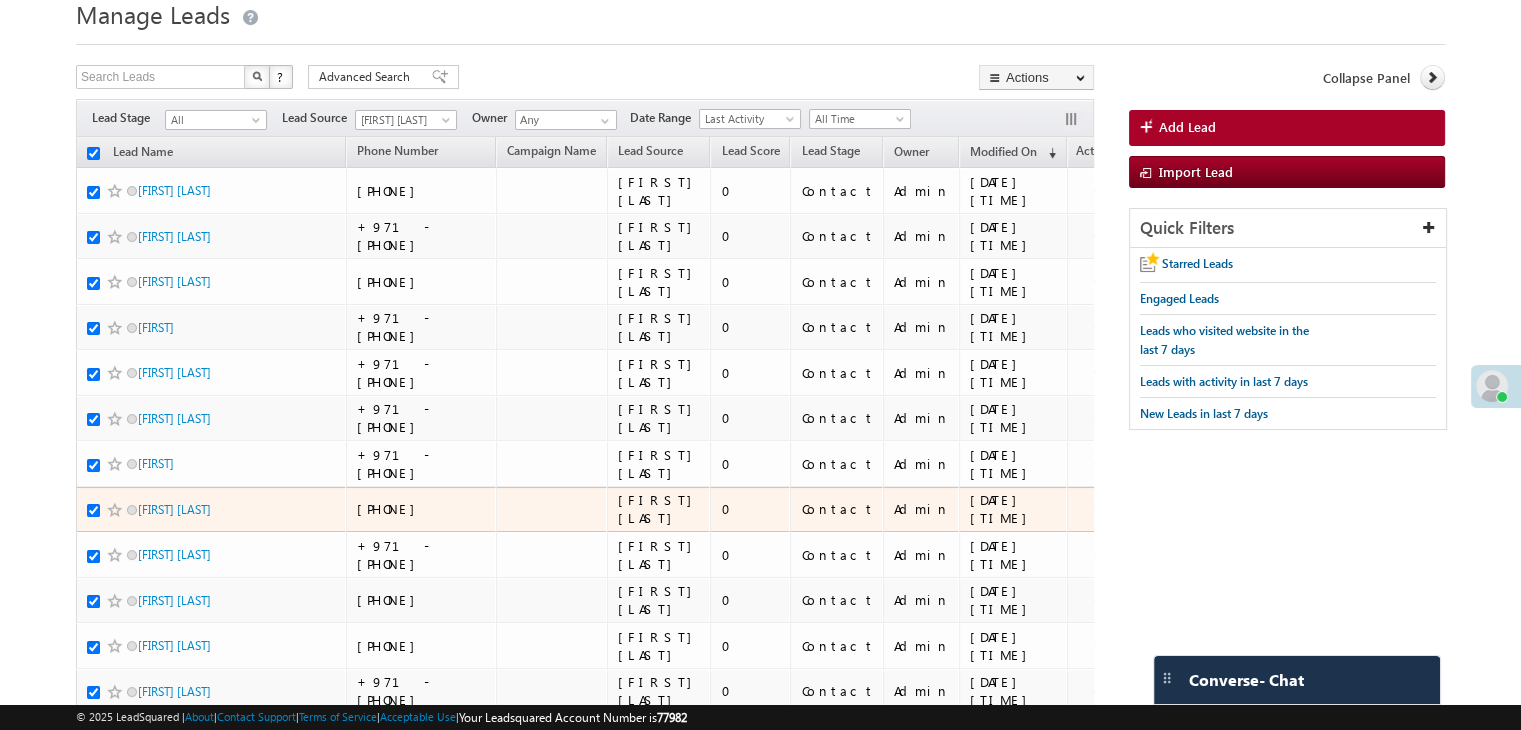 scroll, scrollTop: 100, scrollLeft: 0, axis: vertical 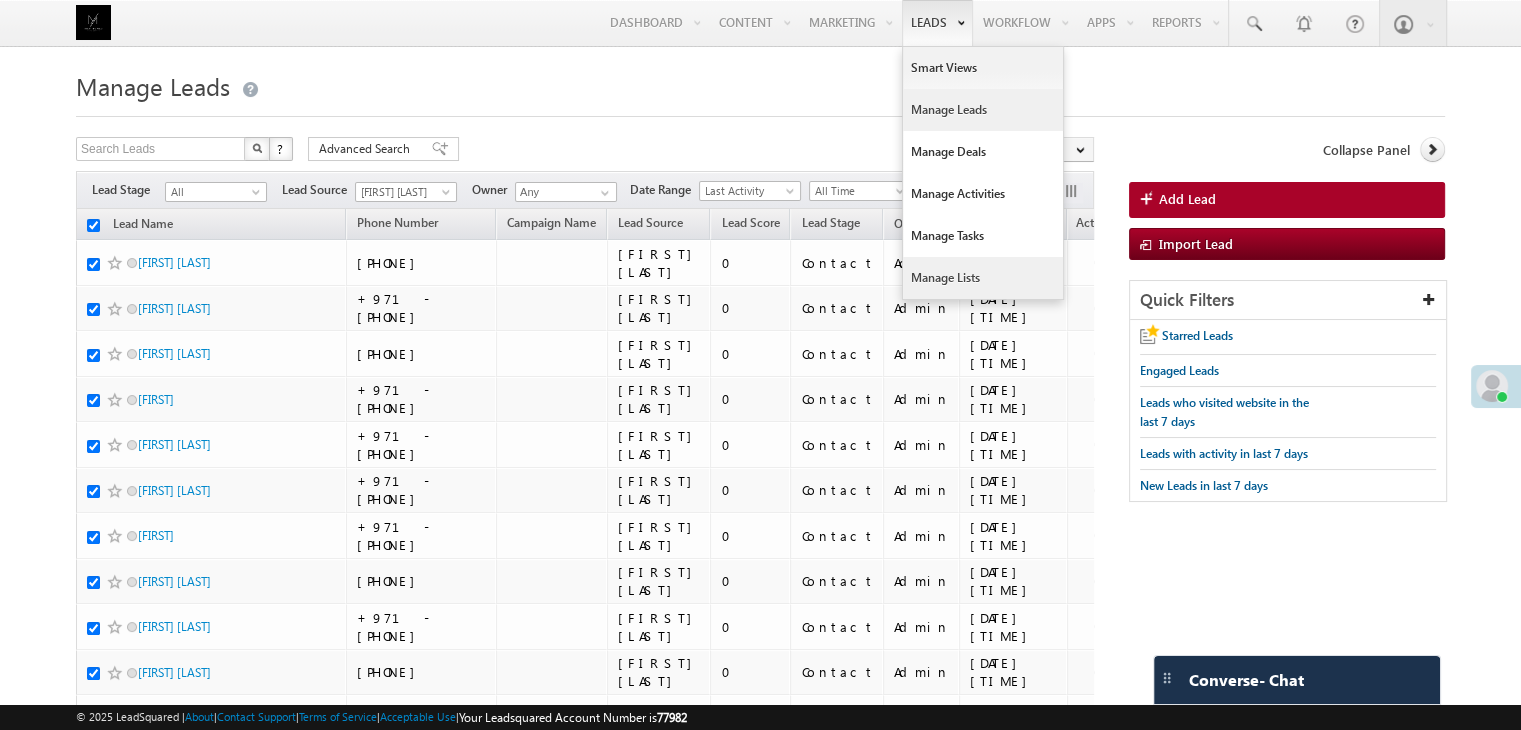 click on "Manage Lists" at bounding box center (983, 278) 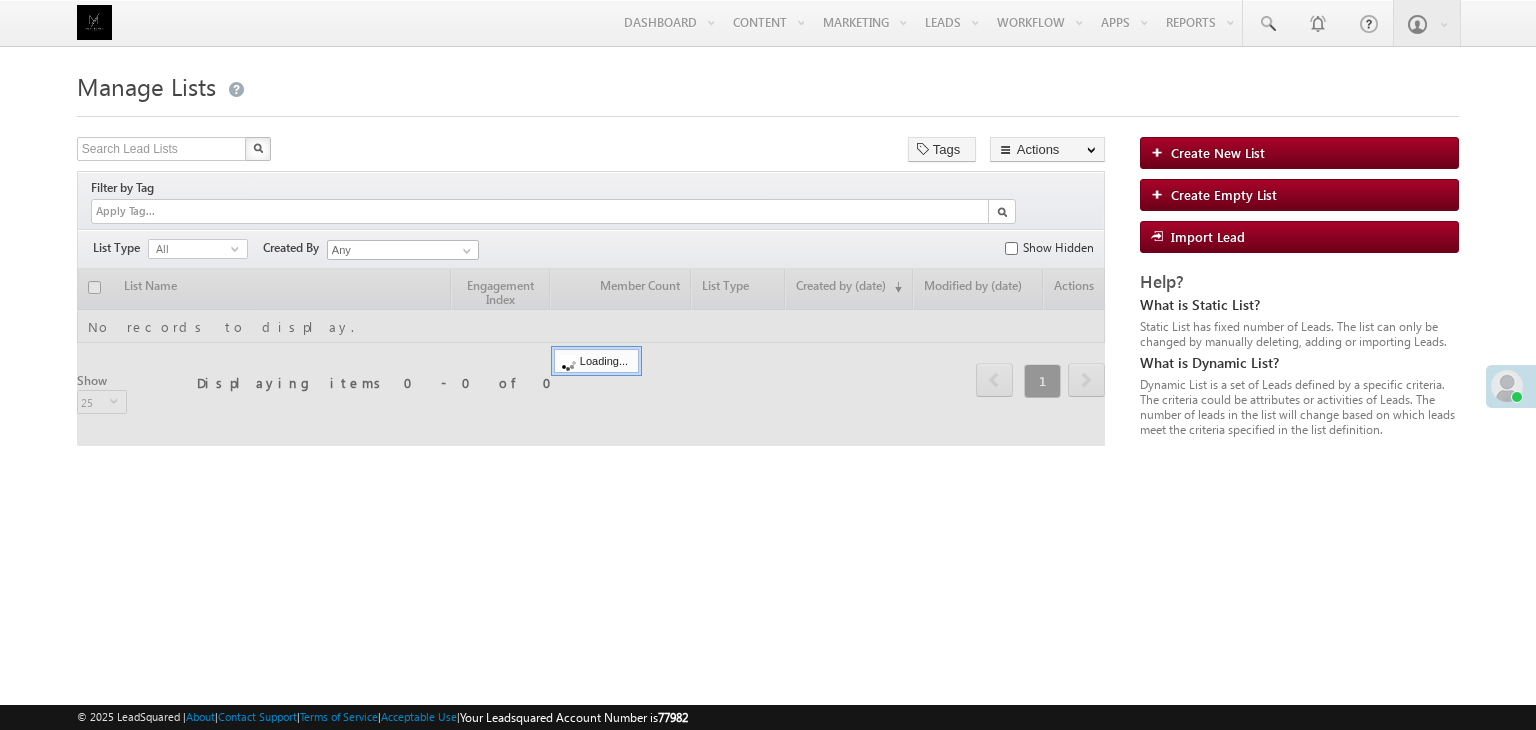 scroll, scrollTop: 0, scrollLeft: 0, axis: both 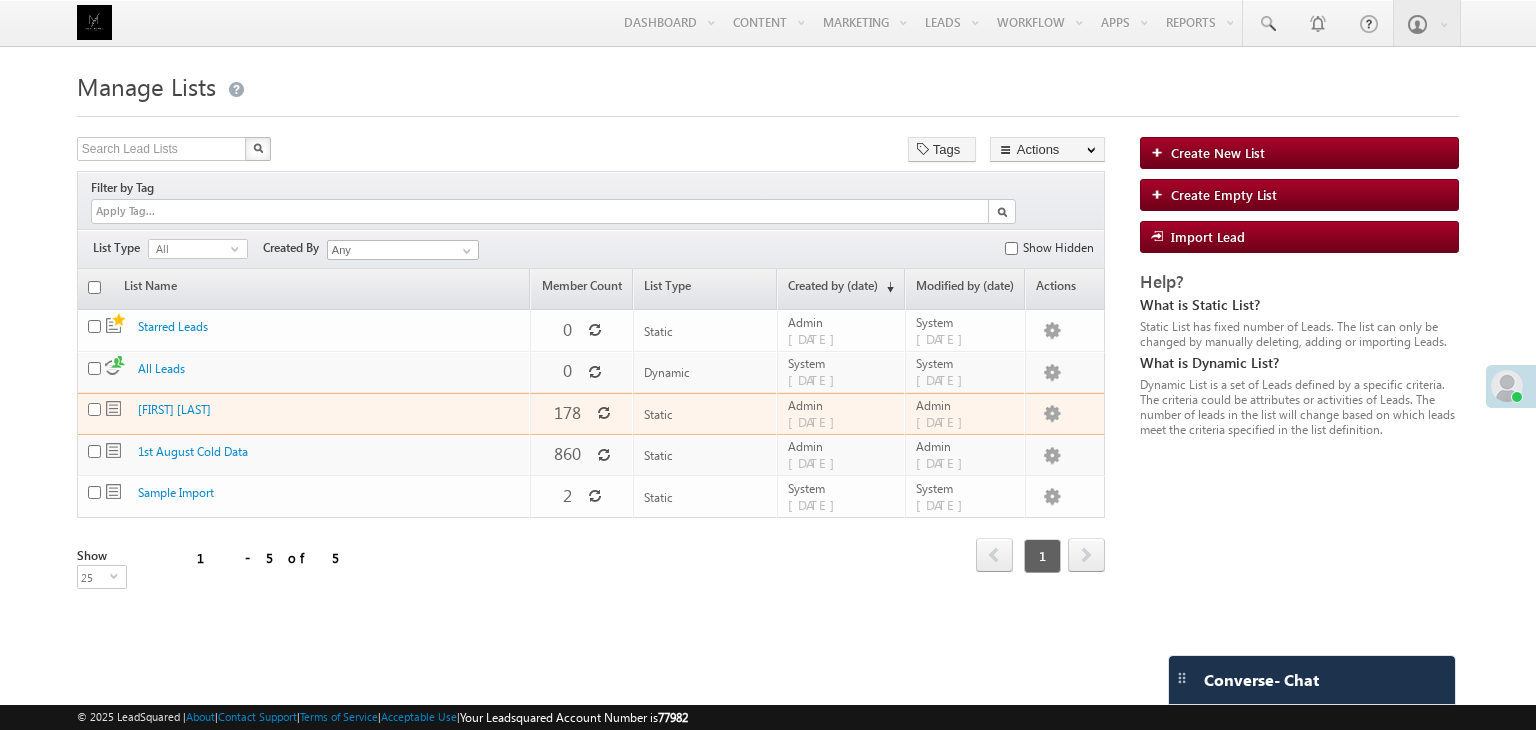 click at bounding box center [94, 409] 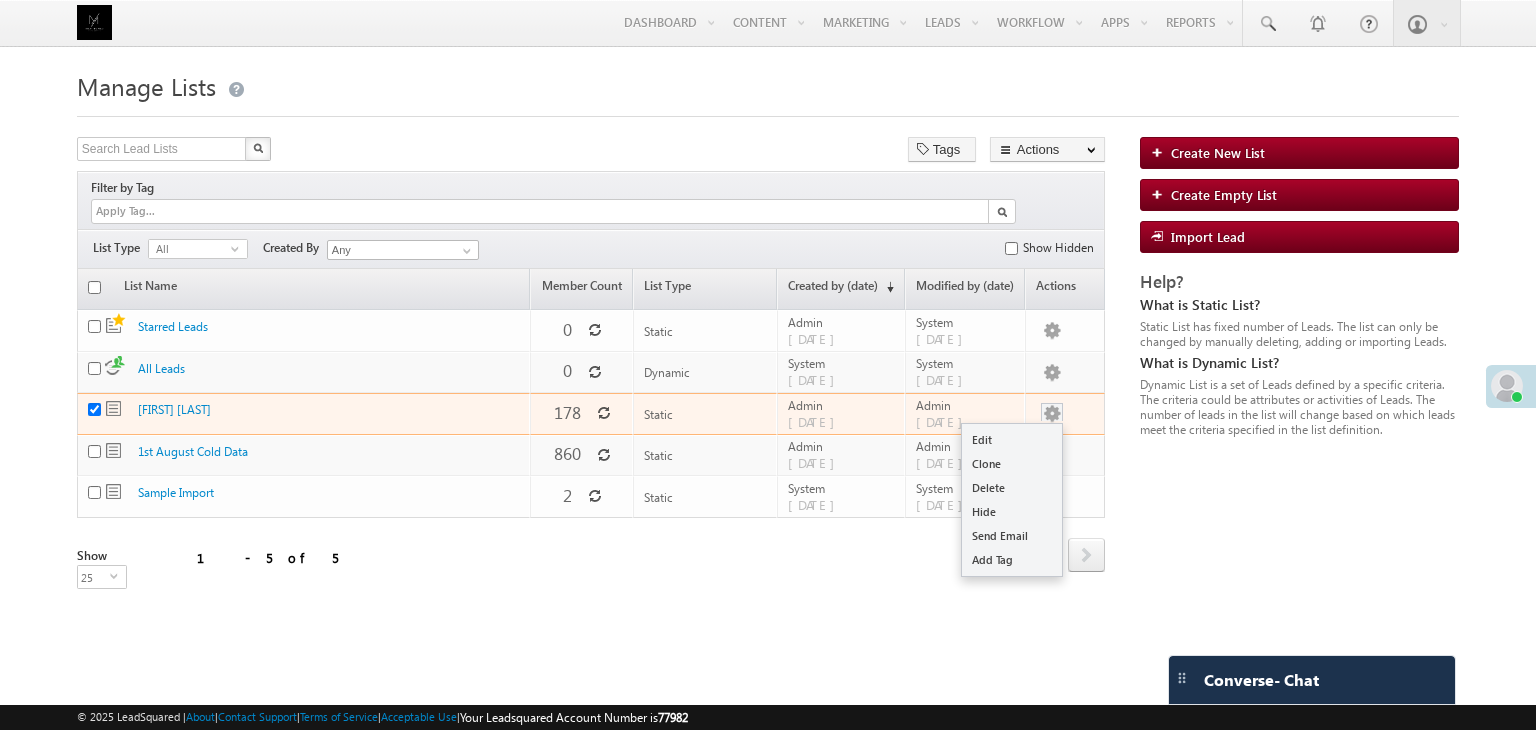 click at bounding box center (1052, 414) 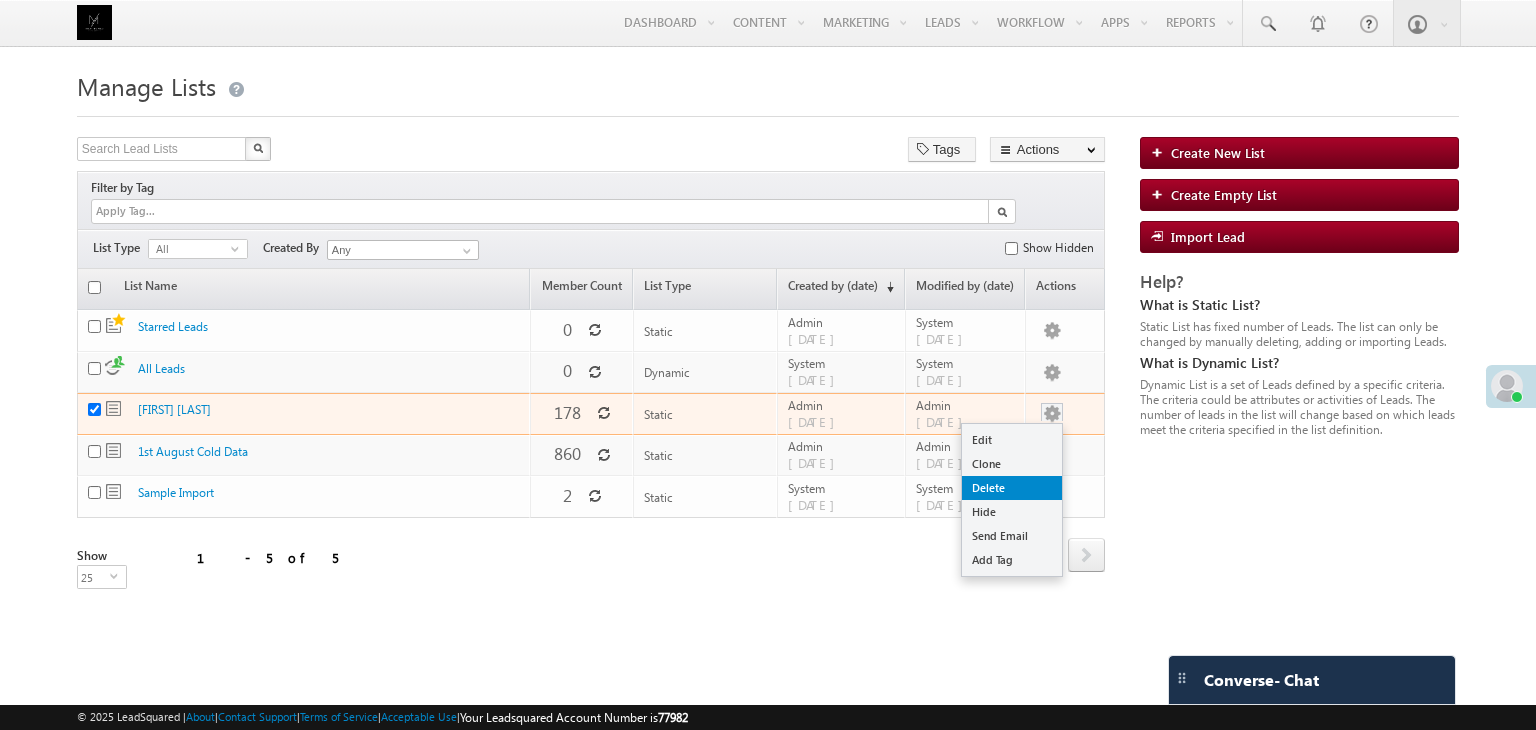 click on "Delete" at bounding box center [1012, 488] 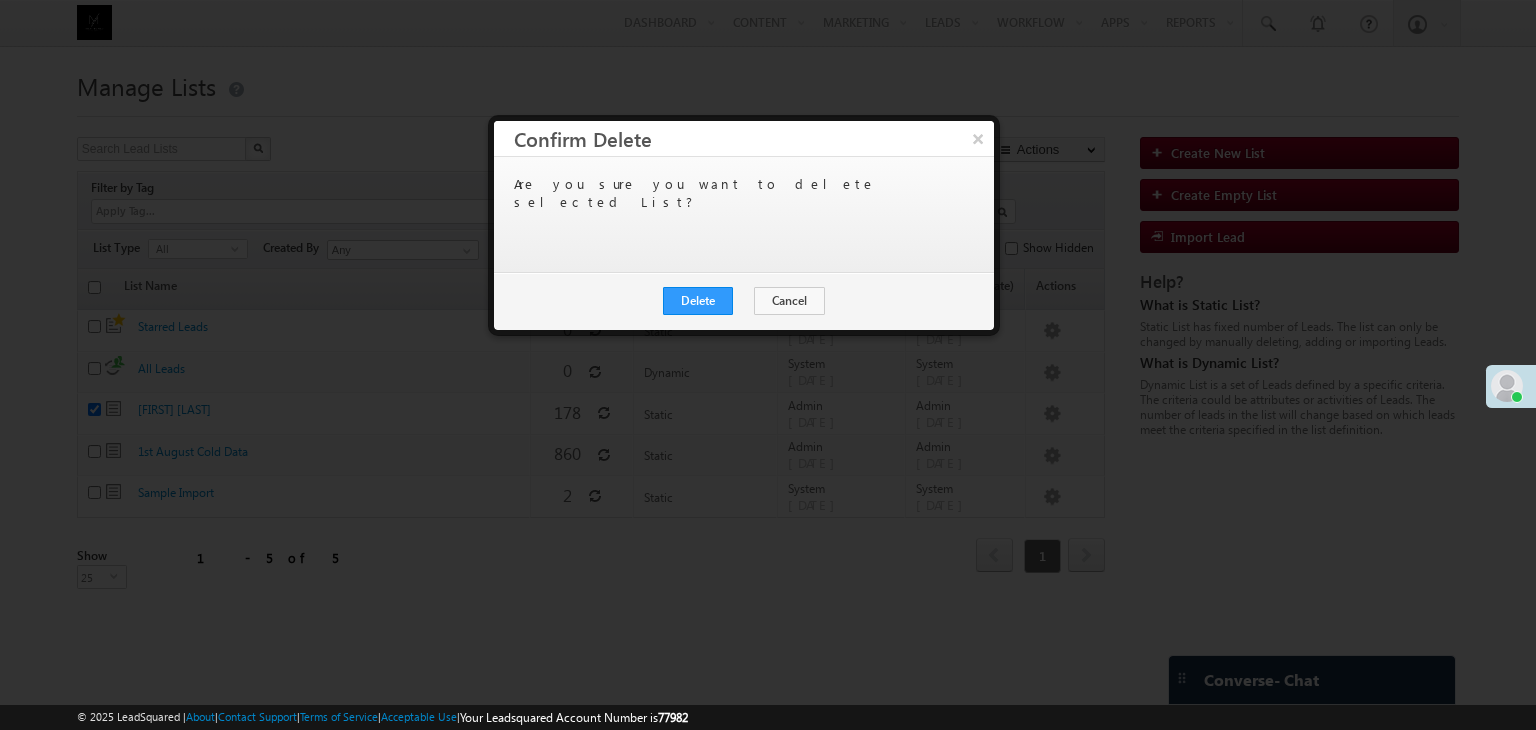 click on "Delete
Cancel
Close" at bounding box center (744, 301) 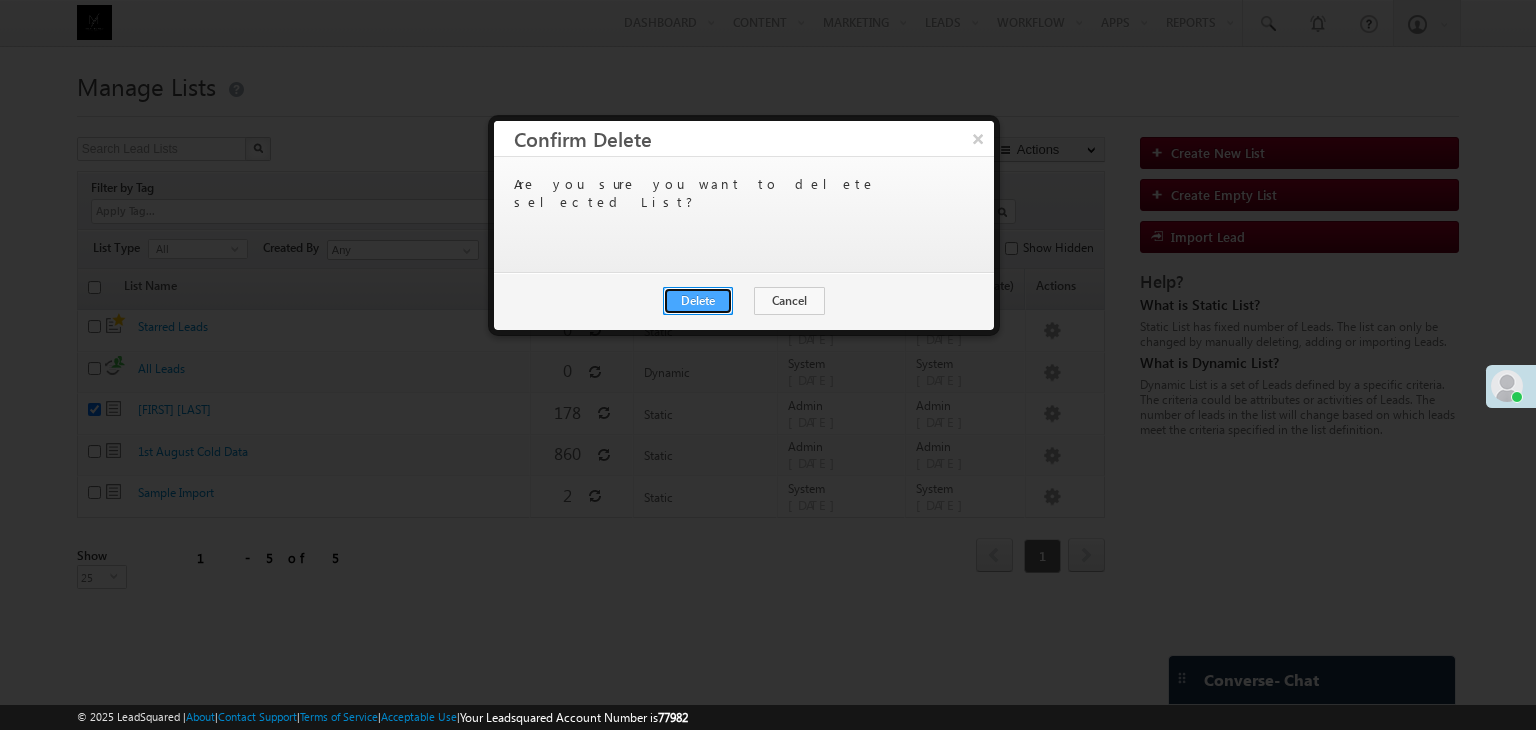 click on "Delete" at bounding box center (698, 301) 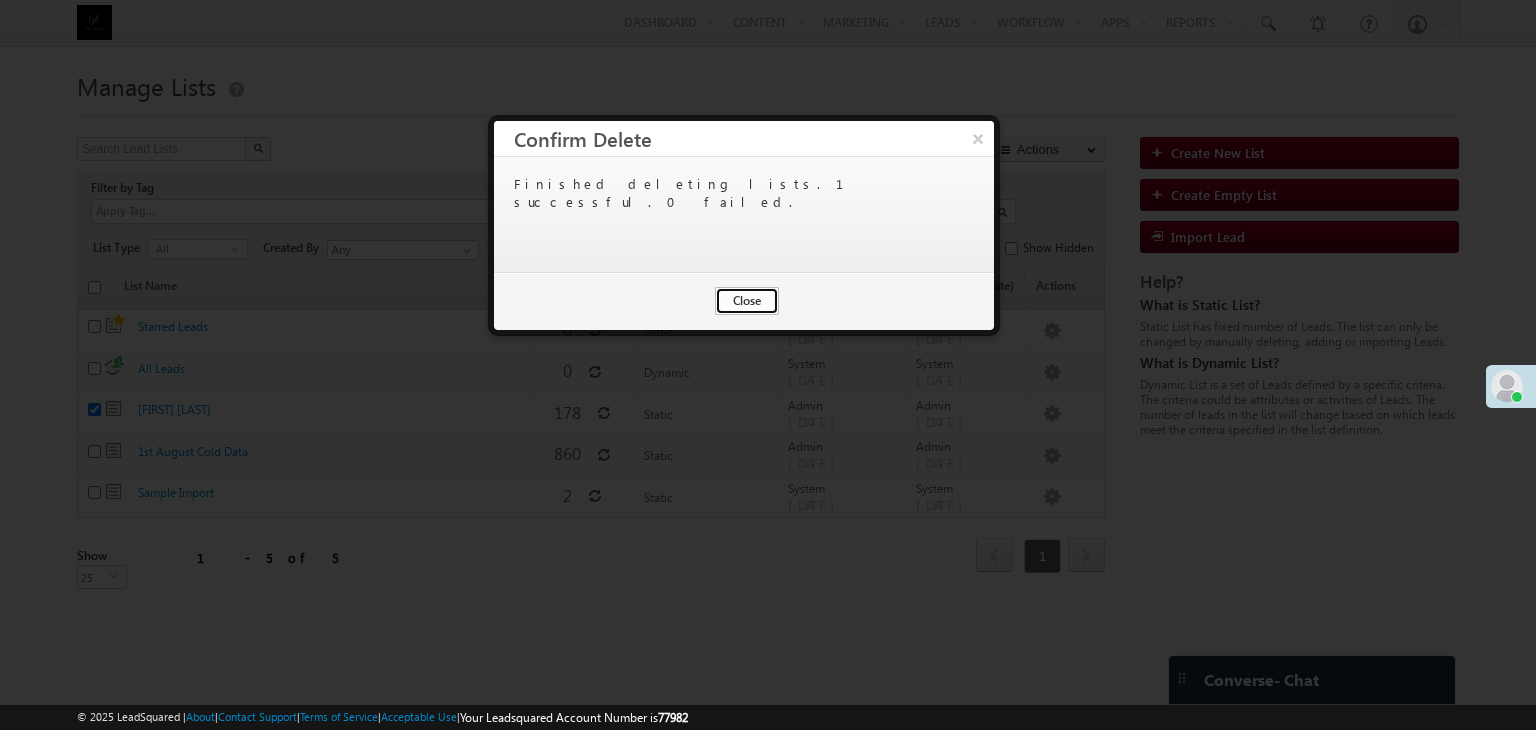 click on "Close" at bounding box center [747, 301] 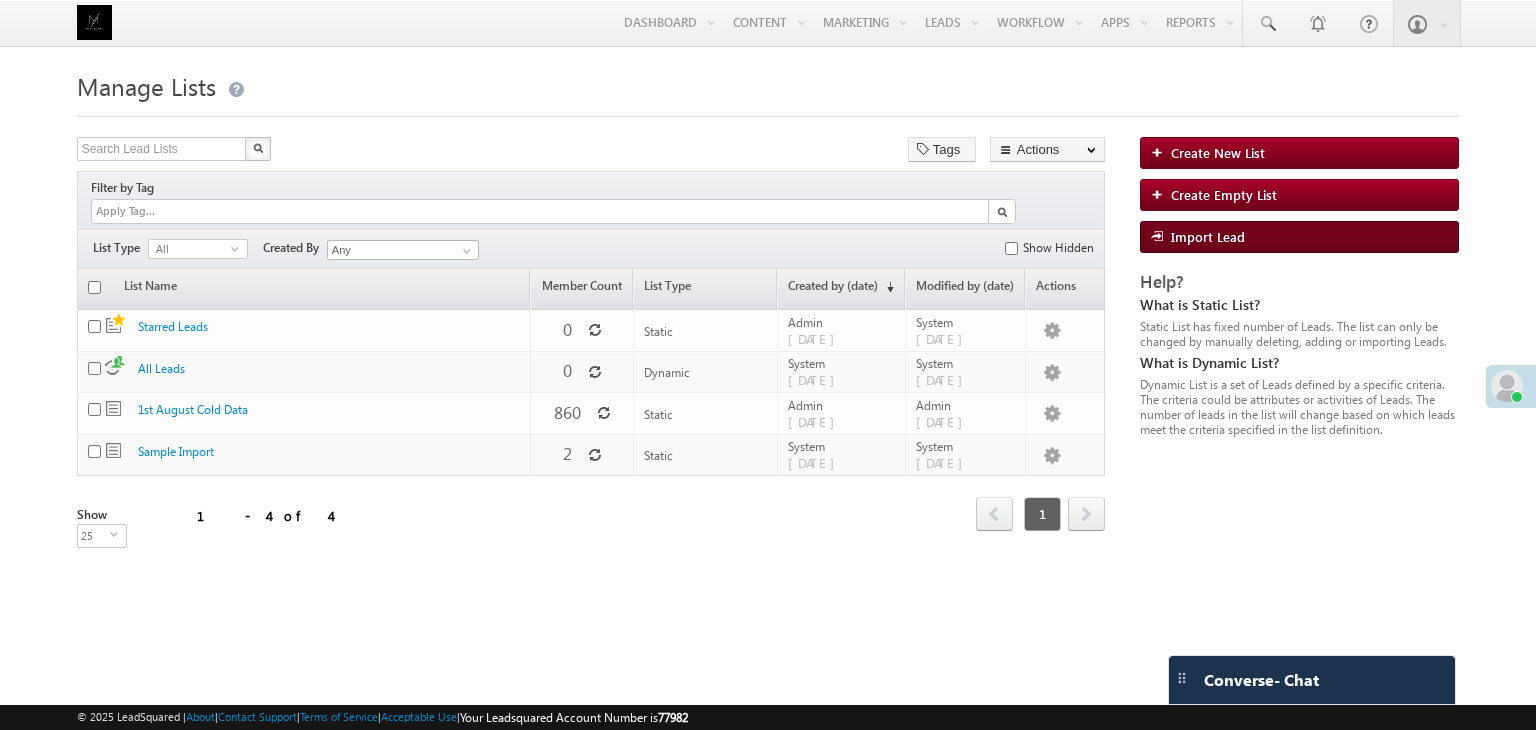 click on "Import Lead" at bounding box center [1299, 237] 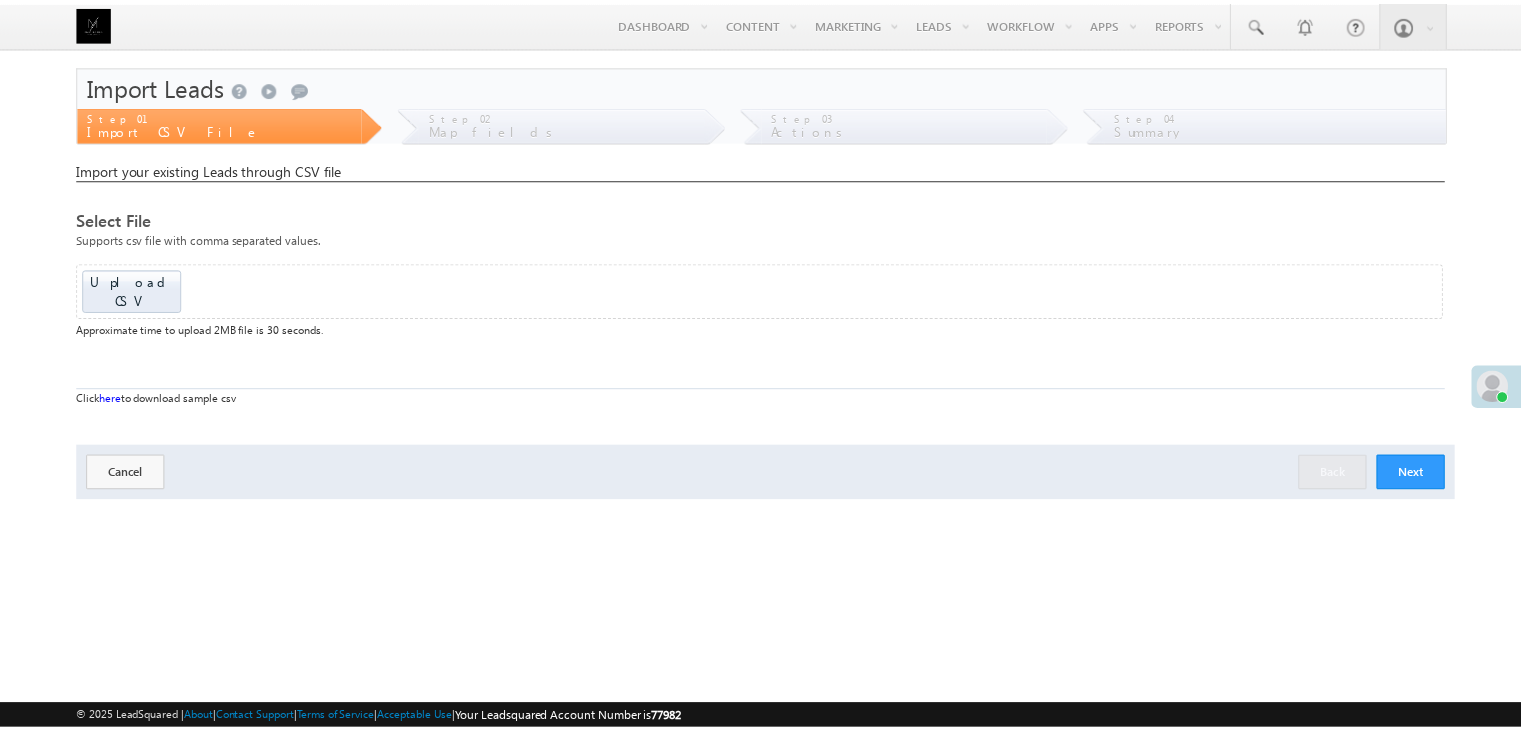 scroll, scrollTop: 0, scrollLeft: 0, axis: both 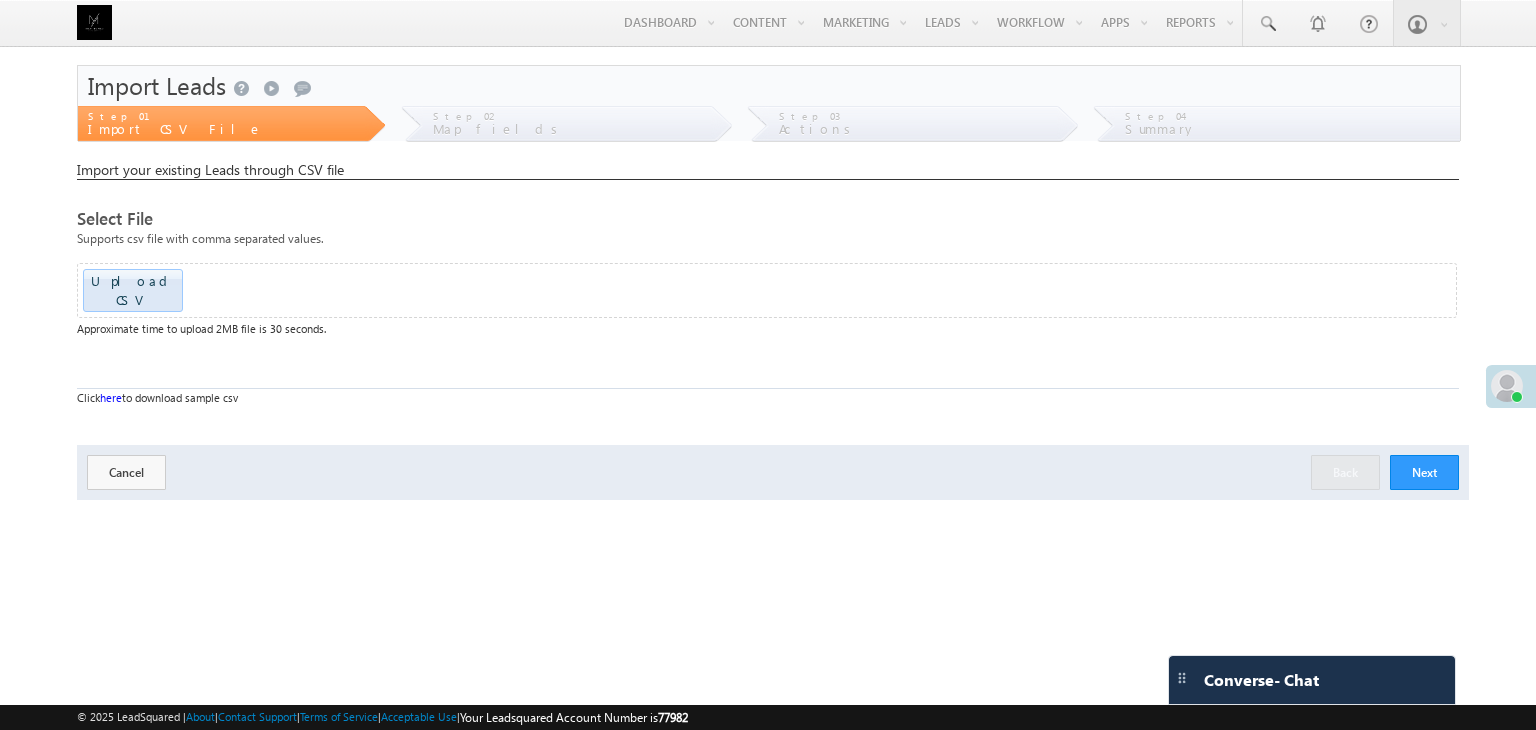 click at bounding box center (-1518, 284) 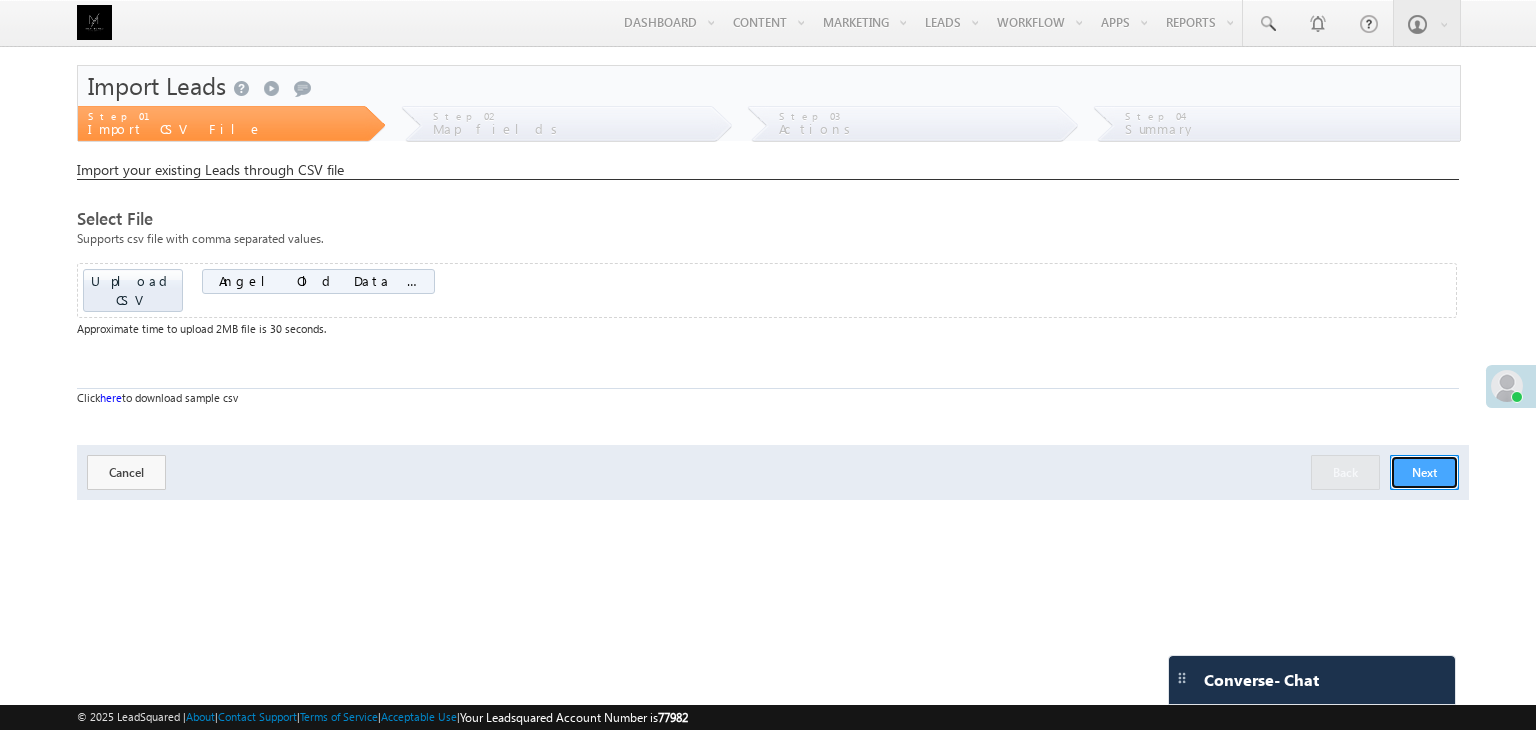 click on "Next" at bounding box center (1424, 472) 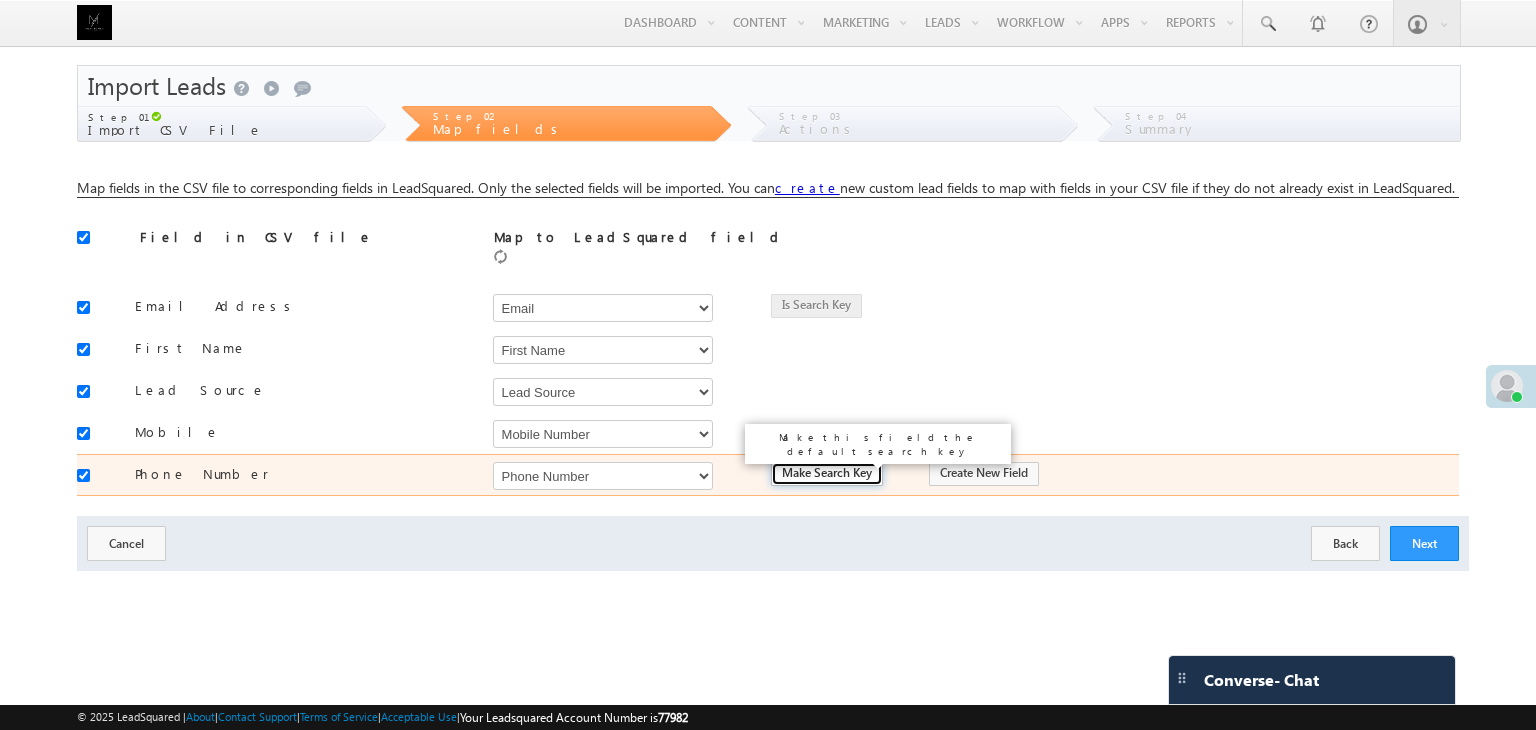 click on "Make Search Key" at bounding box center (827, 474) 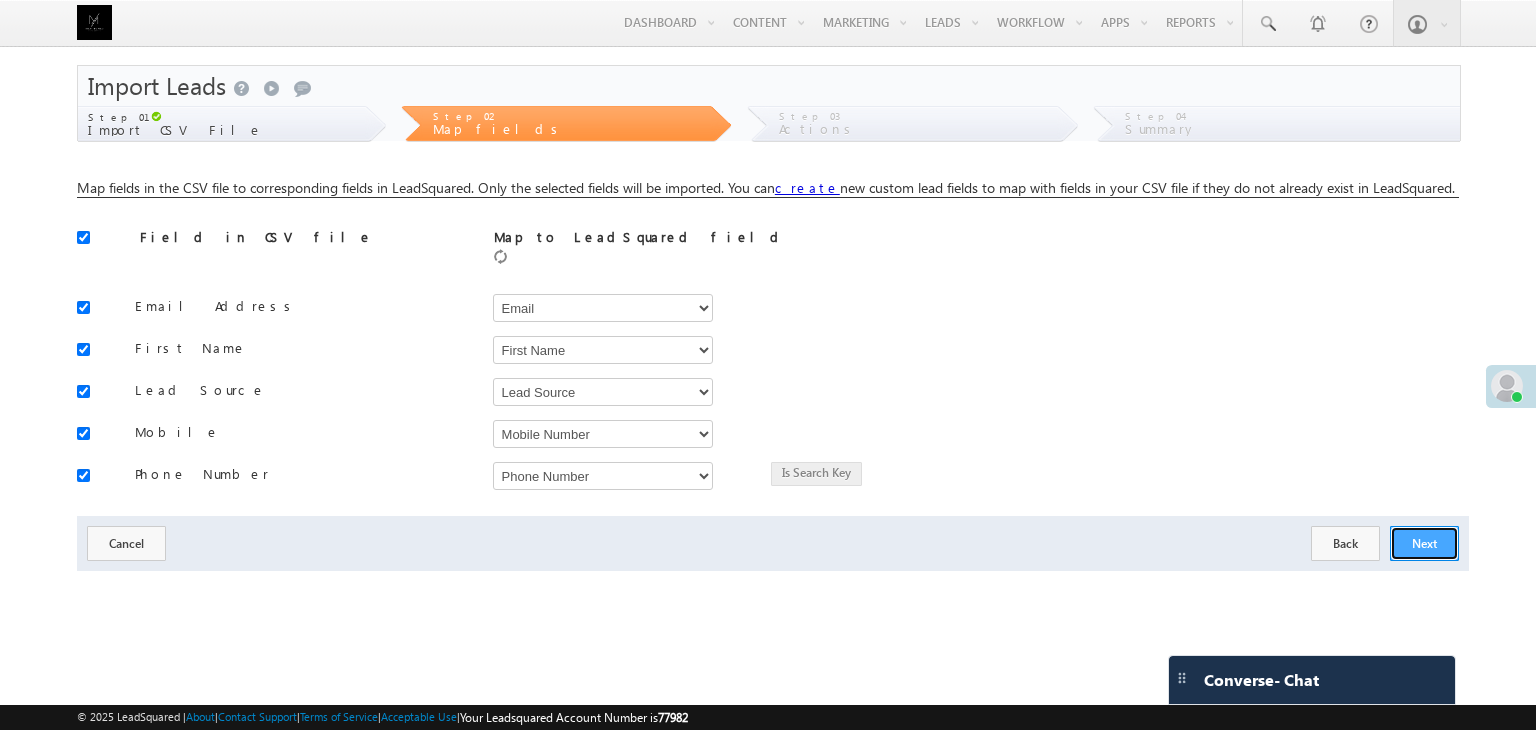 click on "Next" at bounding box center (1424, 543) 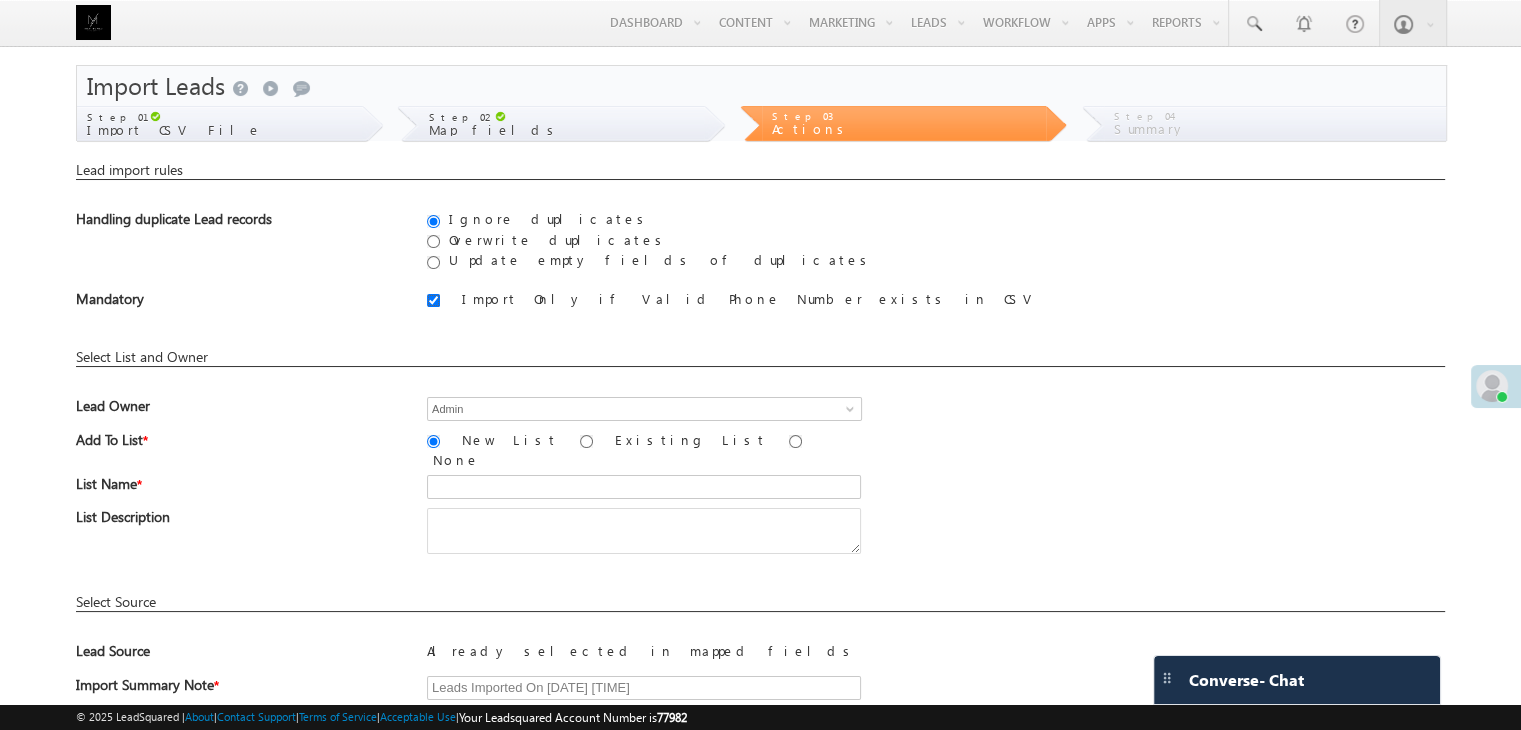 click on "Import Only if Valid Phone Number exists in CSV" at bounding box center [433, 300] 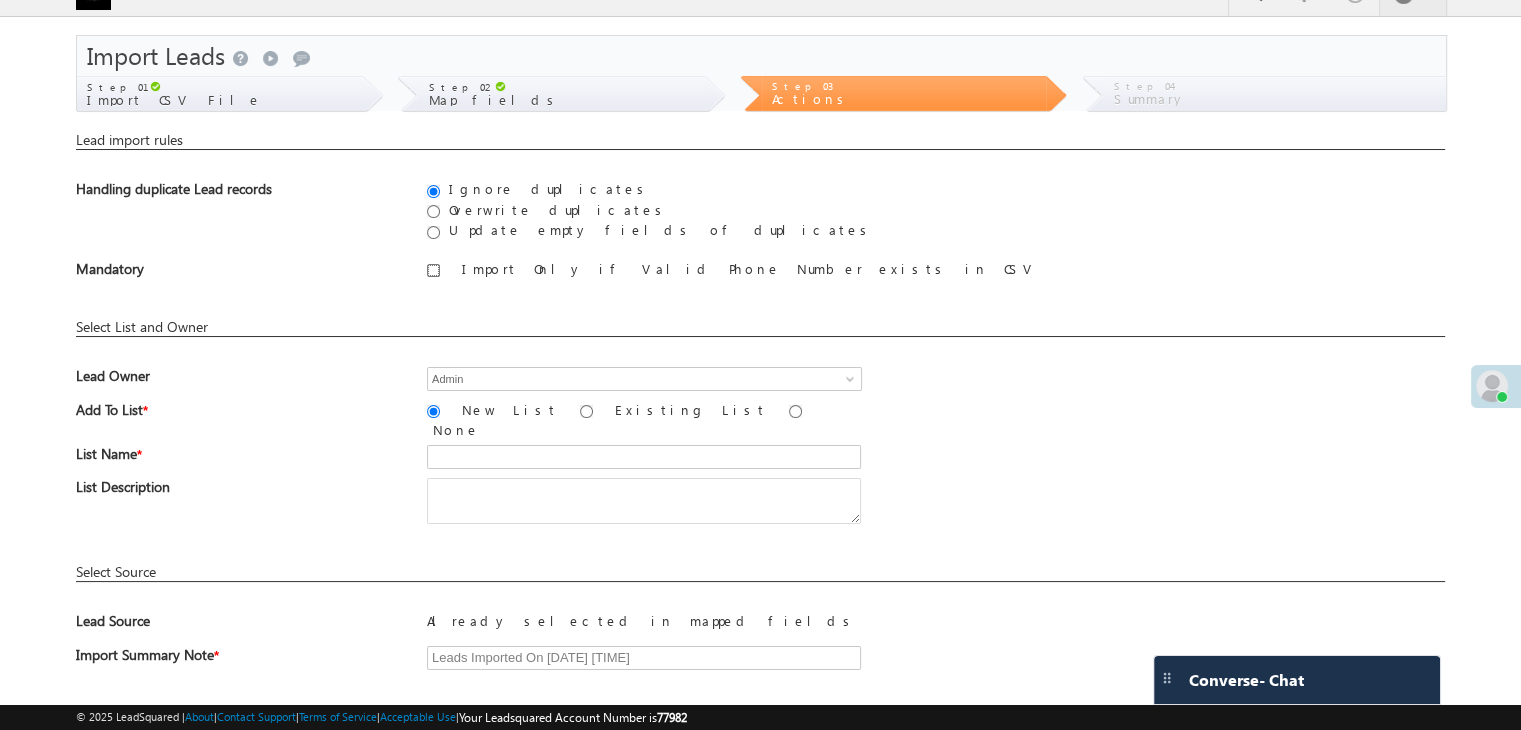 scroll, scrollTop: 0, scrollLeft: 0, axis: both 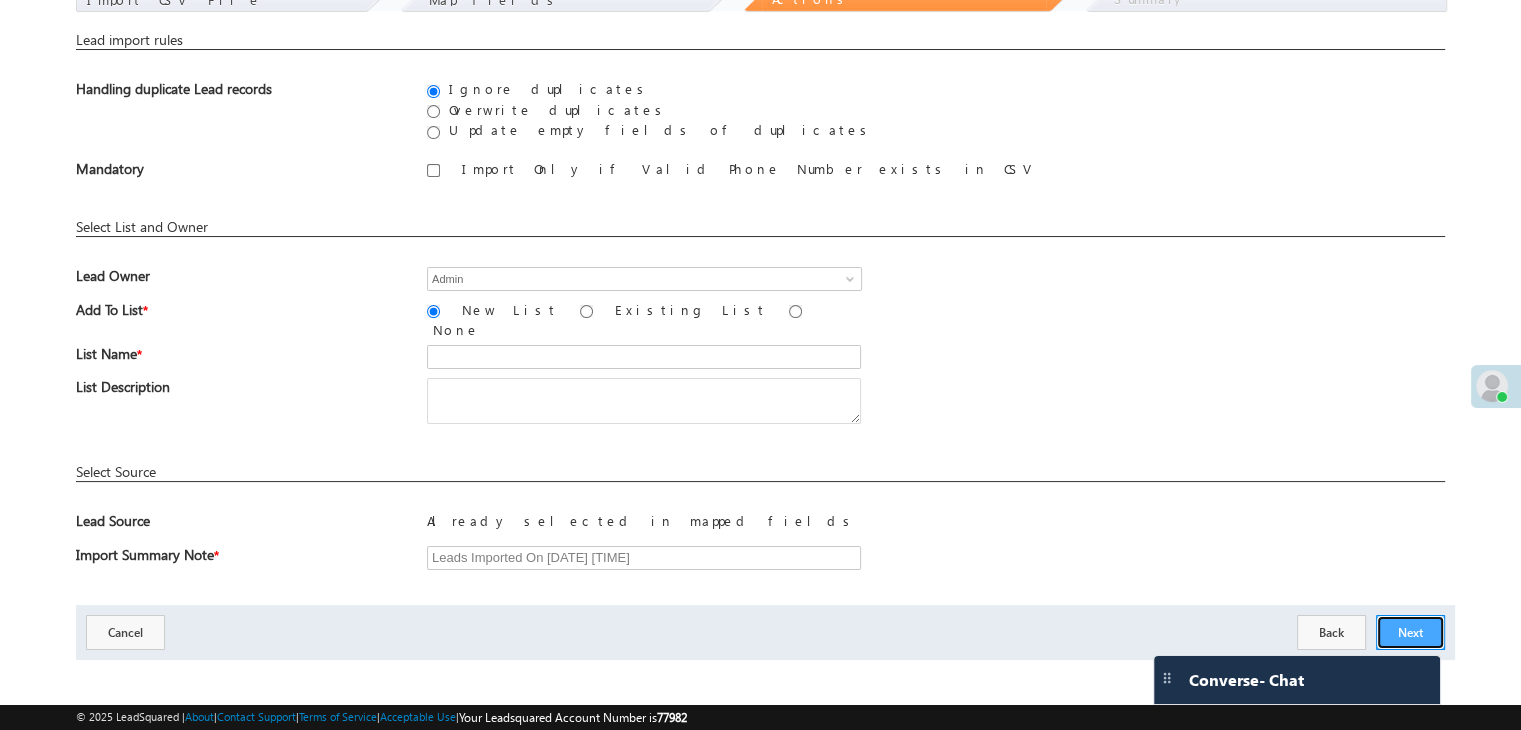 click on "Next" at bounding box center (1410, 632) 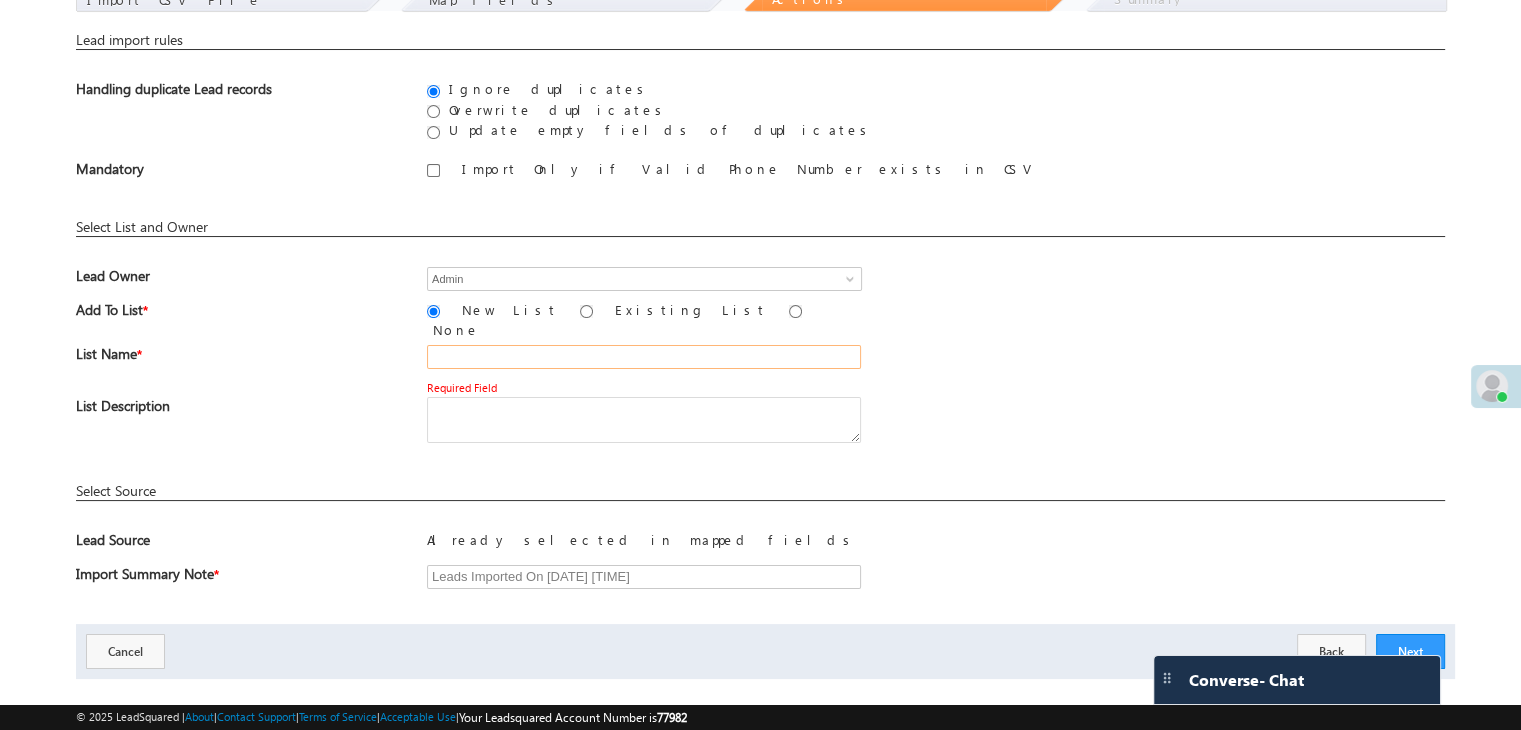 click at bounding box center [644, 357] 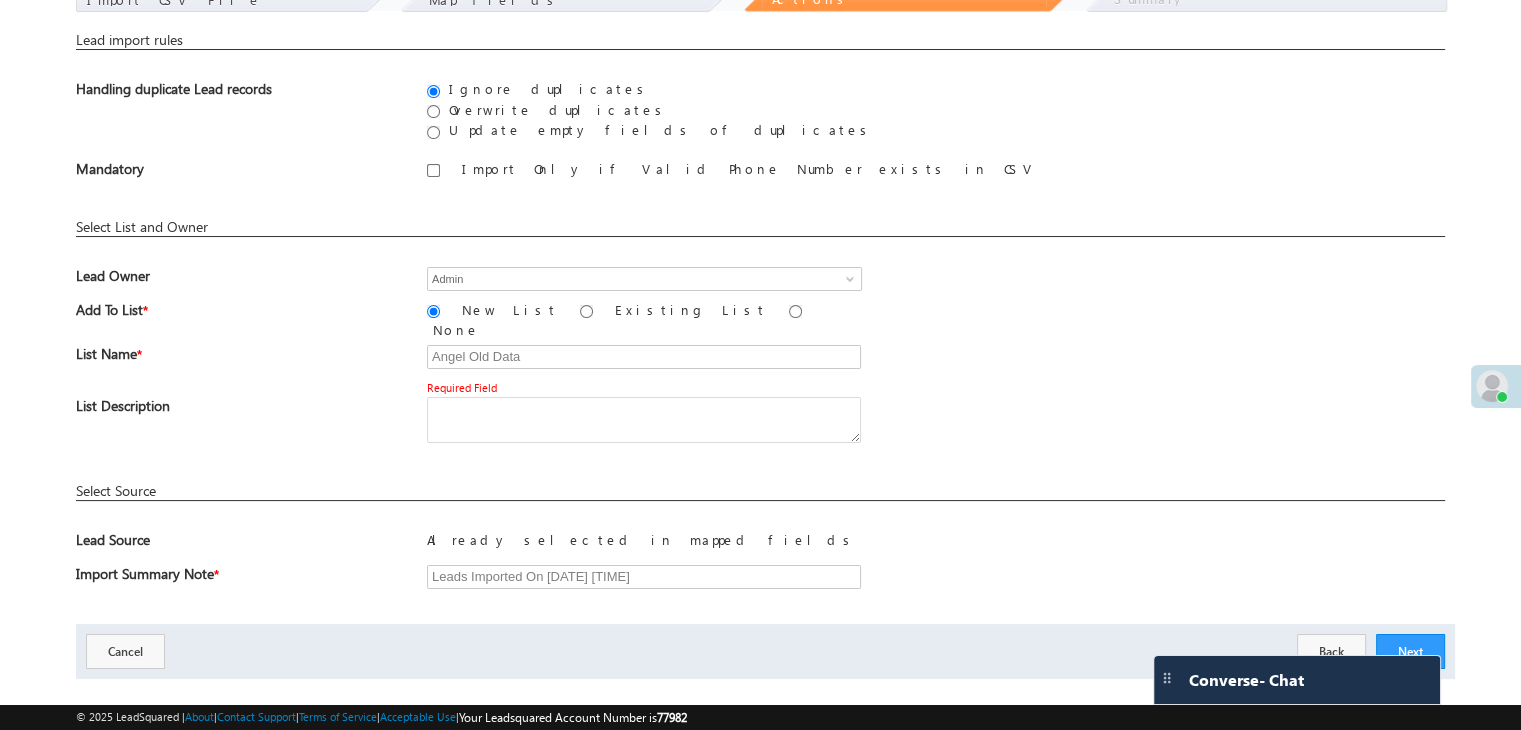 click on "List Description" at bounding box center (760, 424) 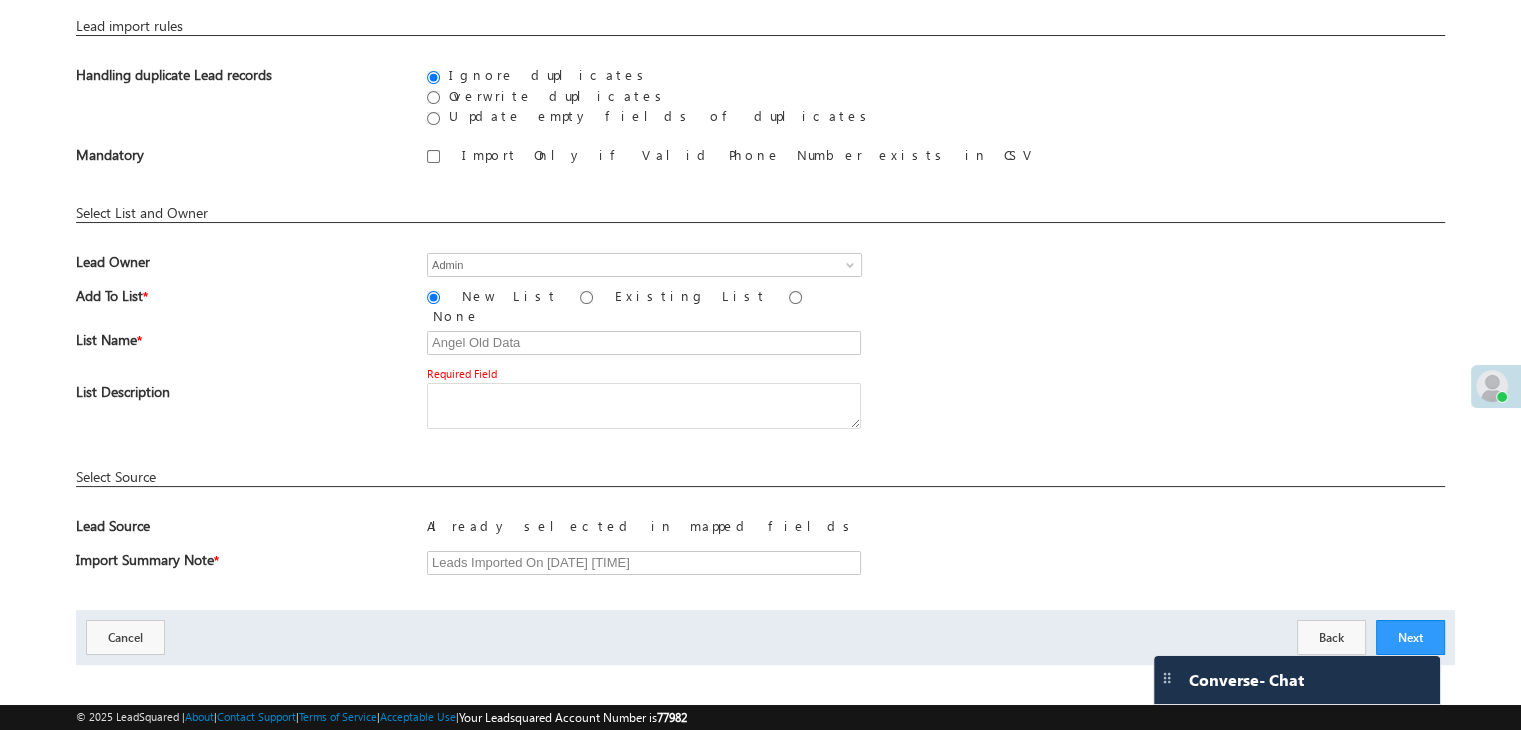 scroll, scrollTop: 148, scrollLeft: 0, axis: vertical 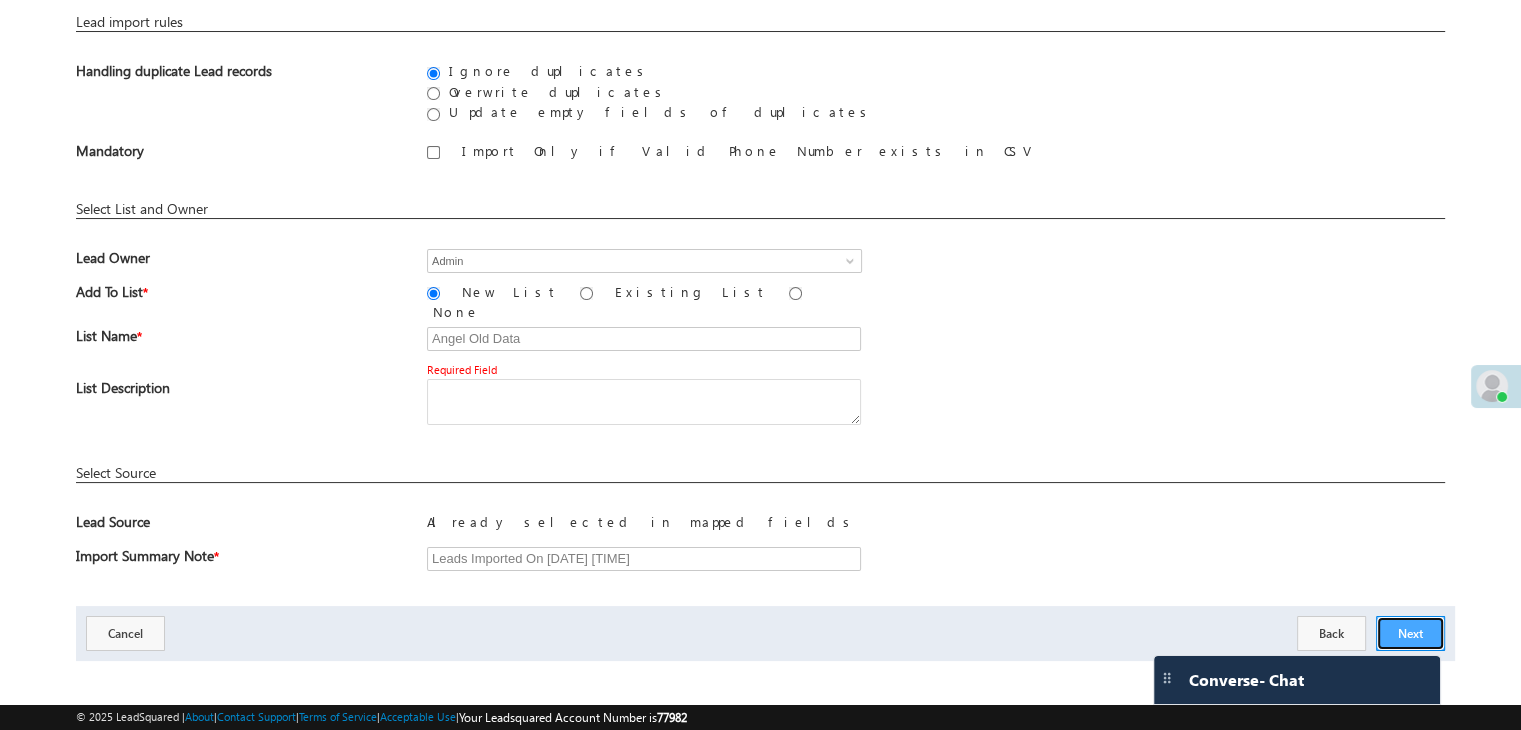 click on "Next" at bounding box center (1410, 633) 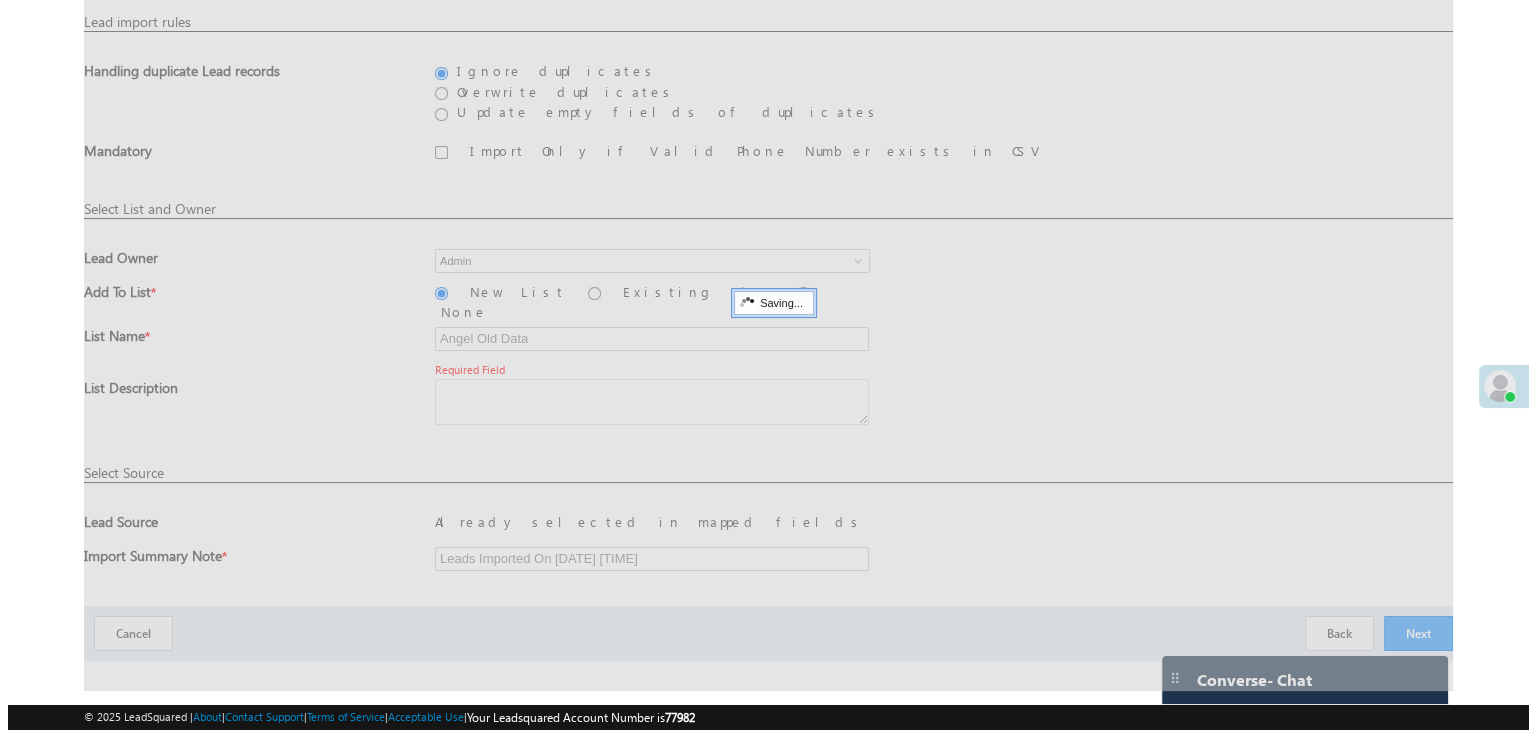 scroll, scrollTop: 0, scrollLeft: 0, axis: both 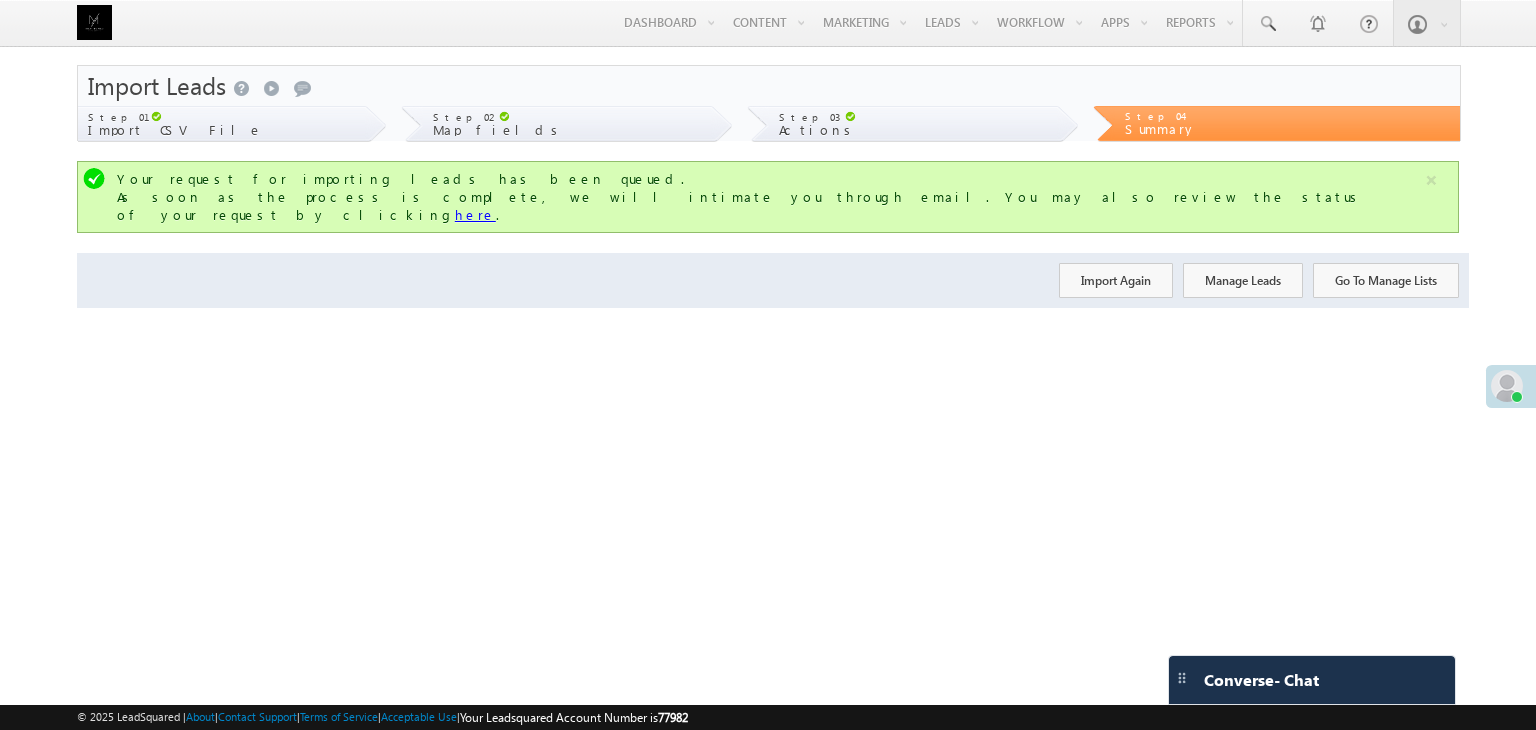 click on "here" at bounding box center (475, 214) 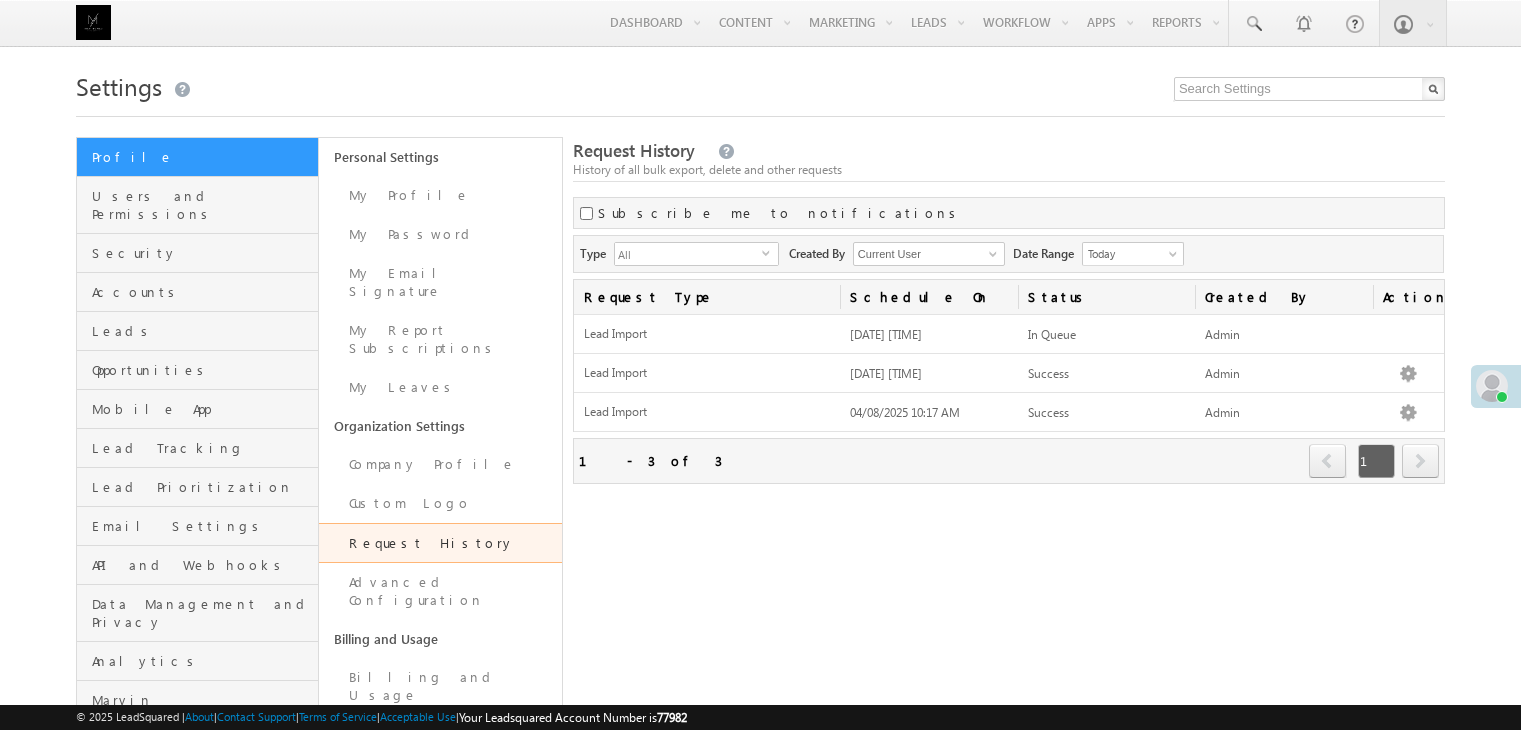 scroll, scrollTop: 0, scrollLeft: 0, axis: both 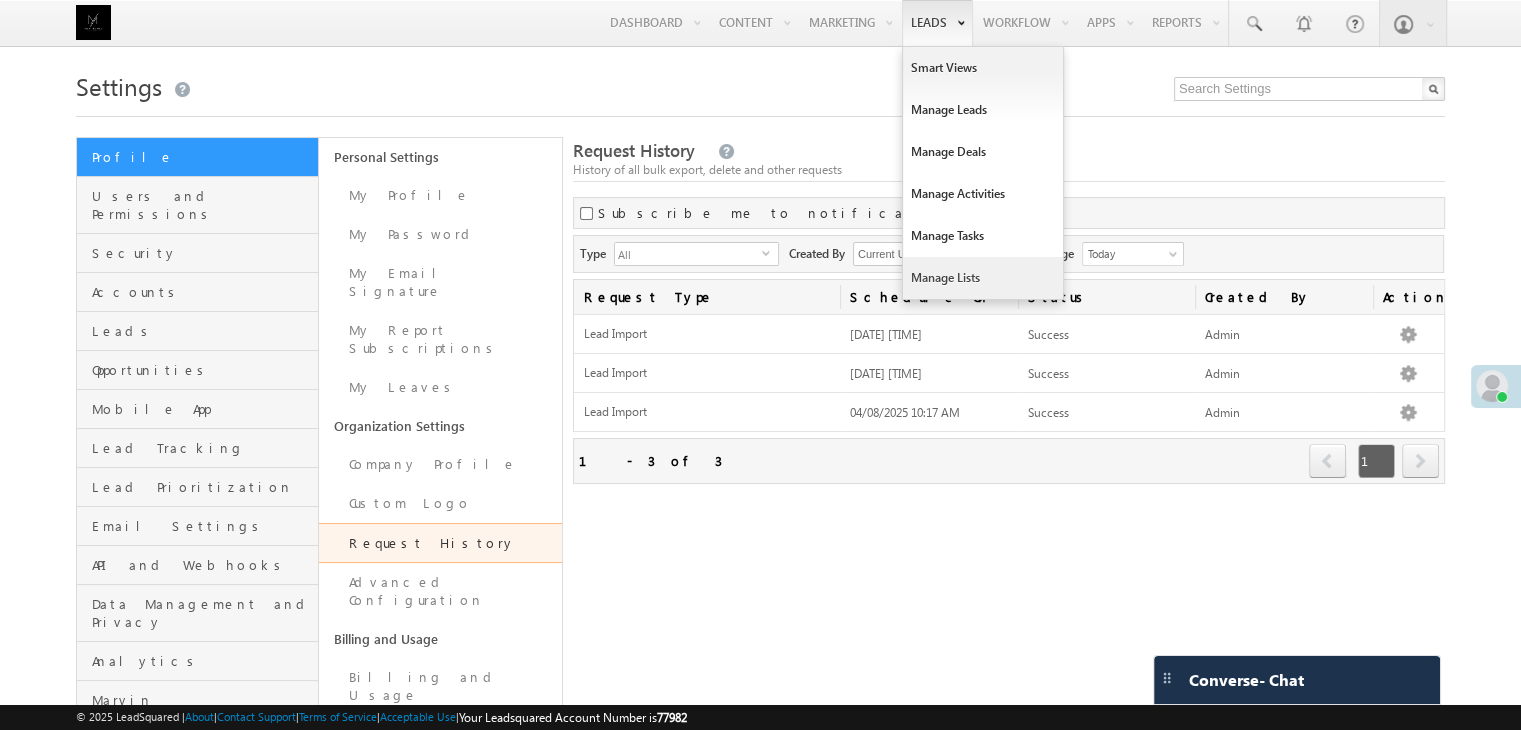 click on "Manage Lists" at bounding box center [983, 278] 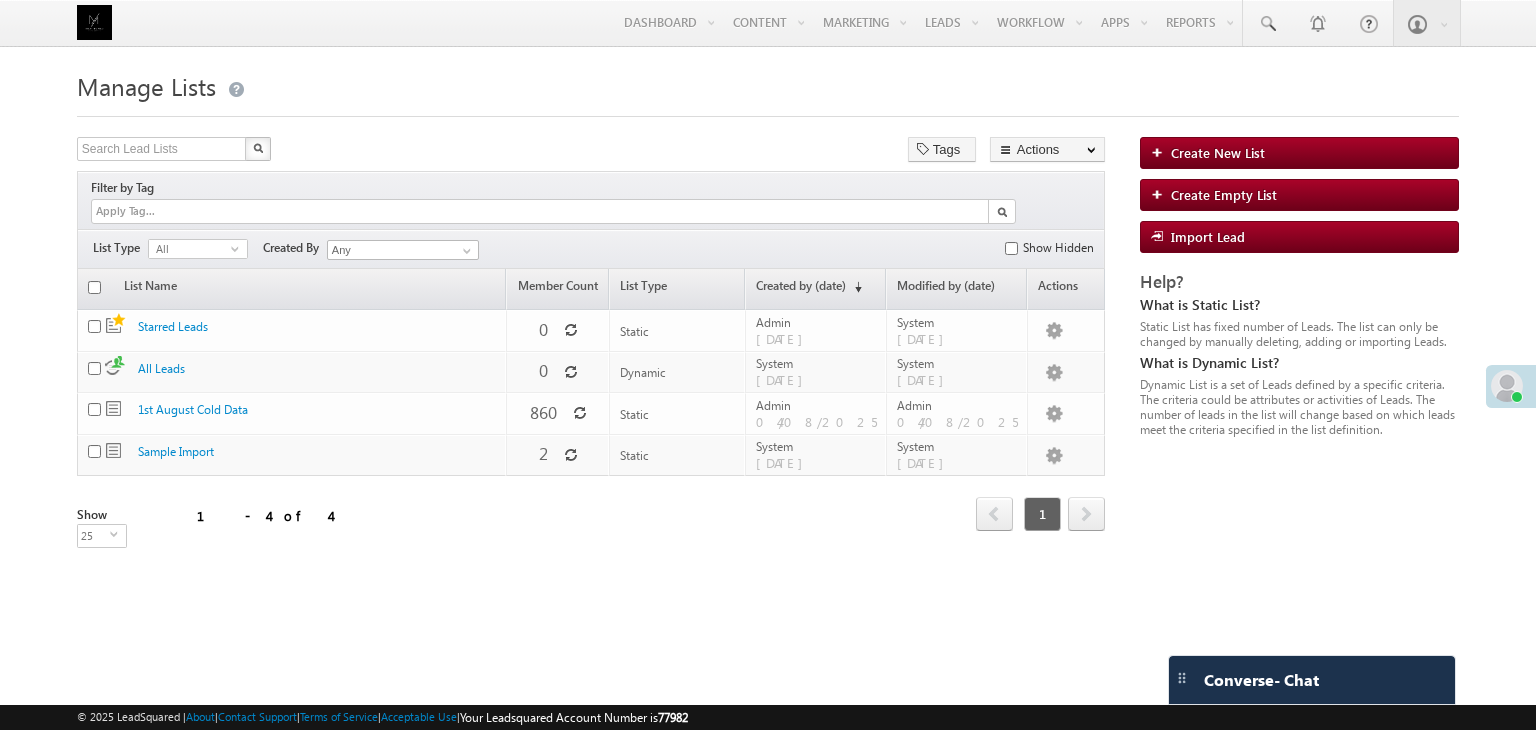 scroll, scrollTop: 0, scrollLeft: 0, axis: both 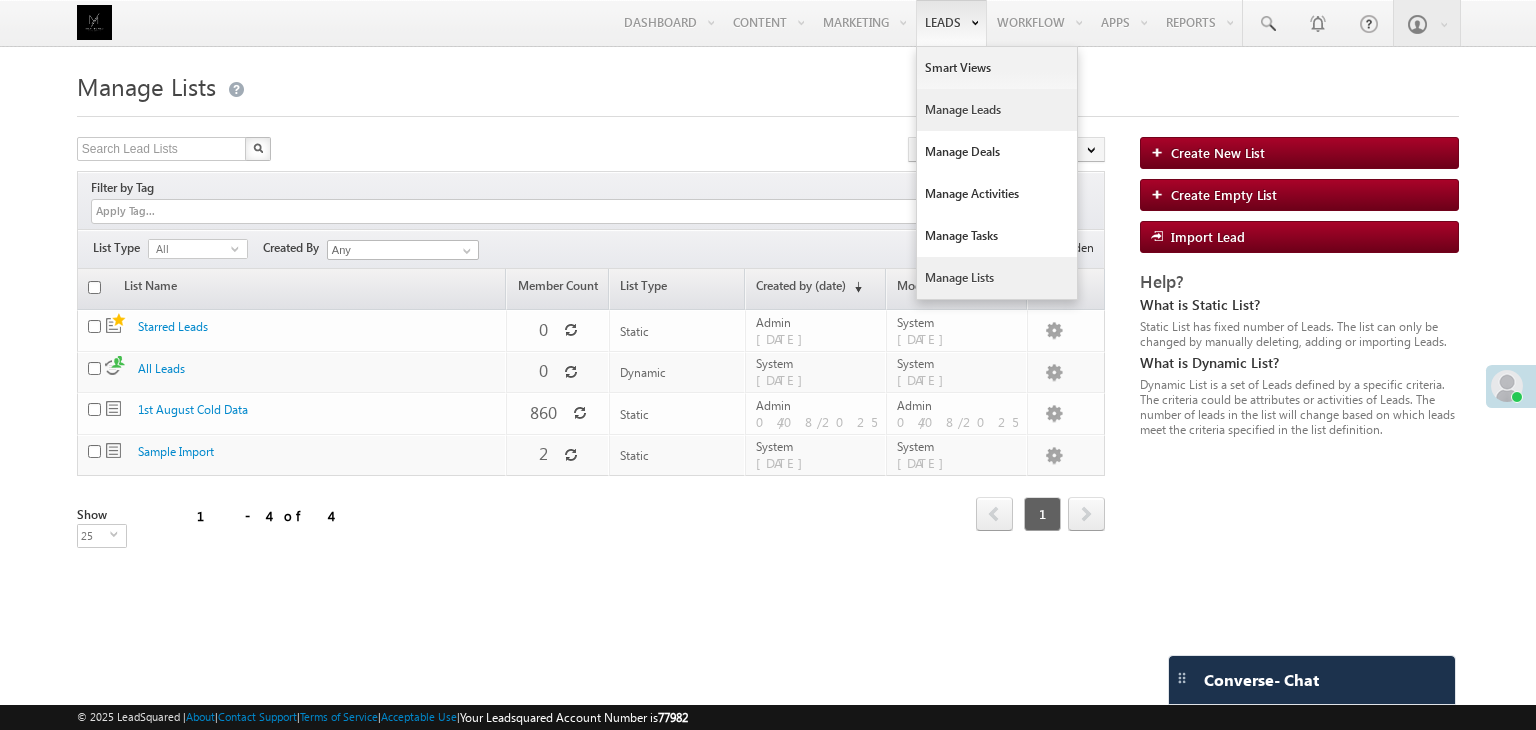 click on "Manage Leads" at bounding box center (997, 110) 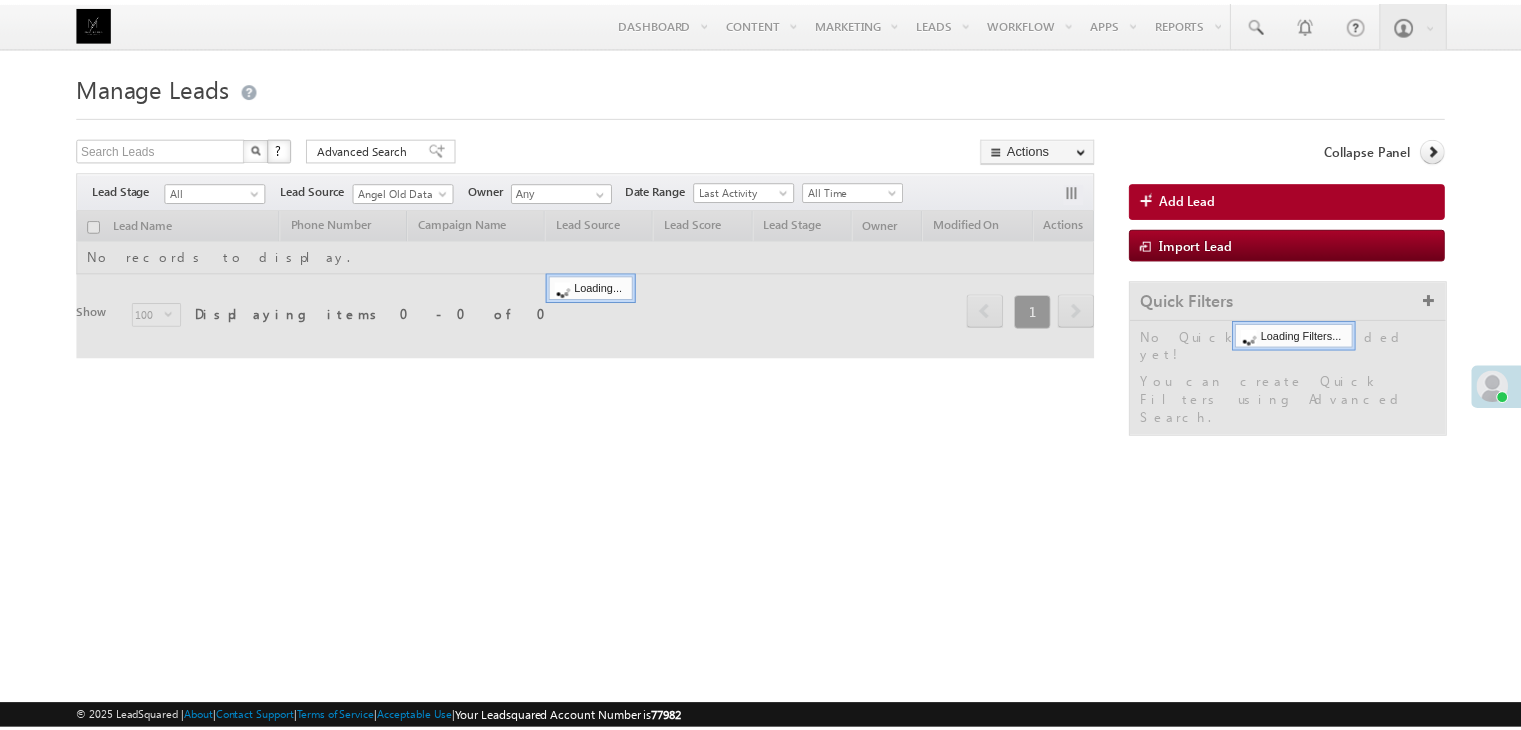scroll, scrollTop: 0, scrollLeft: 0, axis: both 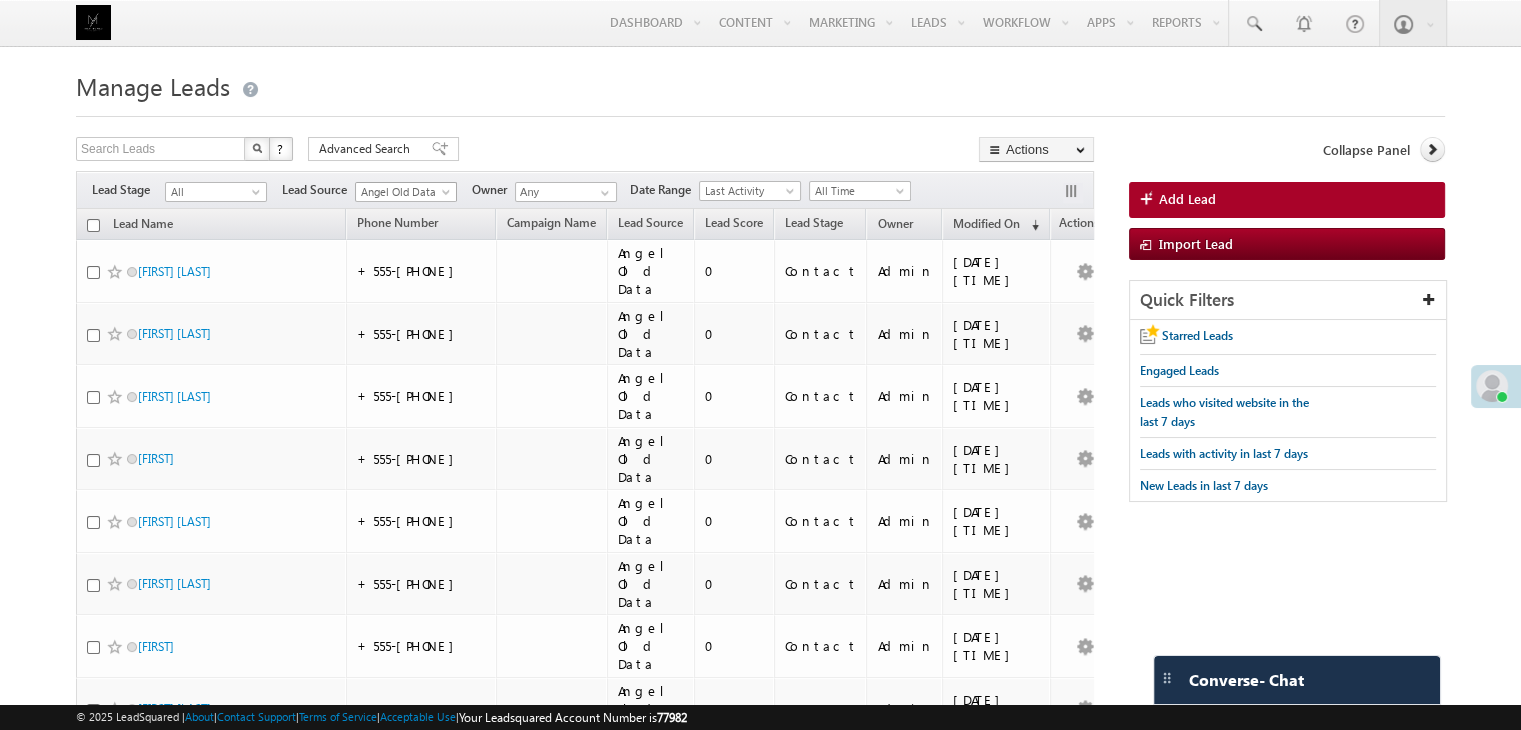 click on "Angel Old Data" at bounding box center (403, 192) 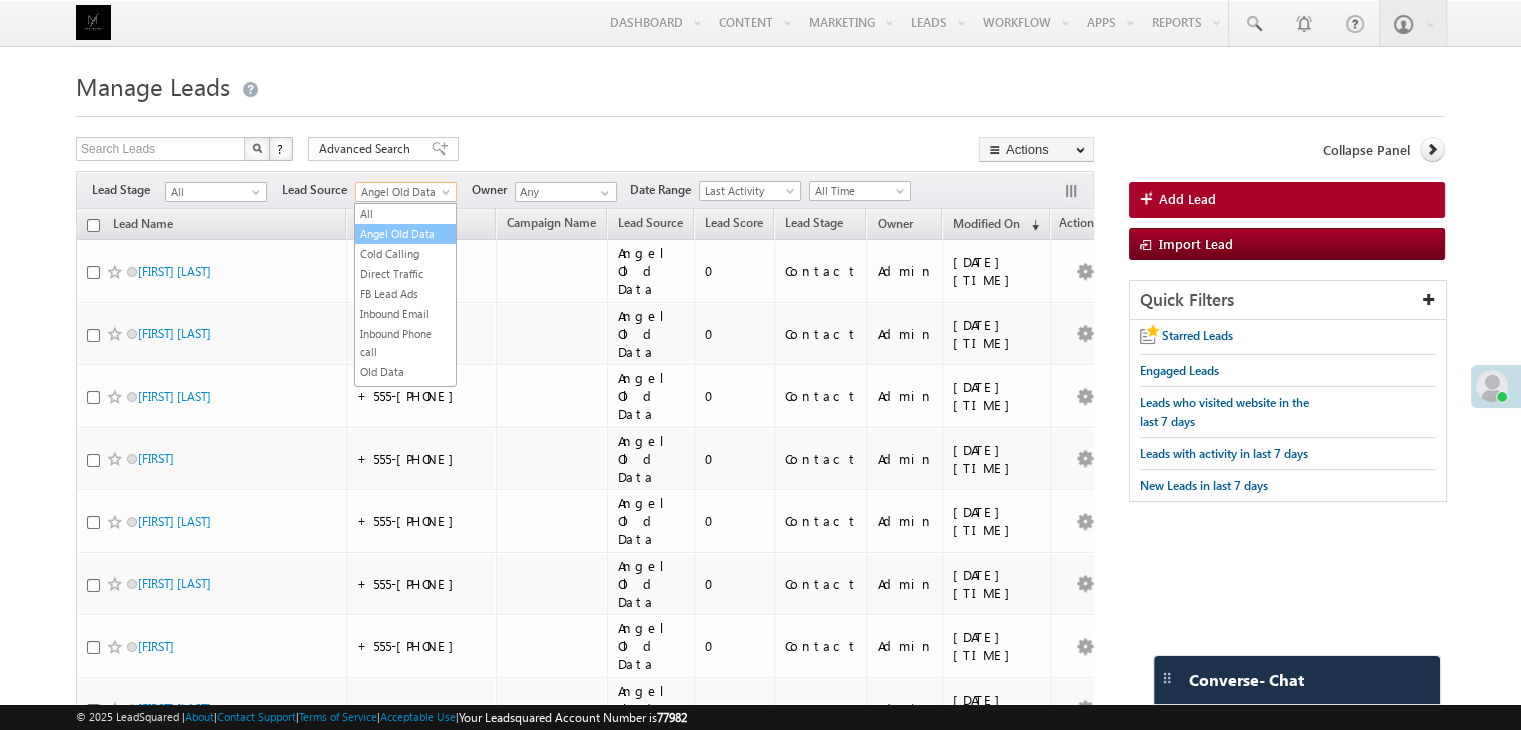 click on "Angel Old Data" at bounding box center (405, 234) 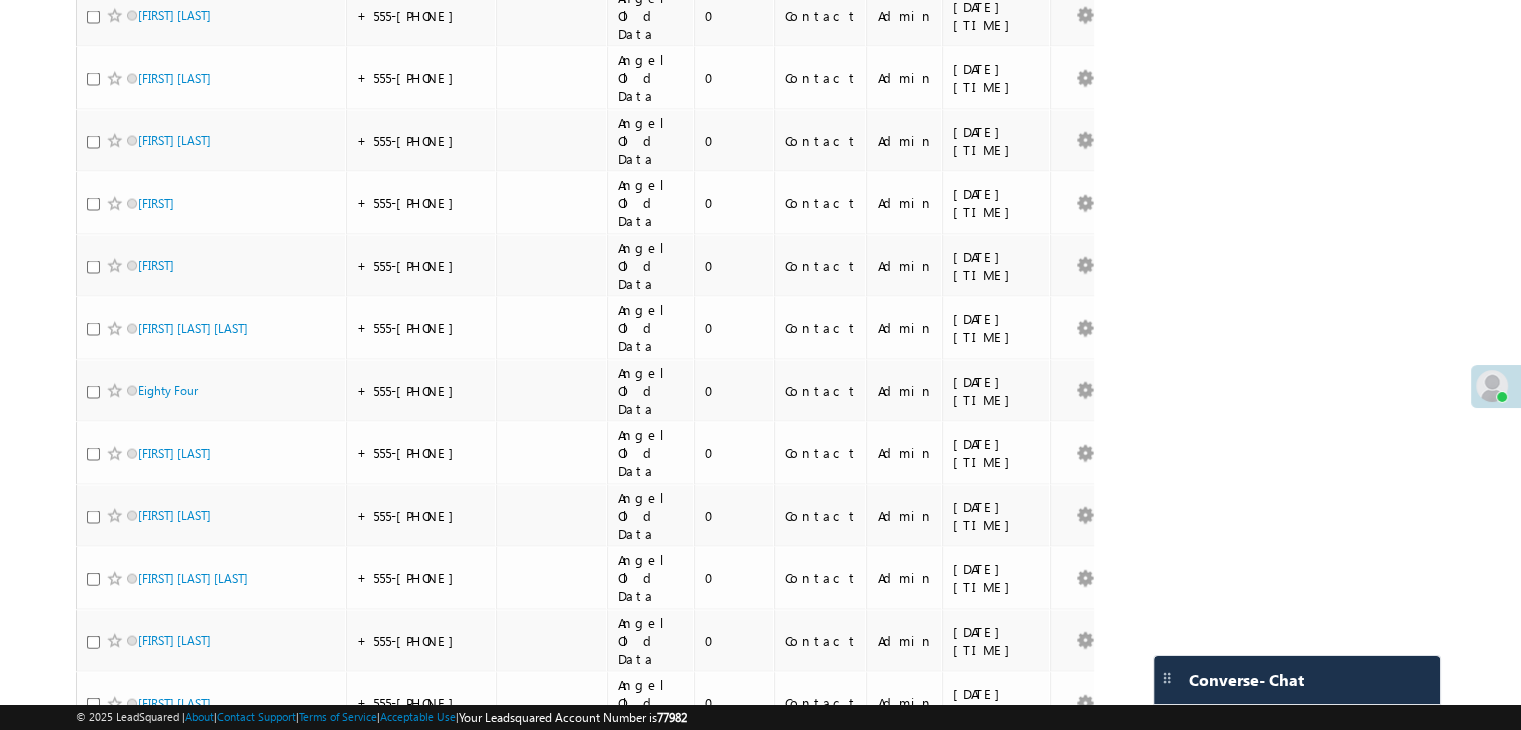 scroll, scrollTop: 4262, scrollLeft: 0, axis: vertical 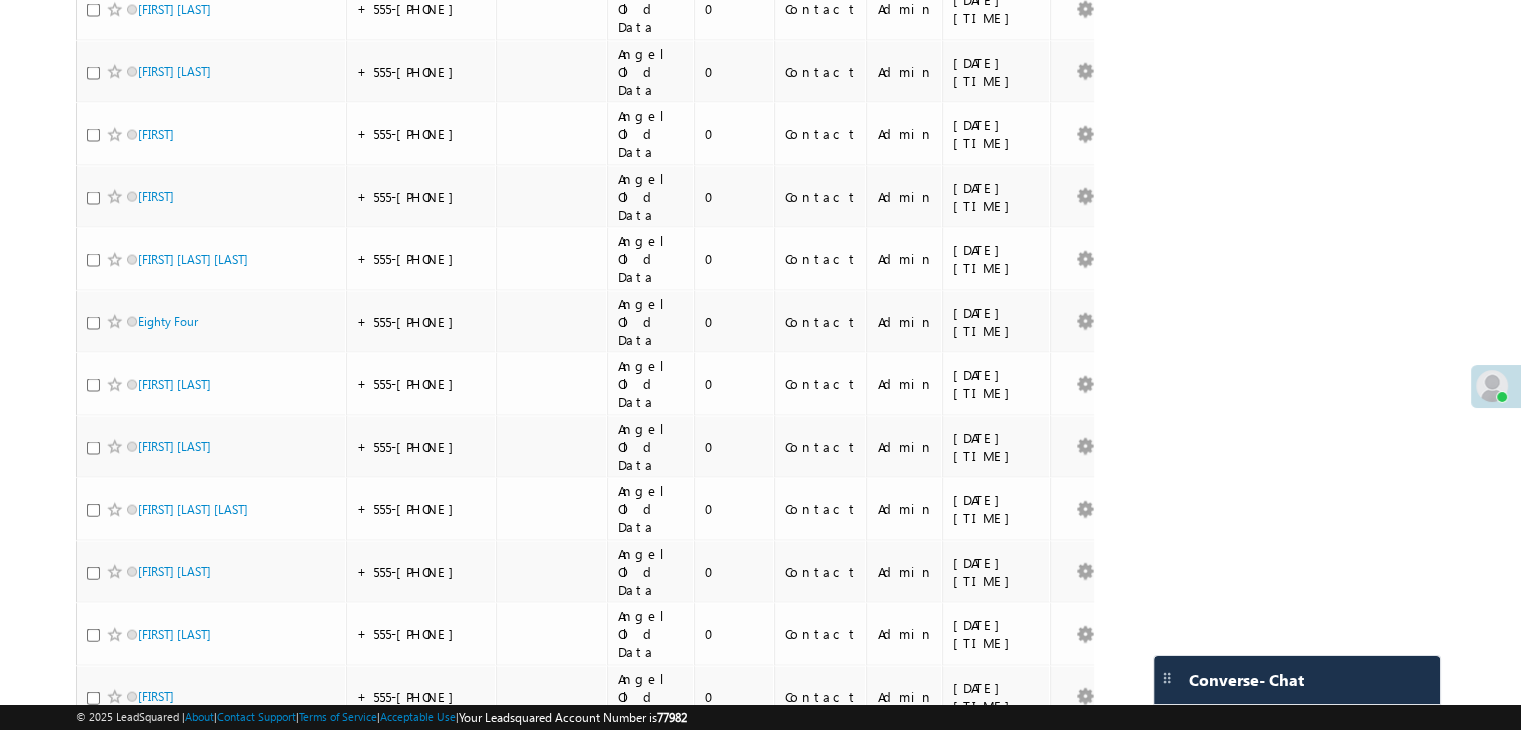 drag, startPoint x: 252, startPoint y: 597, endPoint x: 313, endPoint y: 584, distance: 62.369865 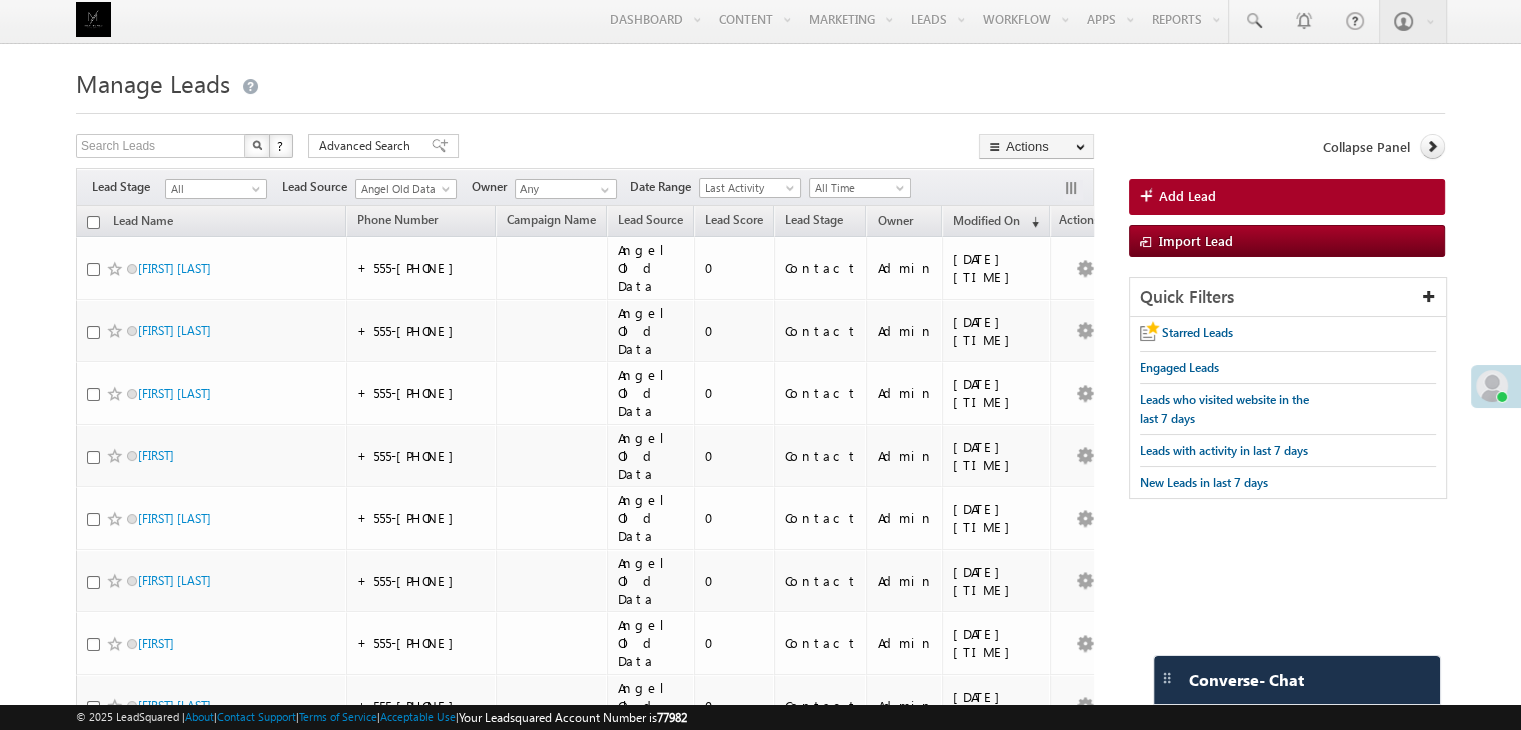 scroll, scrollTop: 0, scrollLeft: 0, axis: both 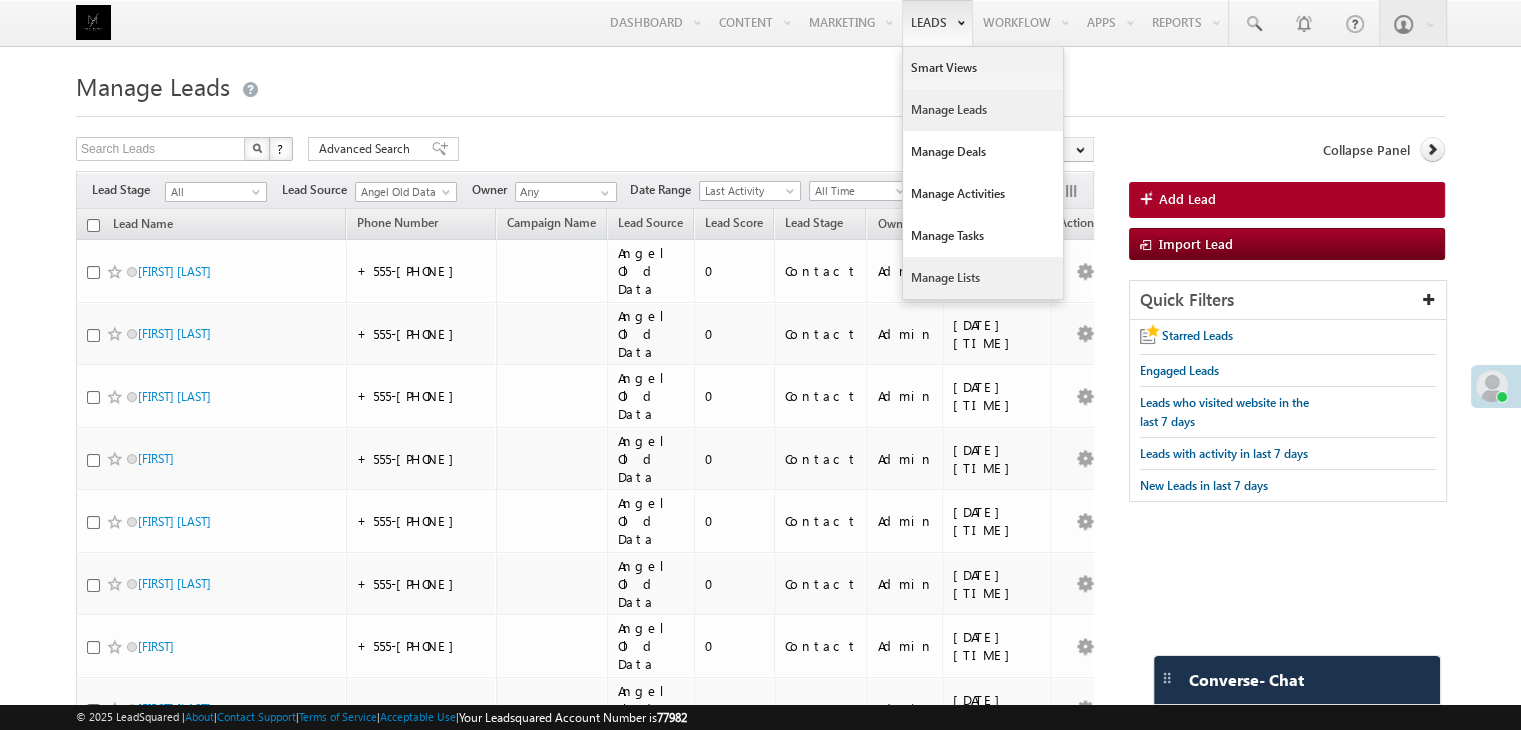 click on "Manage Lists" at bounding box center [983, 278] 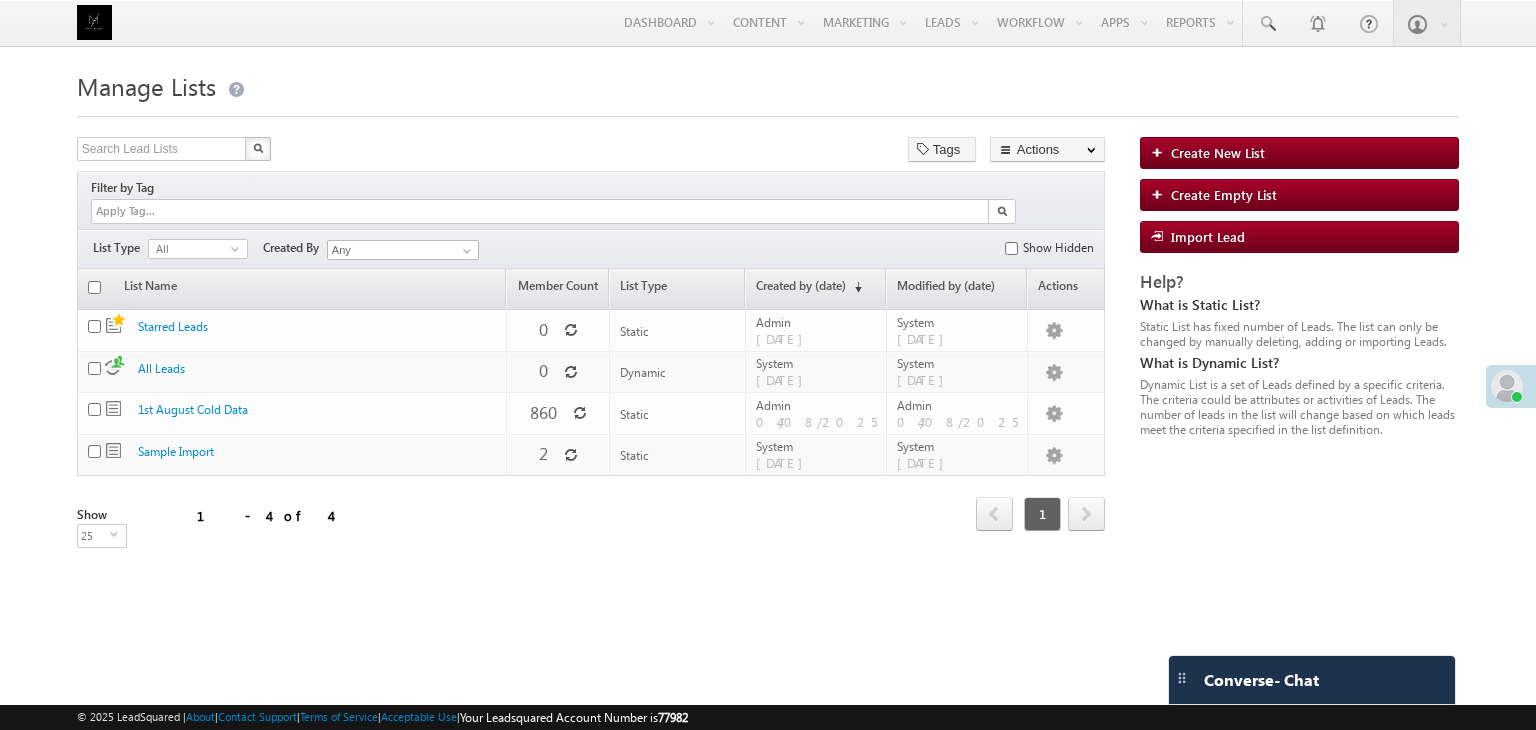 scroll, scrollTop: 0, scrollLeft: 0, axis: both 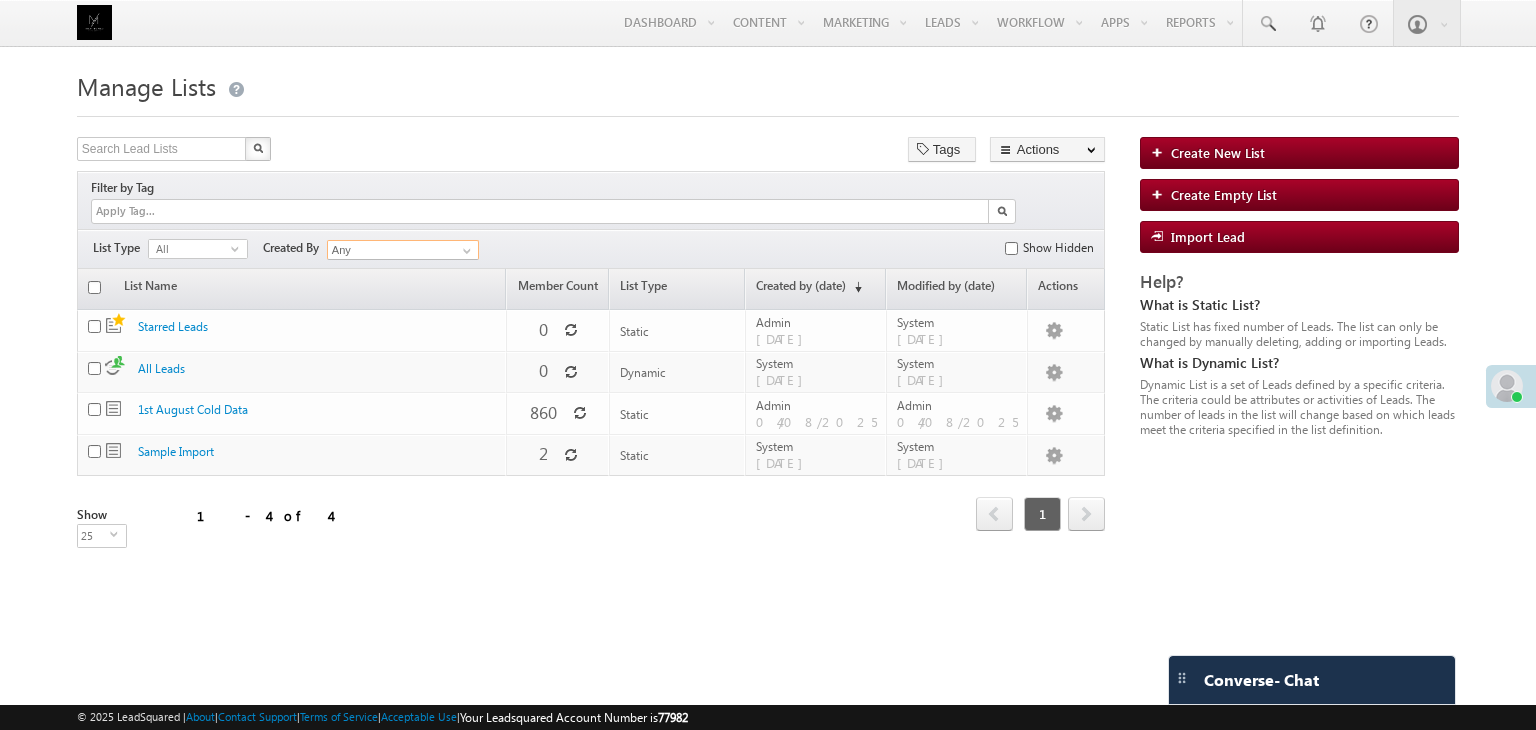 click on "Any" at bounding box center (403, 250) 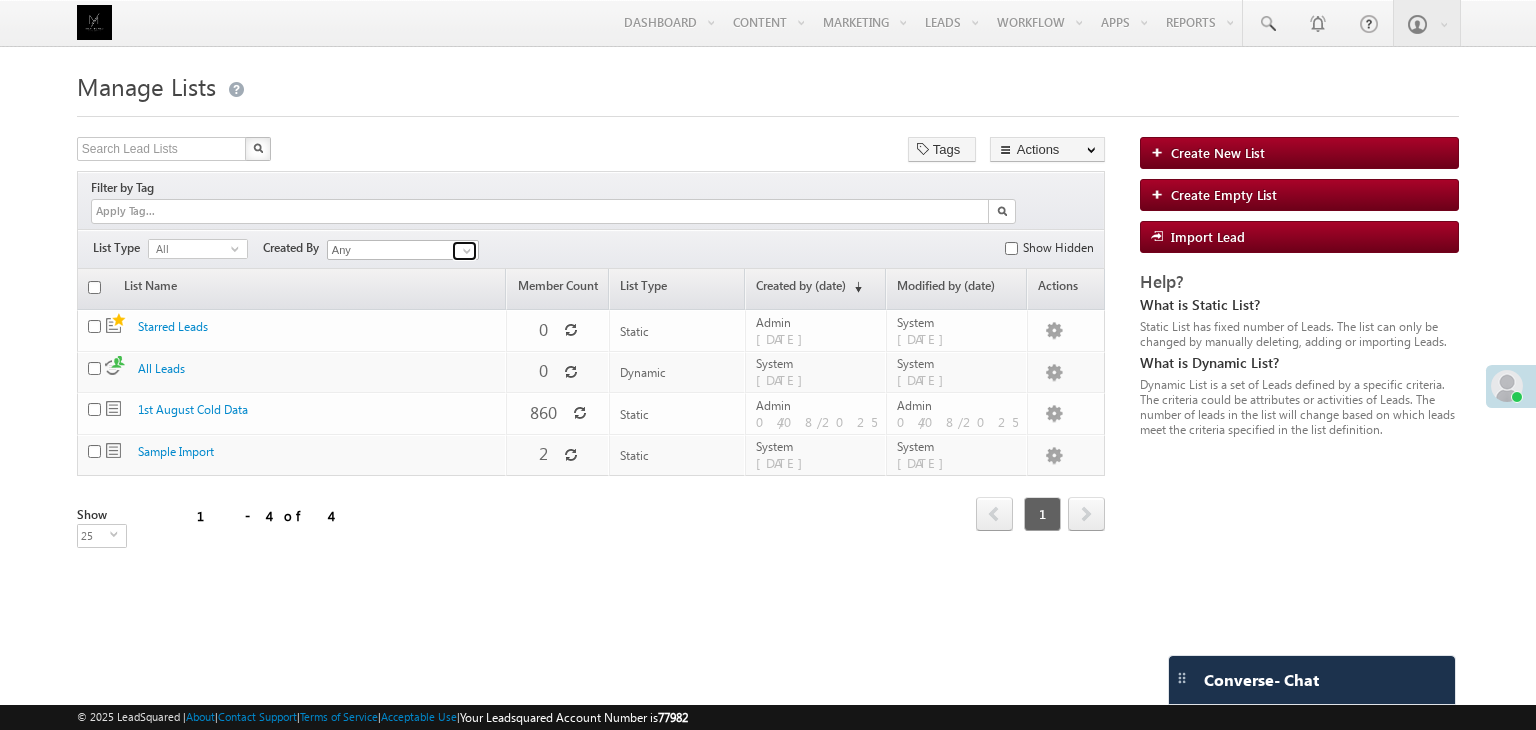 click at bounding box center [467, 251] 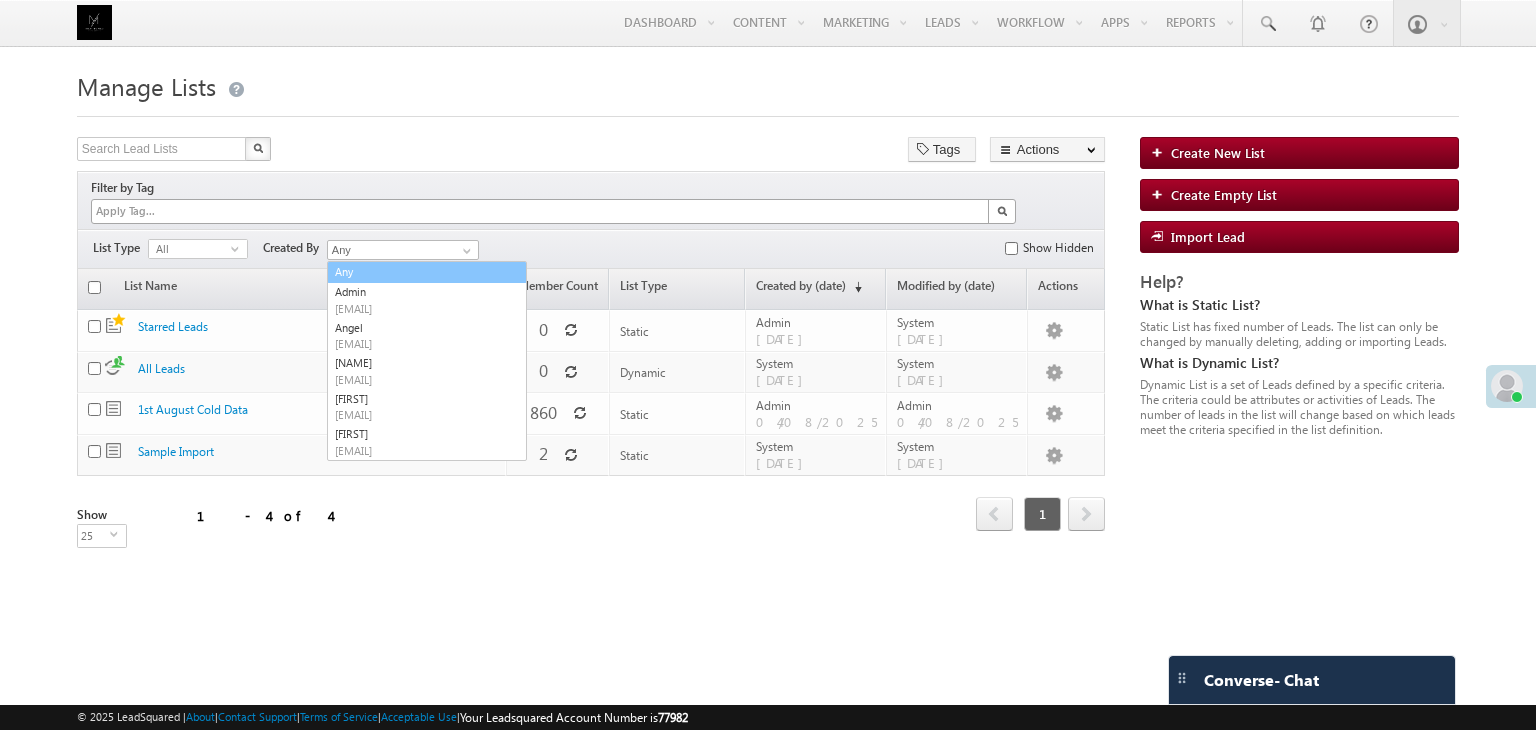 click at bounding box center (541, 211) 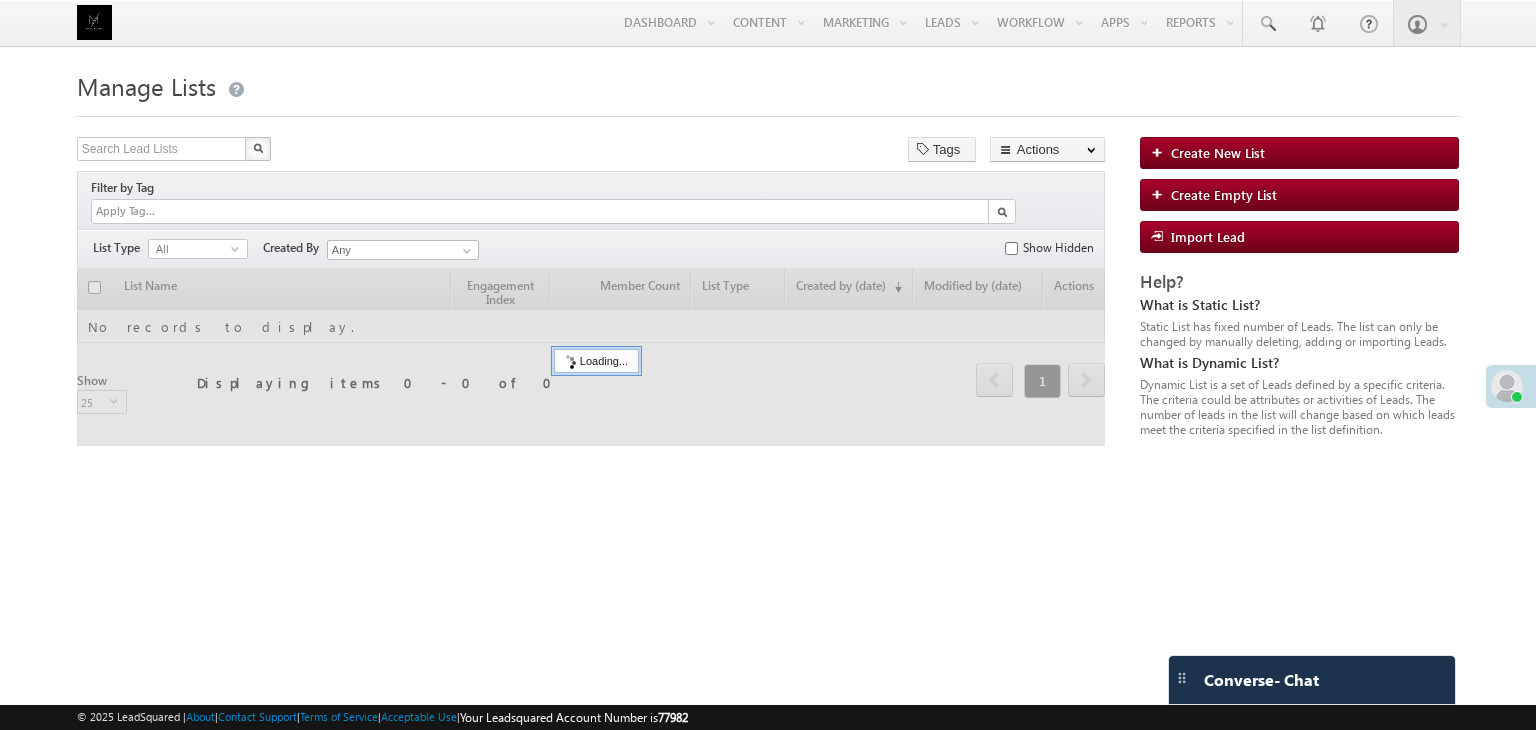 scroll, scrollTop: 0, scrollLeft: 0, axis: both 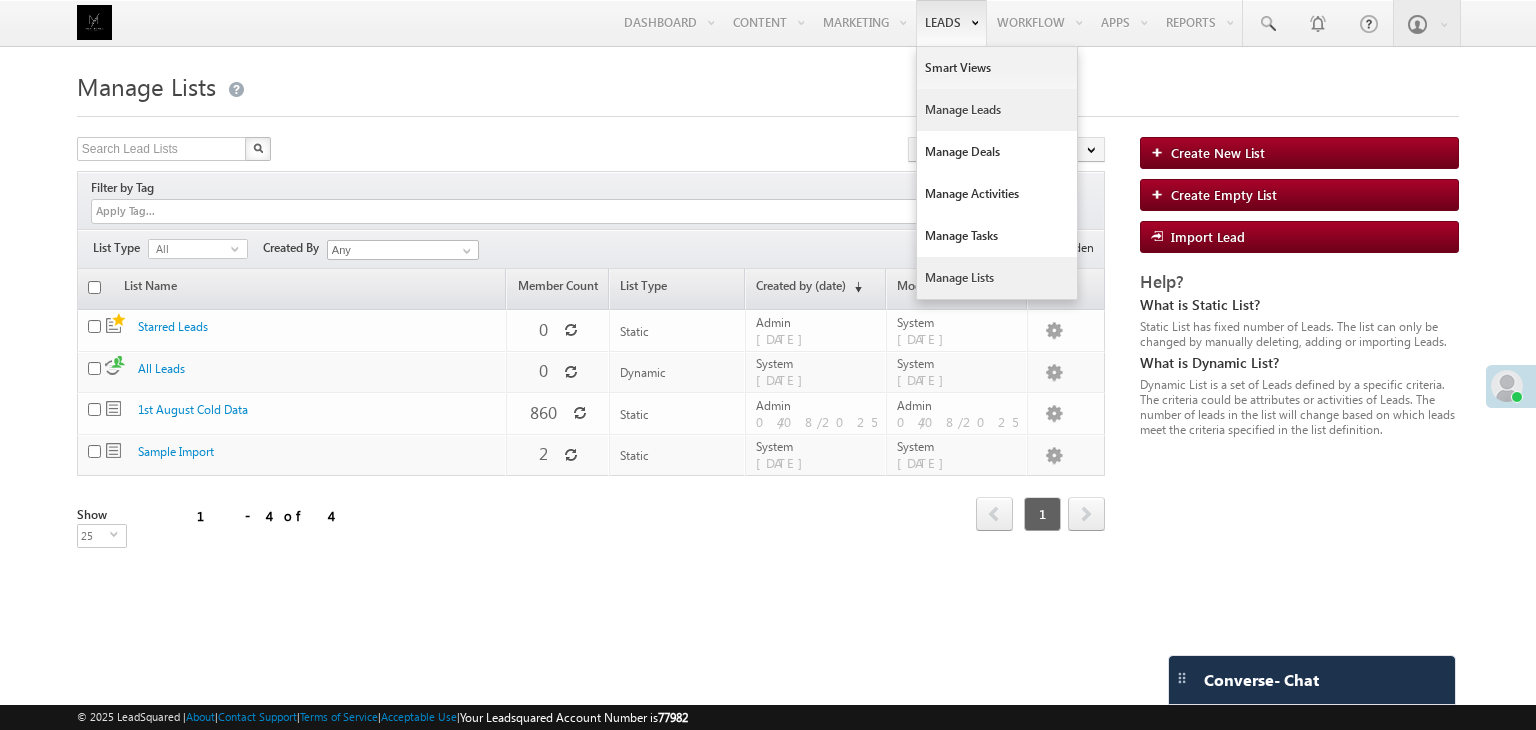 click on "Manage Leads" at bounding box center [997, 110] 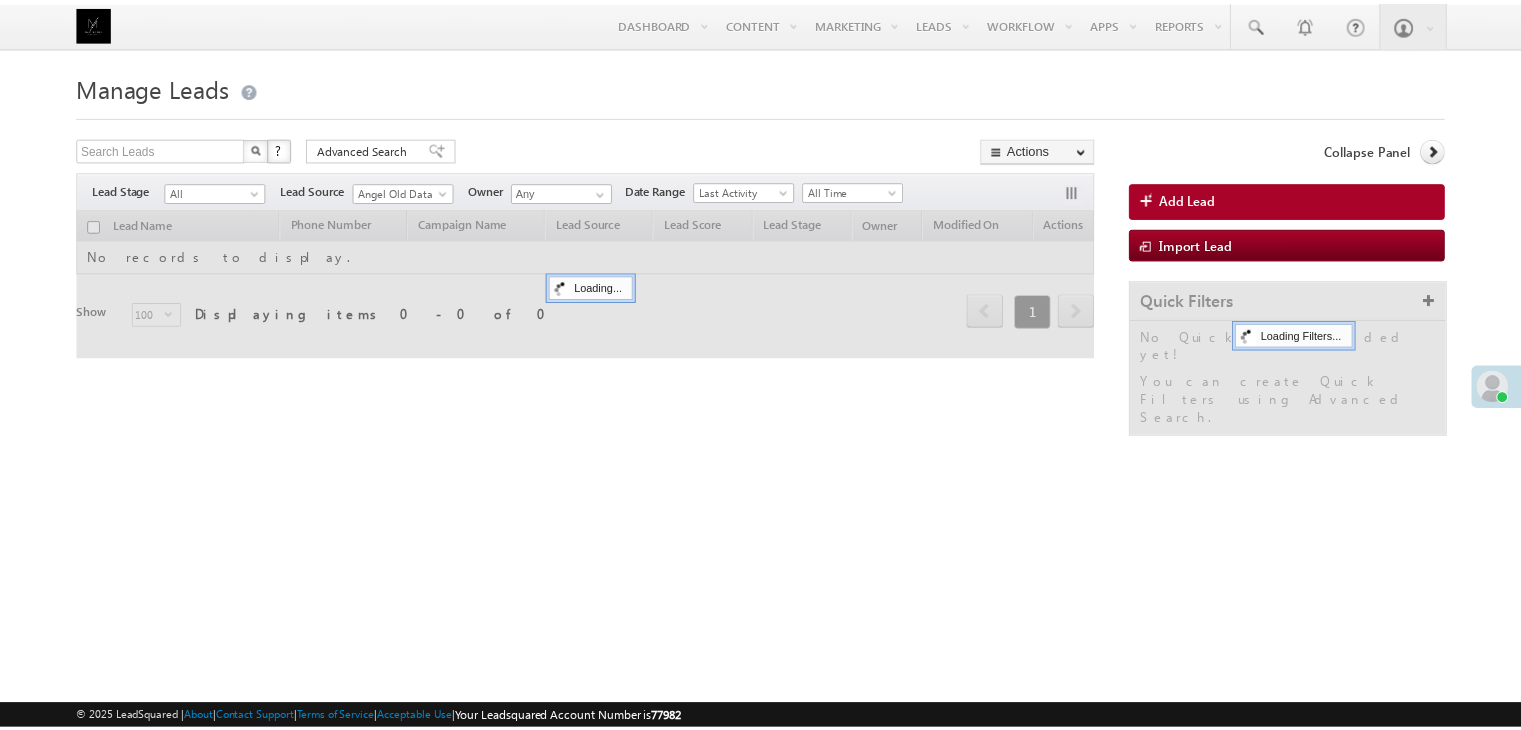 scroll, scrollTop: 0, scrollLeft: 0, axis: both 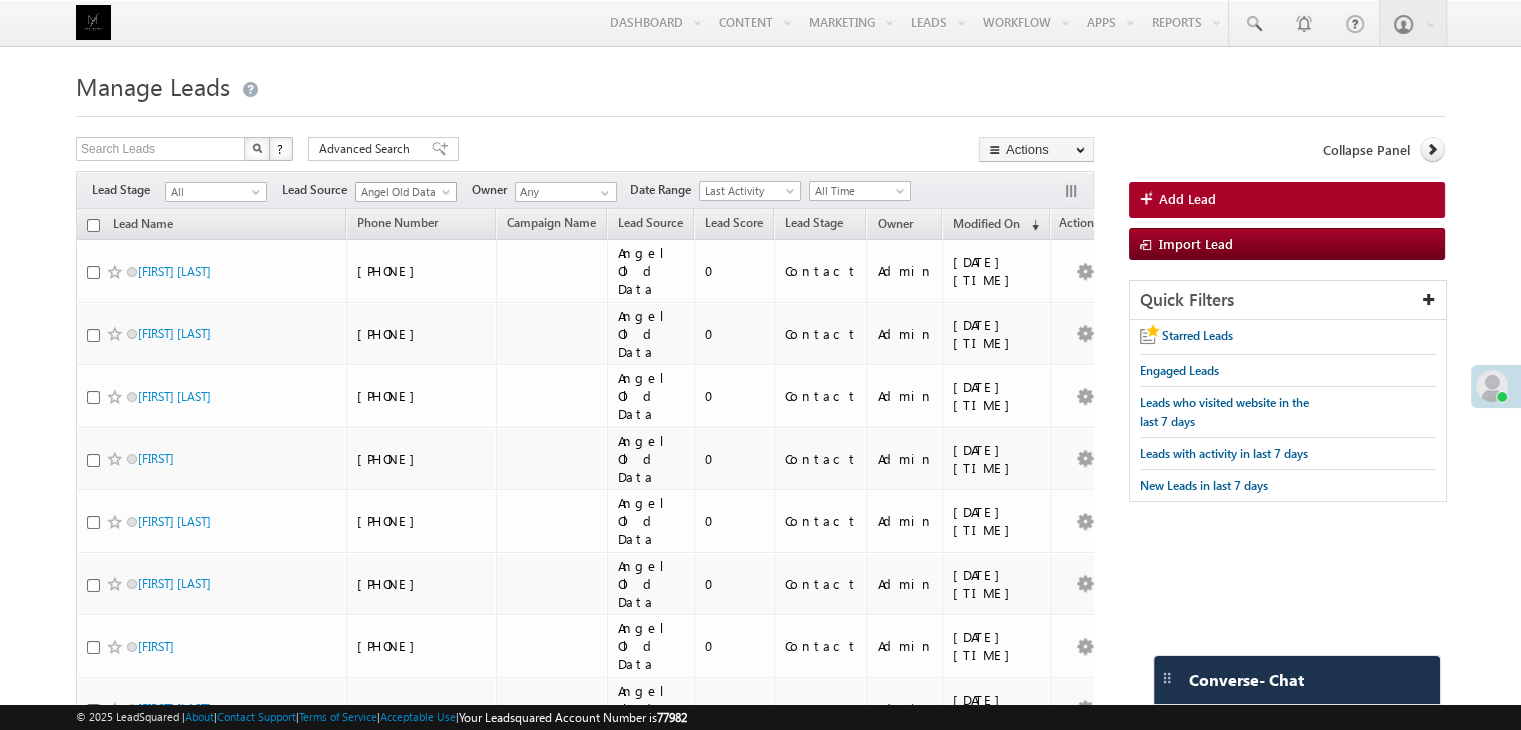click on "Angel Old Data" at bounding box center [403, 192] 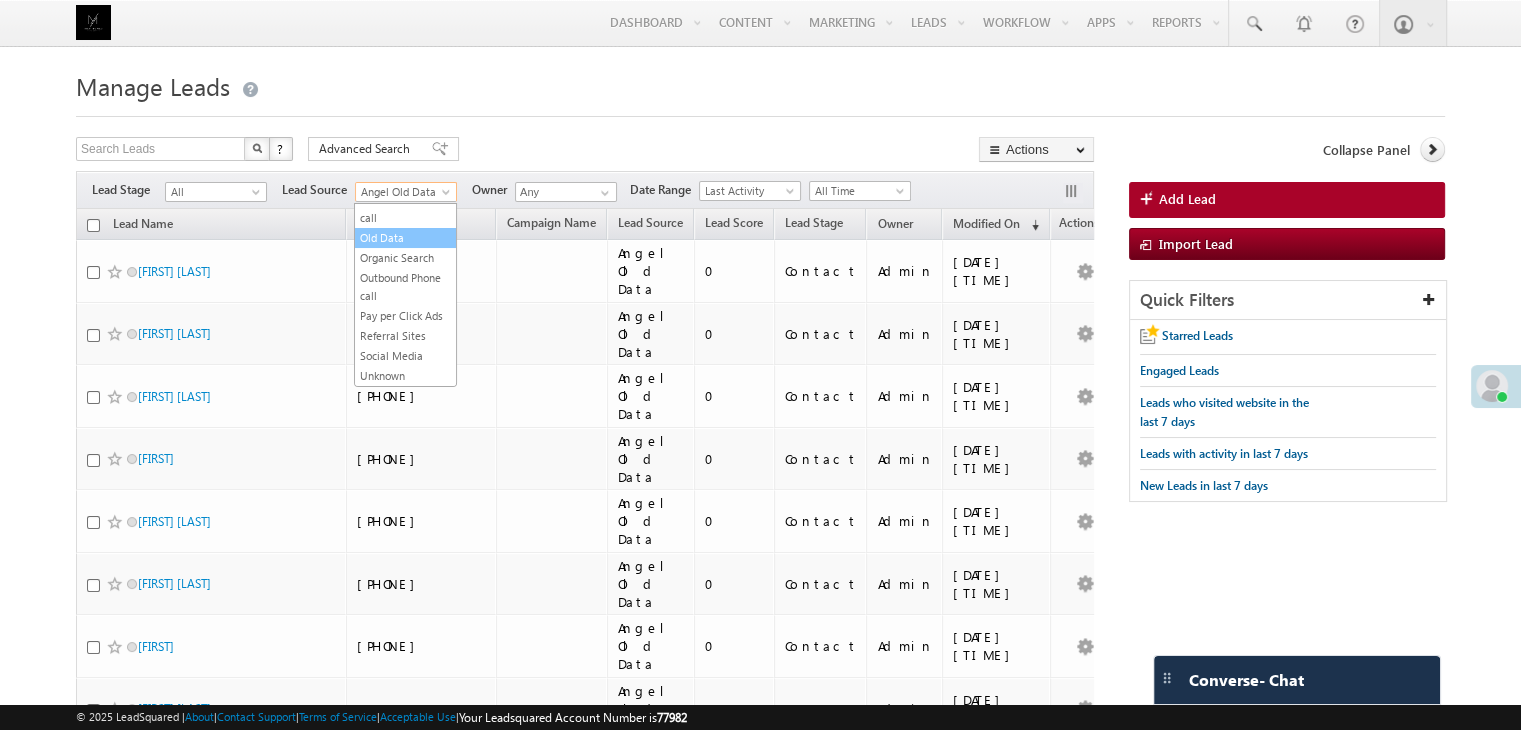 scroll, scrollTop: 146, scrollLeft: 0, axis: vertical 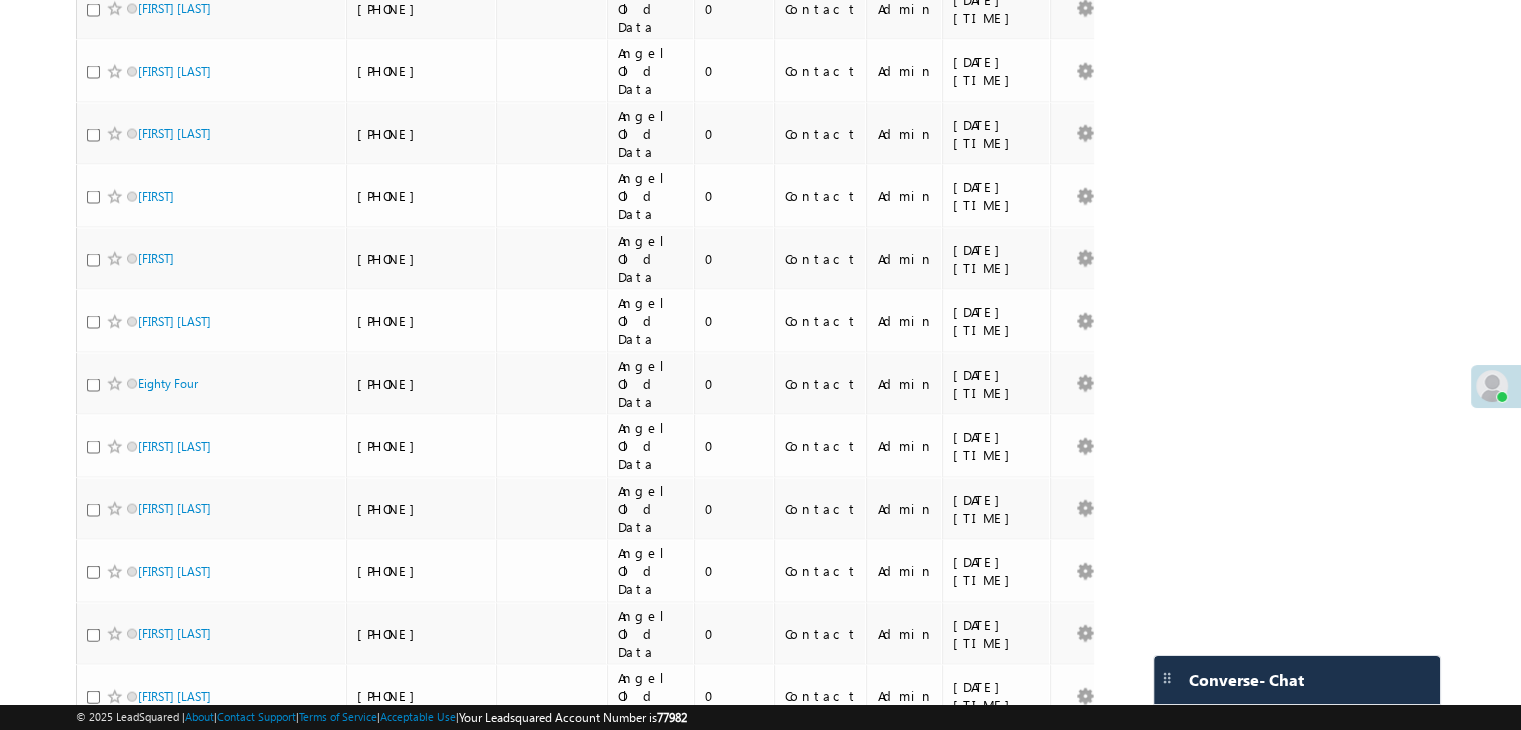 click on "2" at bounding box center [1032, 2328] 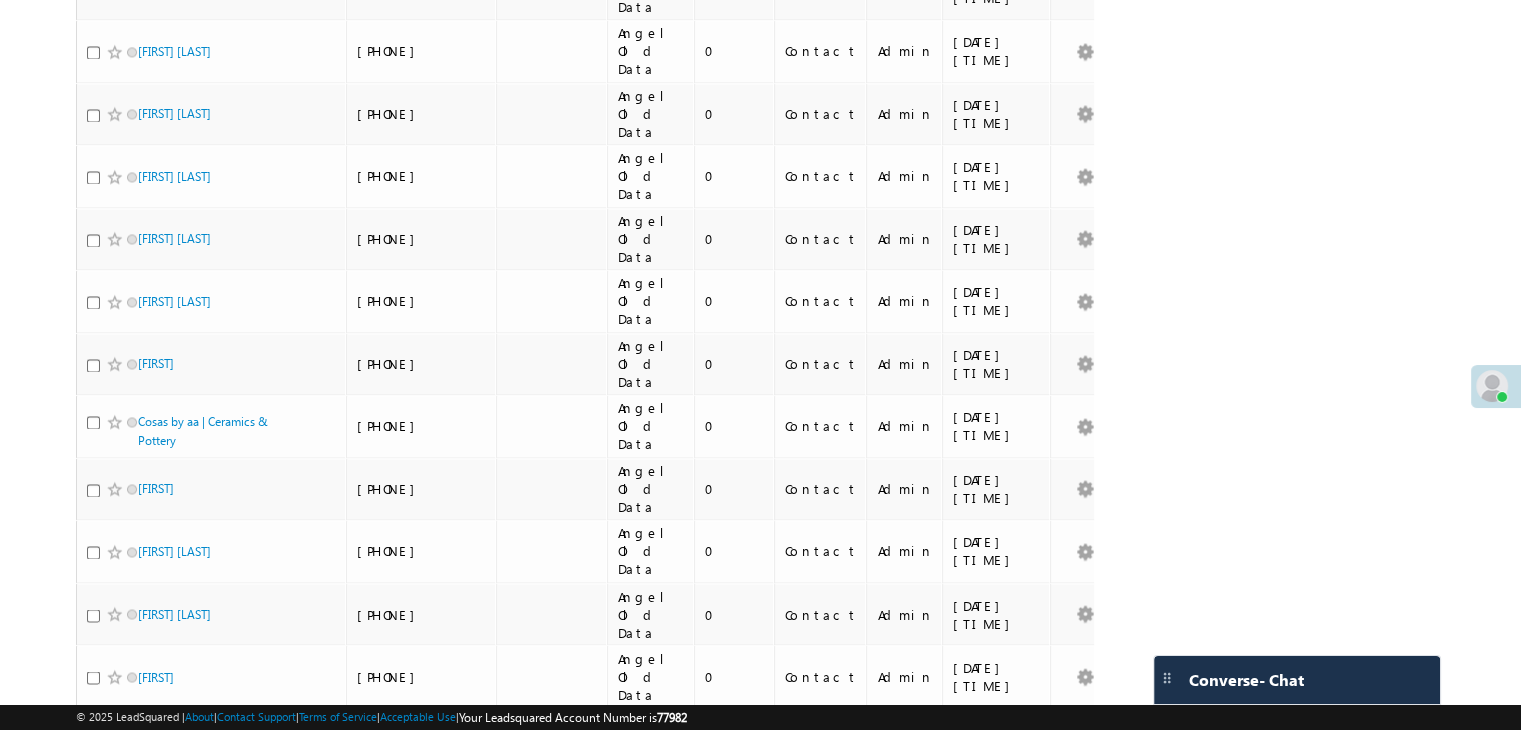 scroll, scrollTop: 3232, scrollLeft: 0, axis: vertical 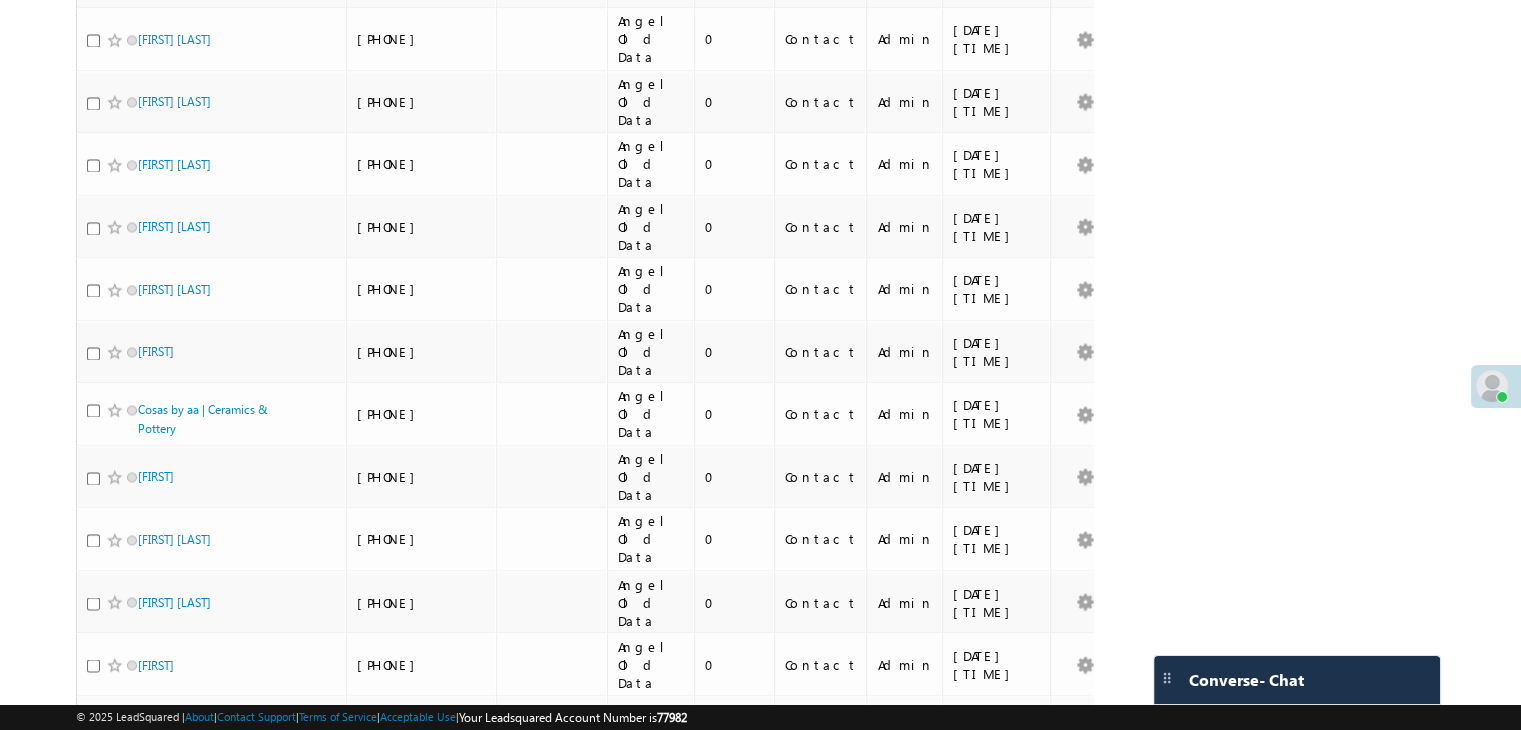 click on "1" at bounding box center (991, 1921) 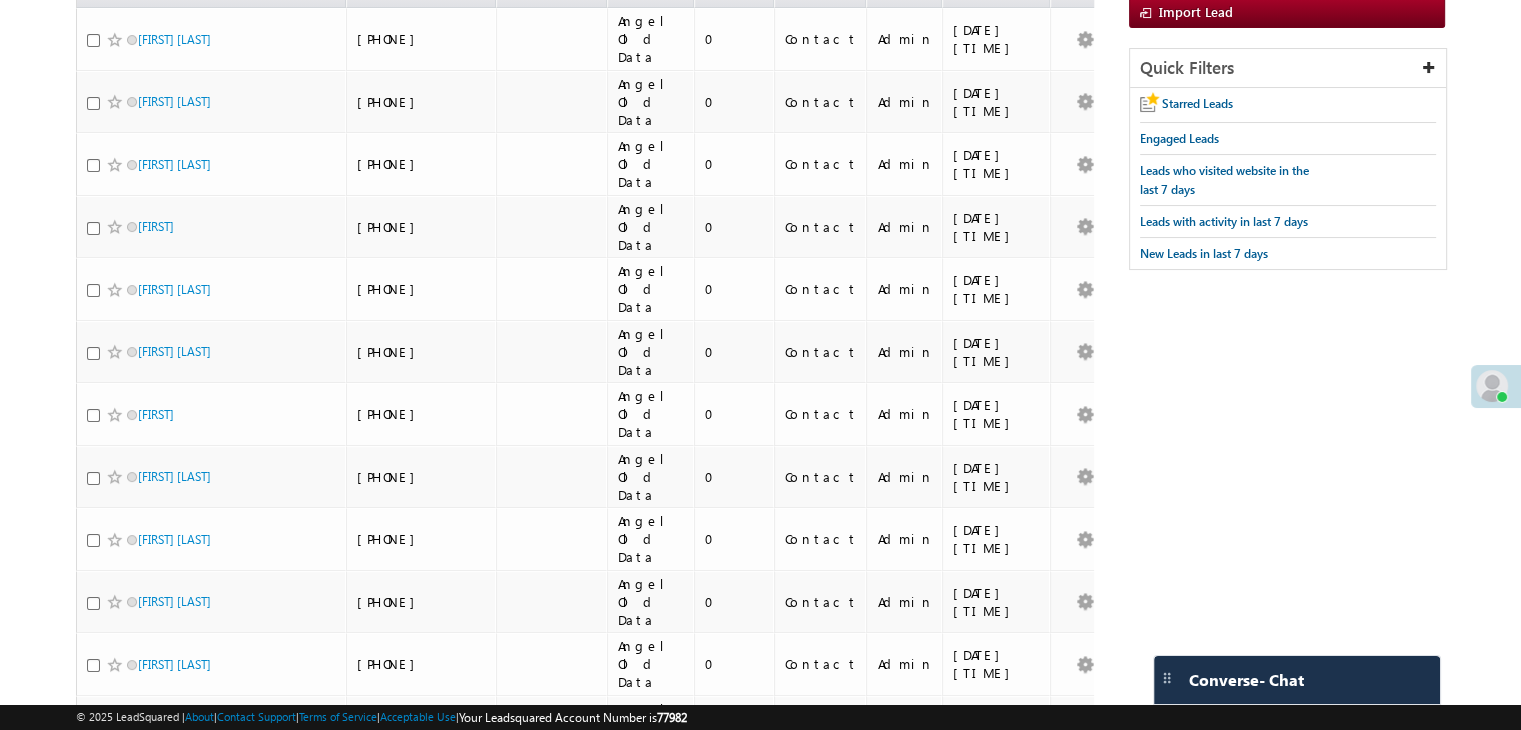 scroll, scrollTop: 0, scrollLeft: 0, axis: both 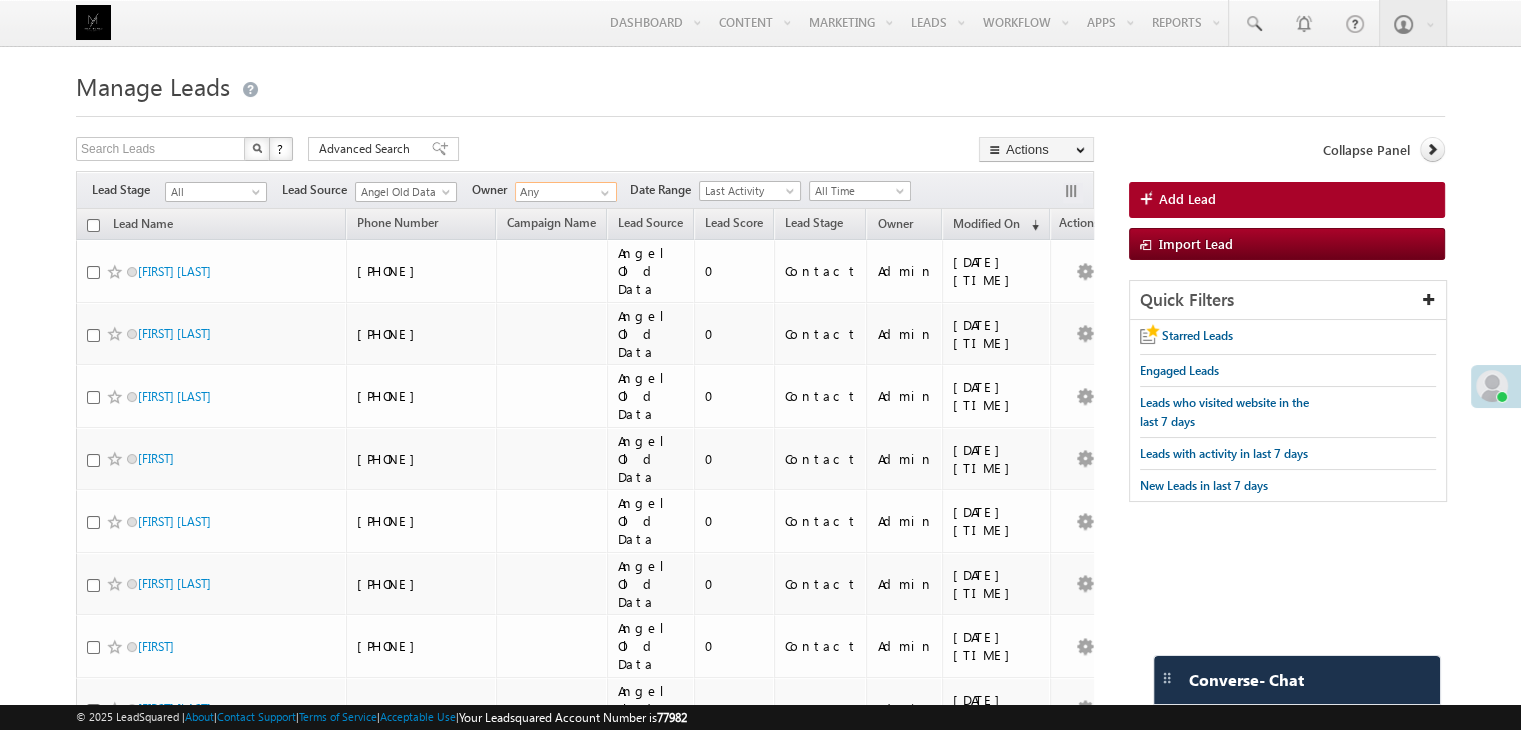 click on "Any" at bounding box center [566, 192] 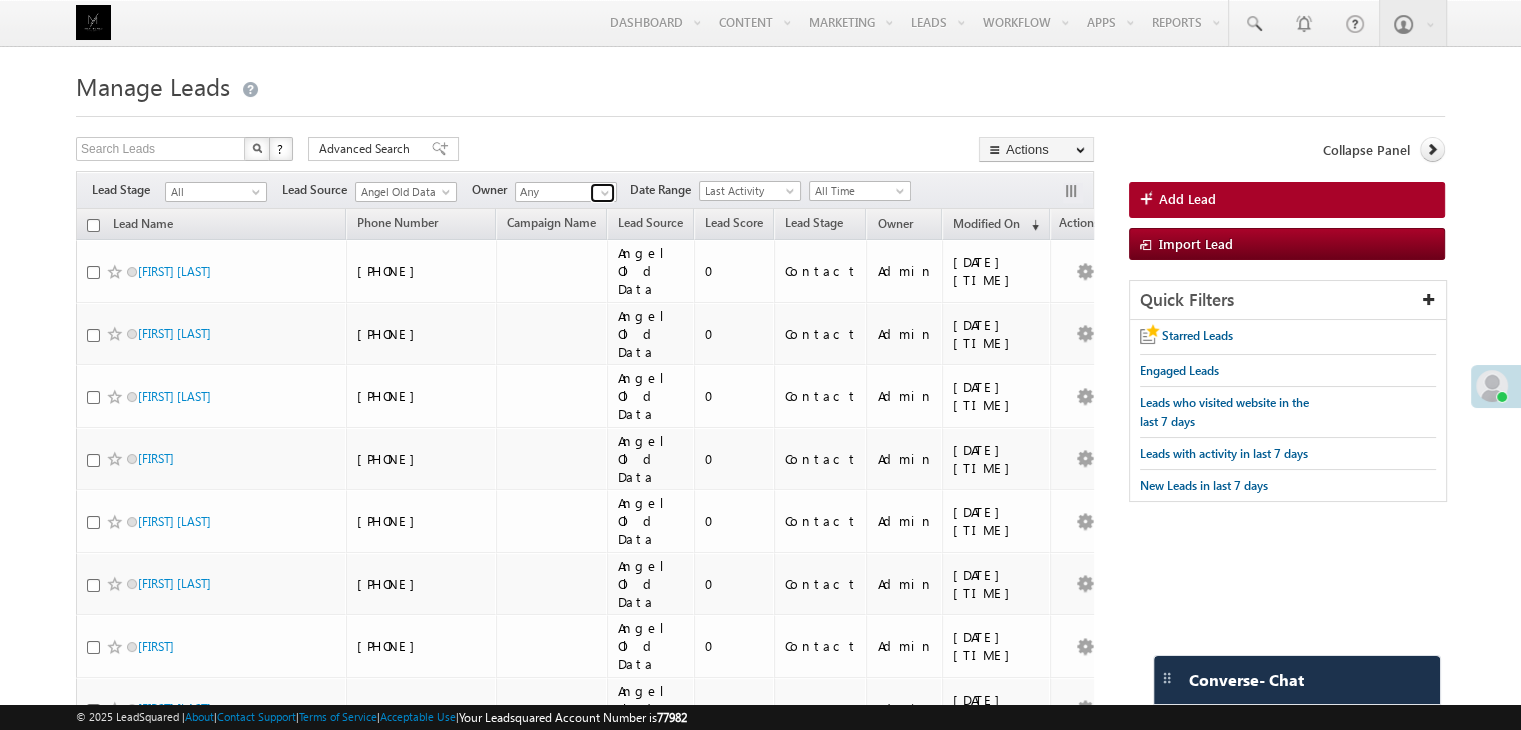 click at bounding box center (605, 193) 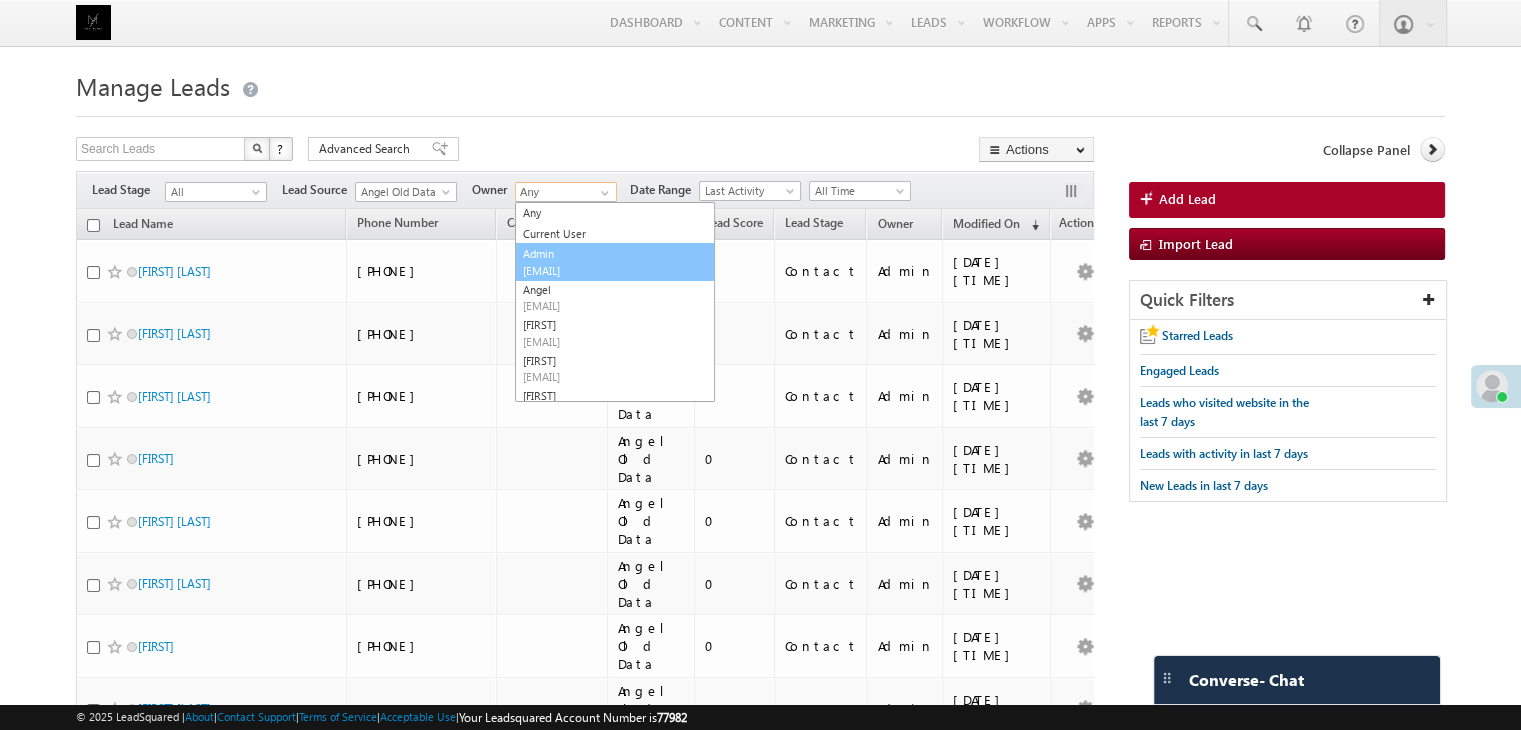 click on "Admin   admin@maphomesrealestate.com" at bounding box center (615, 262) 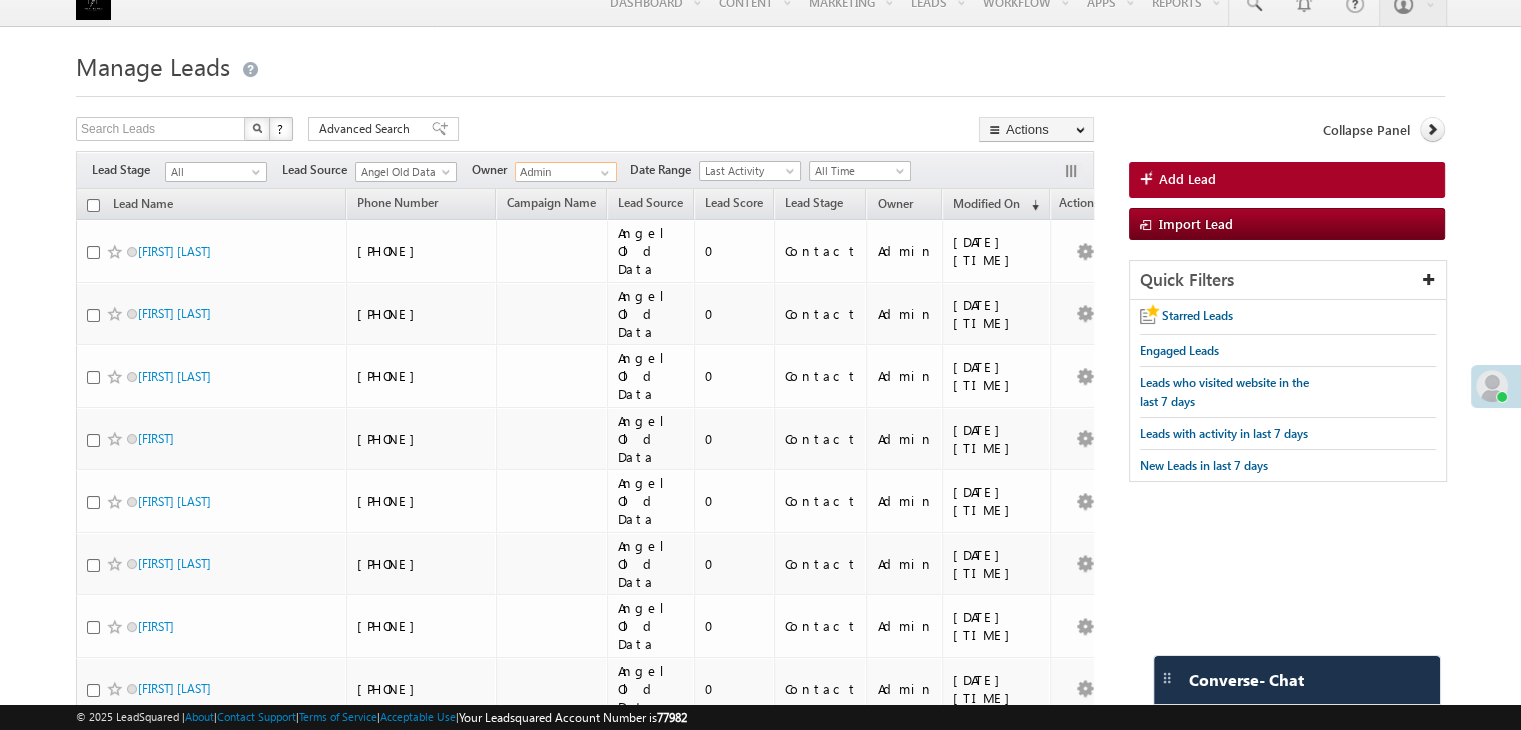 scroll, scrollTop: 0, scrollLeft: 0, axis: both 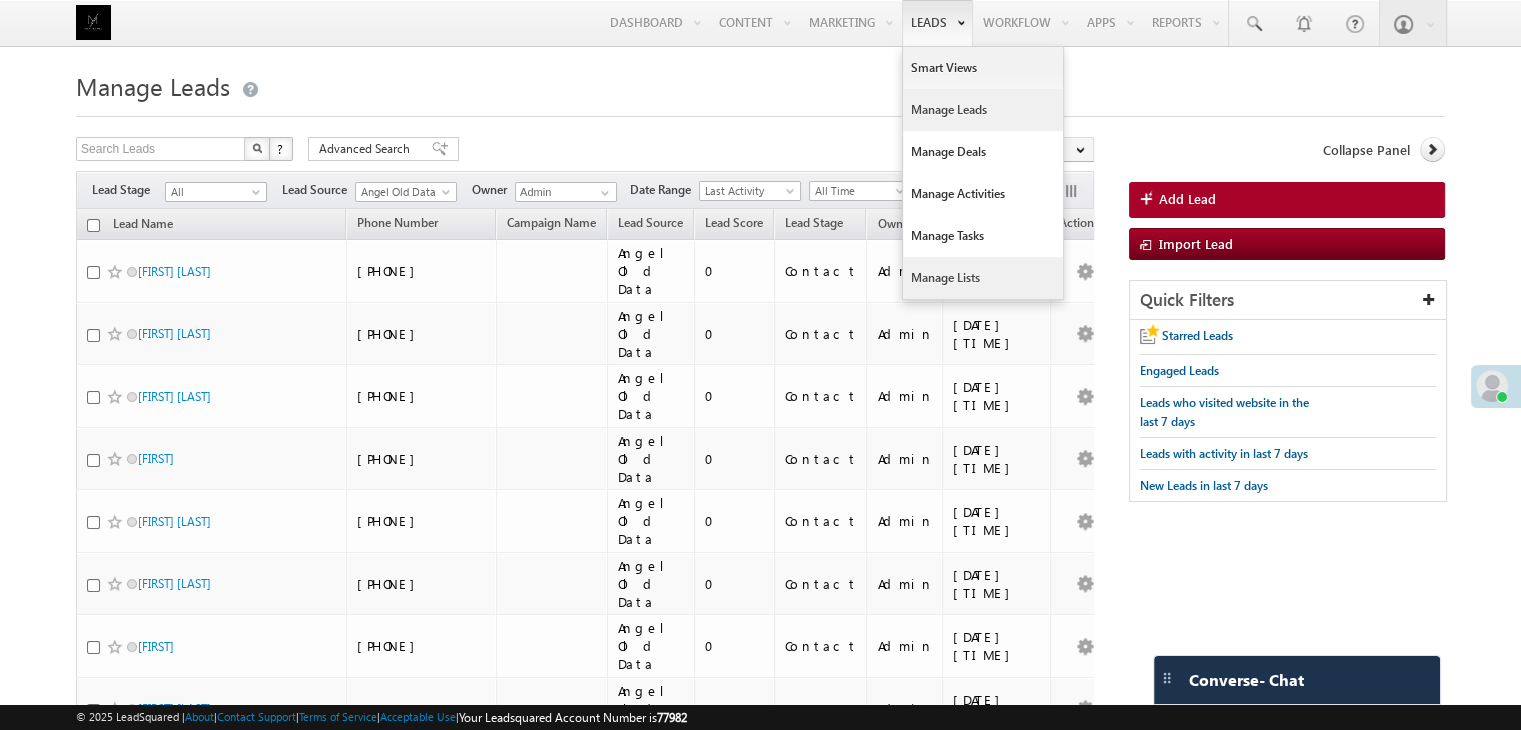 click on "Manage Lists" at bounding box center [983, 278] 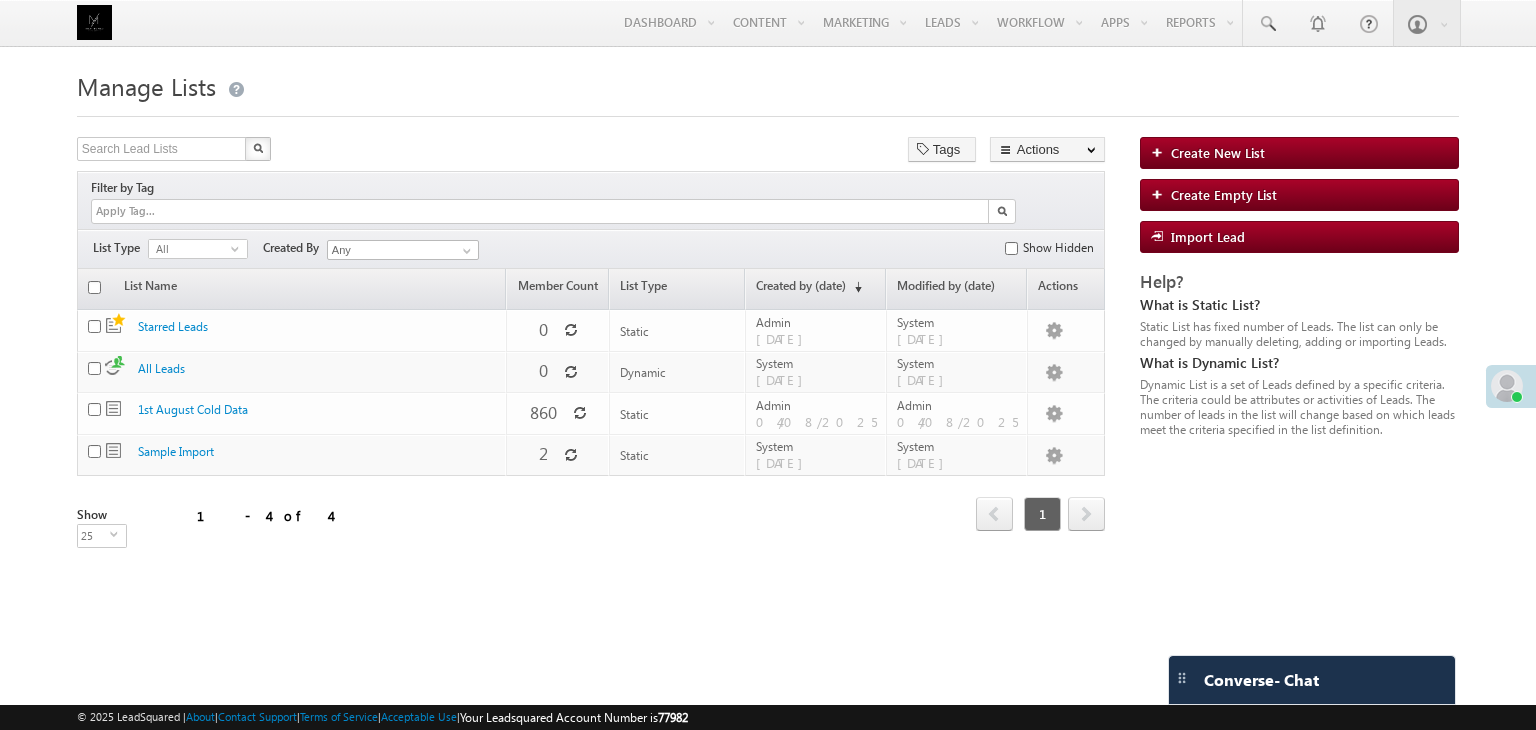scroll, scrollTop: 0, scrollLeft: 0, axis: both 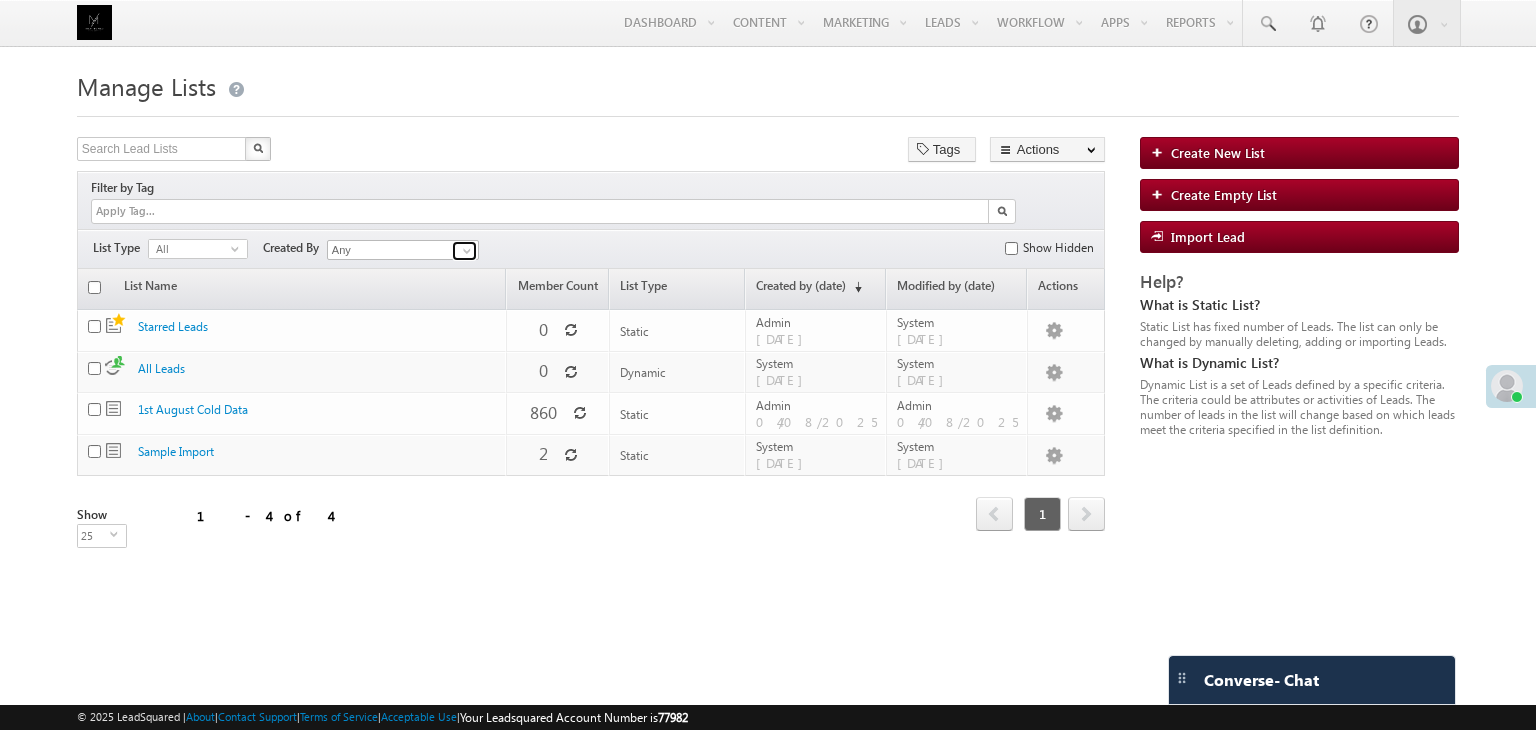 click at bounding box center (467, 251) 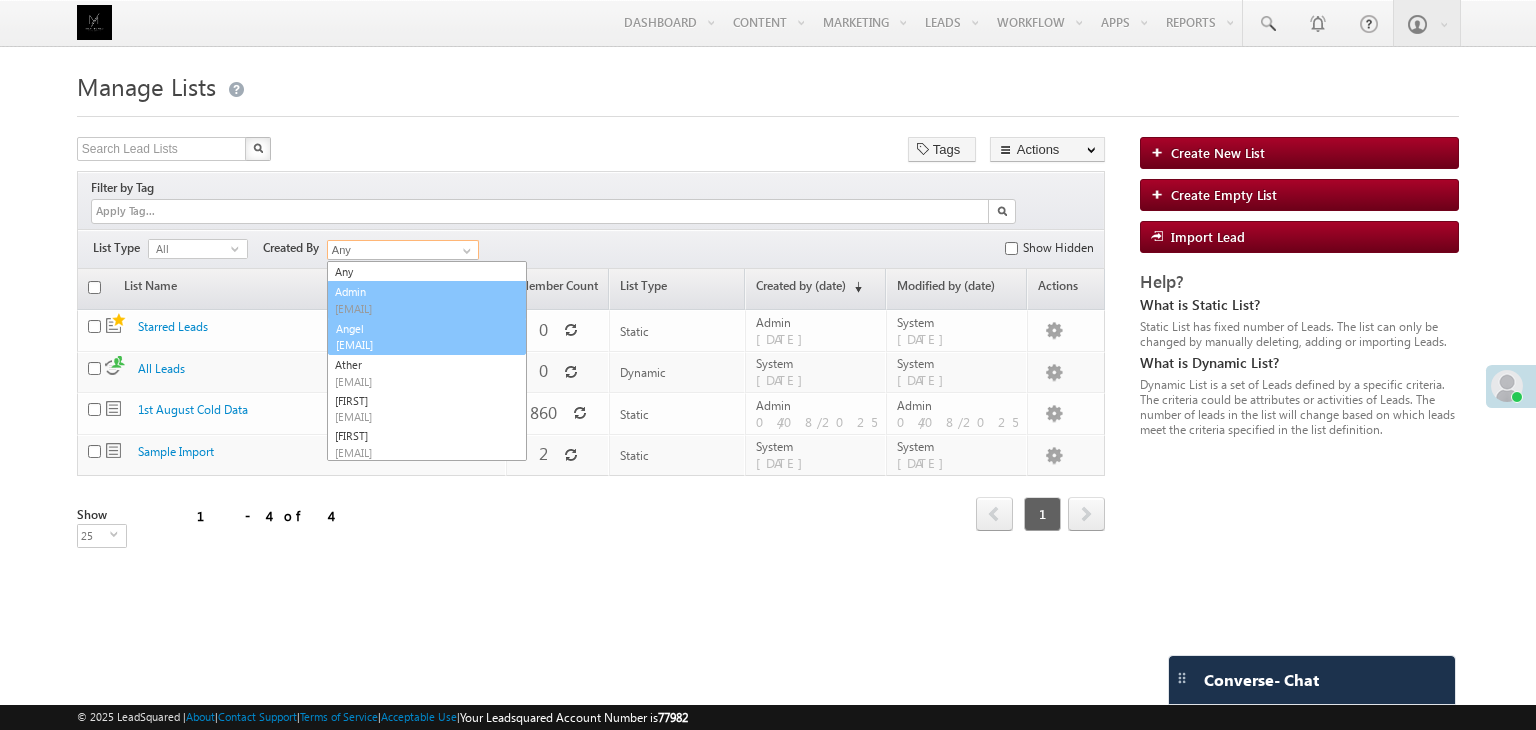 click on "[FIRST]   [EMAIL]" at bounding box center [427, 337] 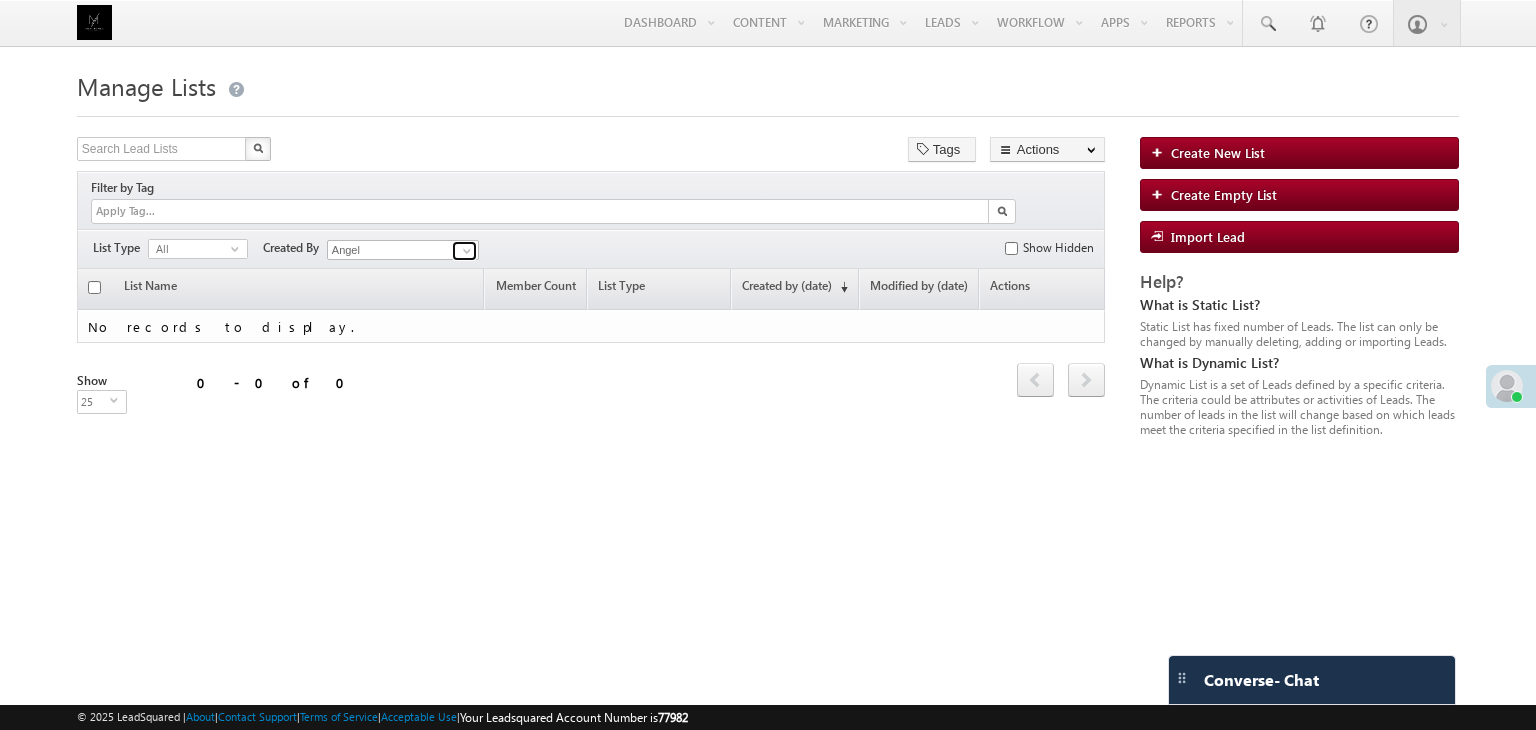 click at bounding box center (467, 251) 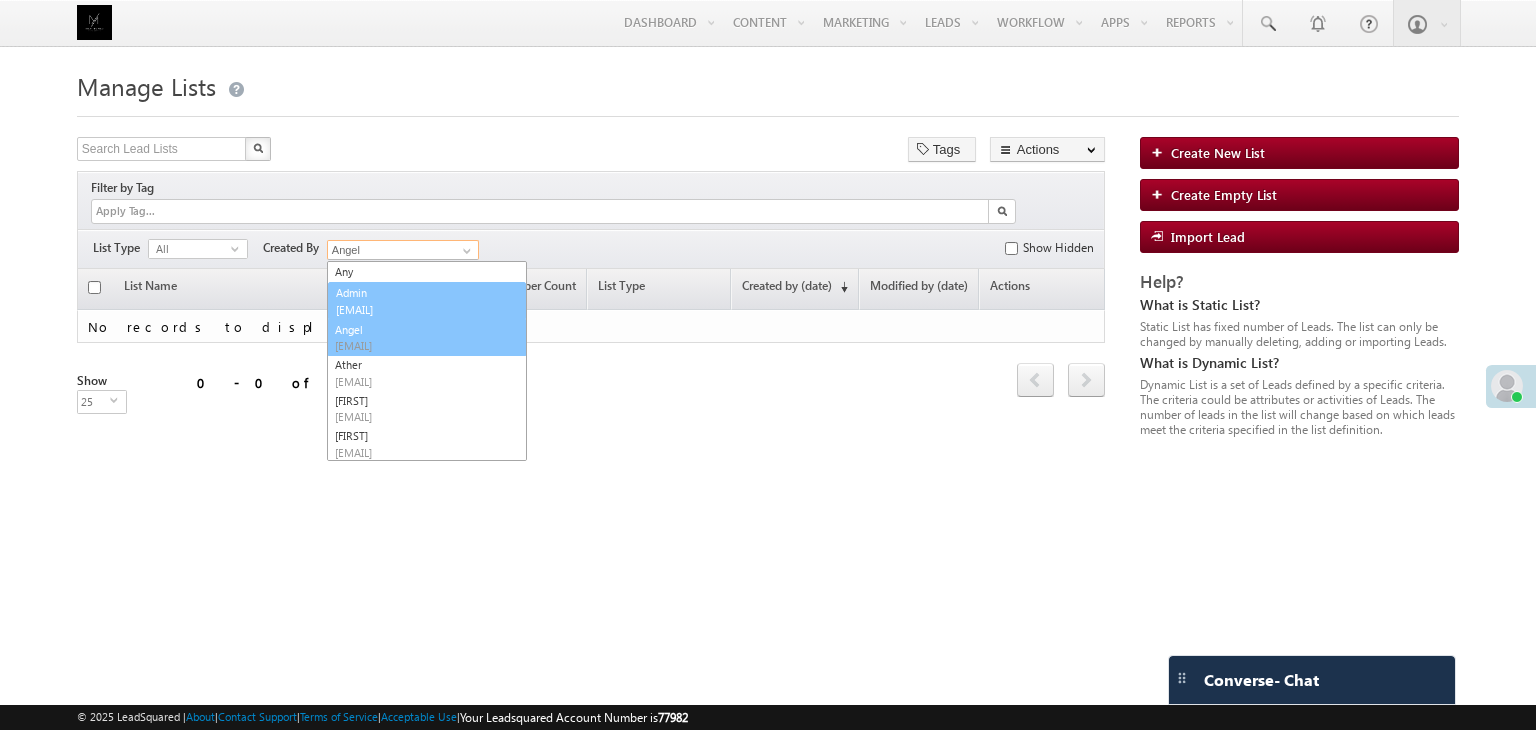 click on "[EMAIL]" at bounding box center [426, 309] 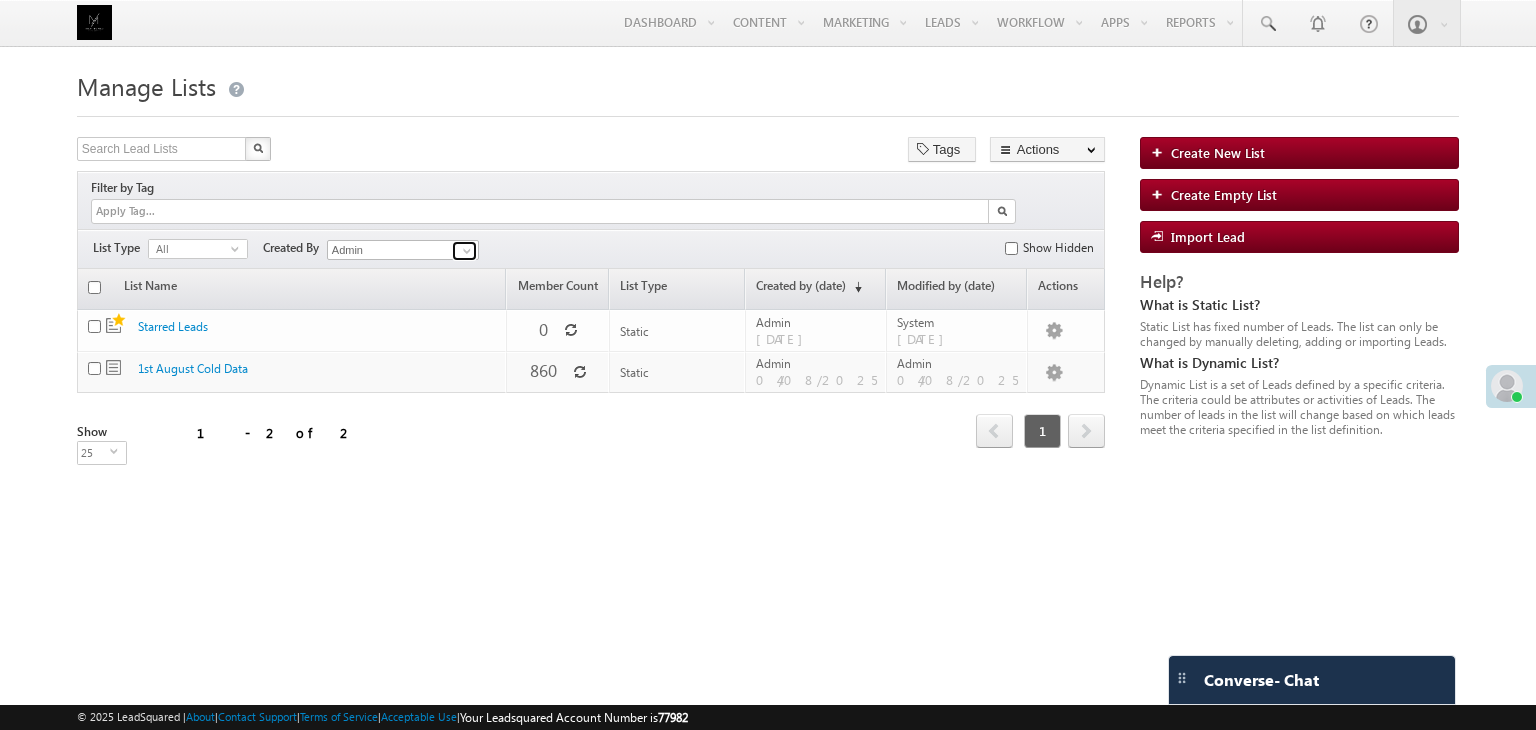 click at bounding box center (467, 251) 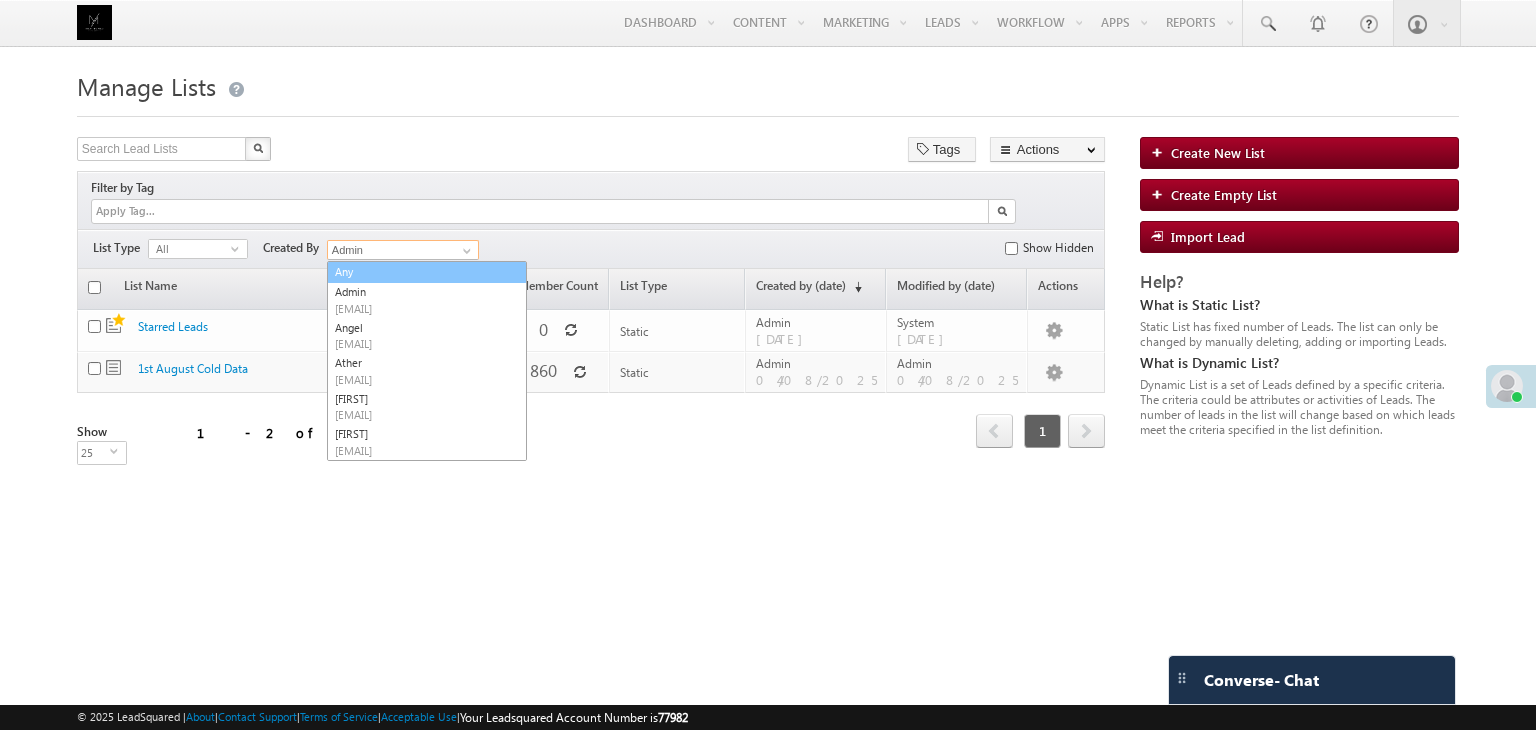 click on "Any" at bounding box center [427, 272] 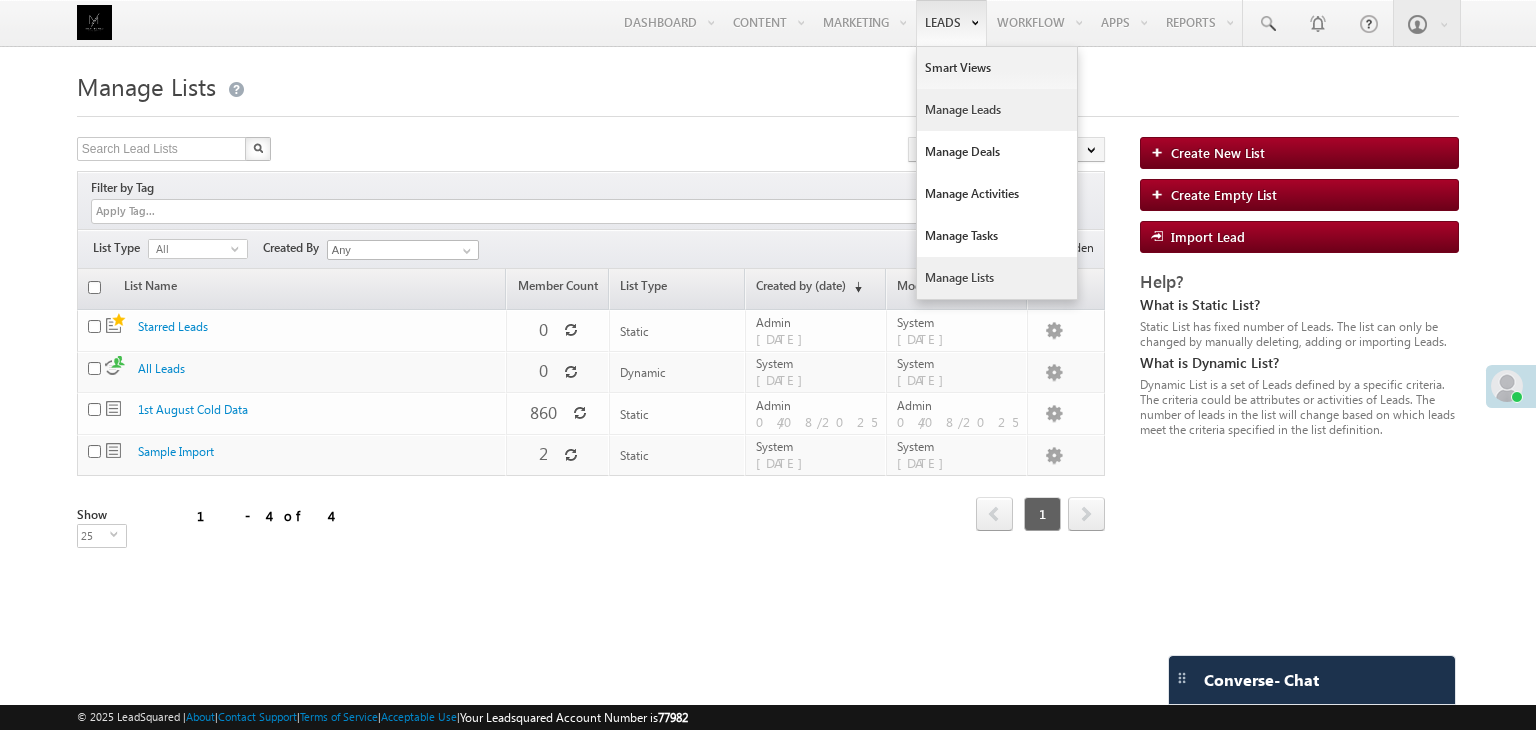 click on "Manage Leads" at bounding box center (997, 110) 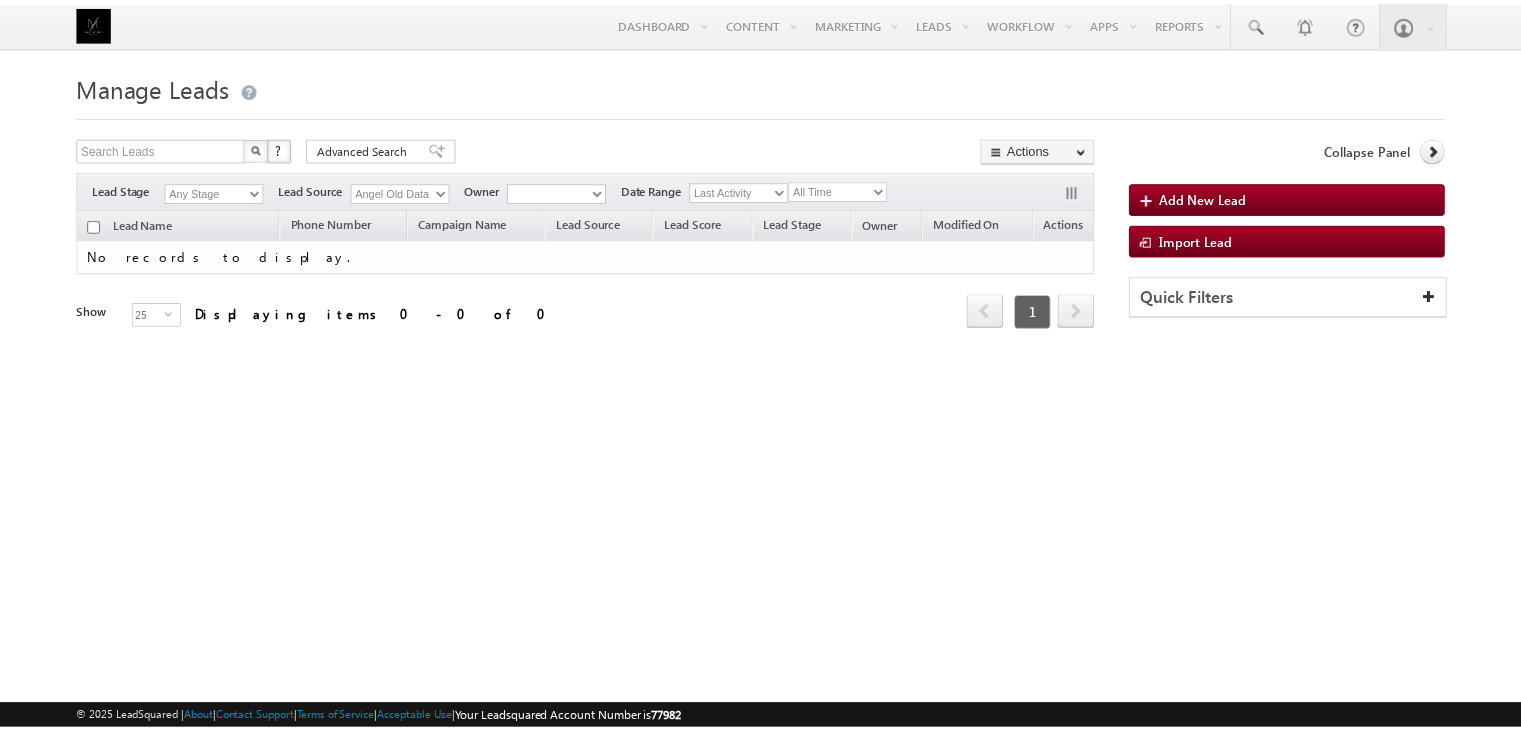 scroll, scrollTop: 0, scrollLeft: 0, axis: both 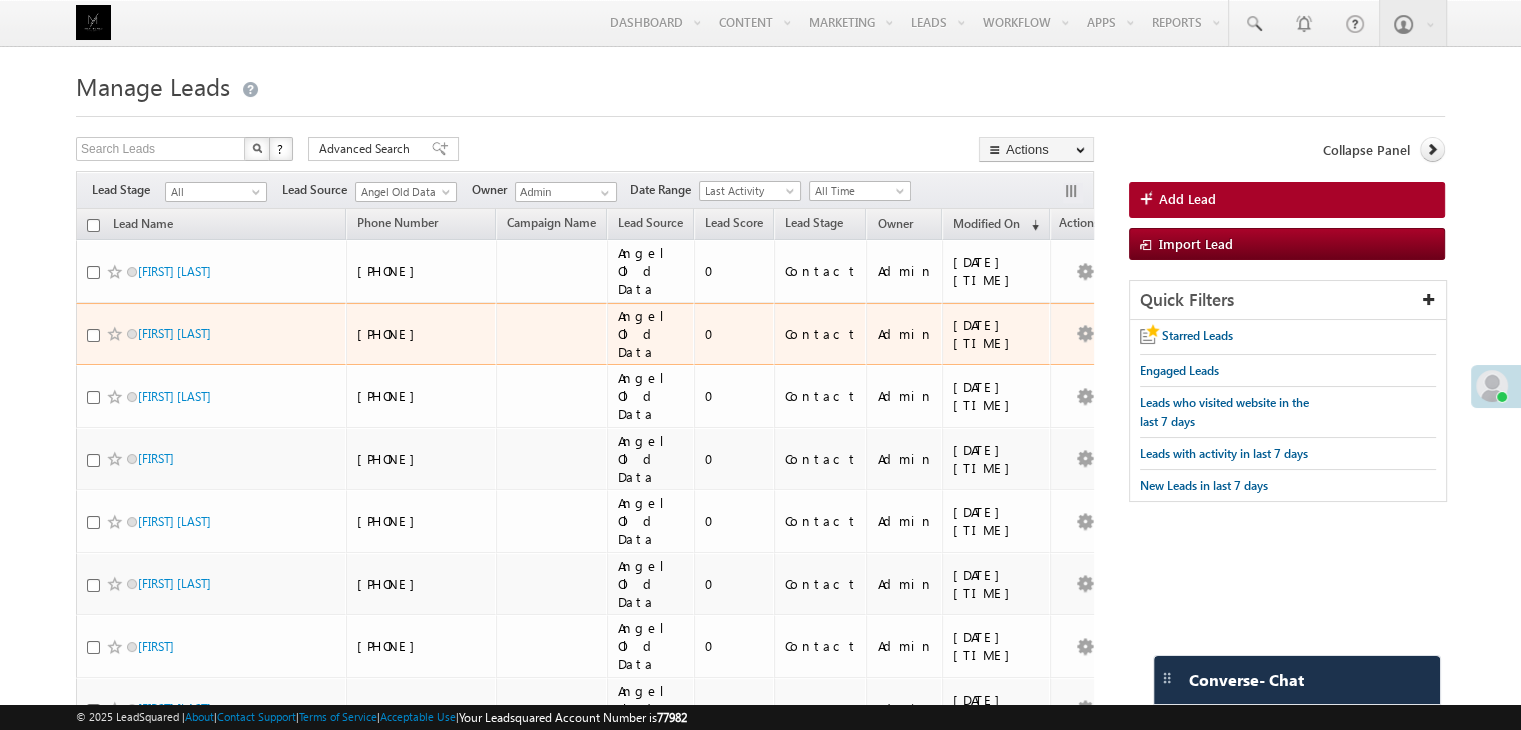 click on "[DATE] [TIME]" at bounding box center [997, 334] 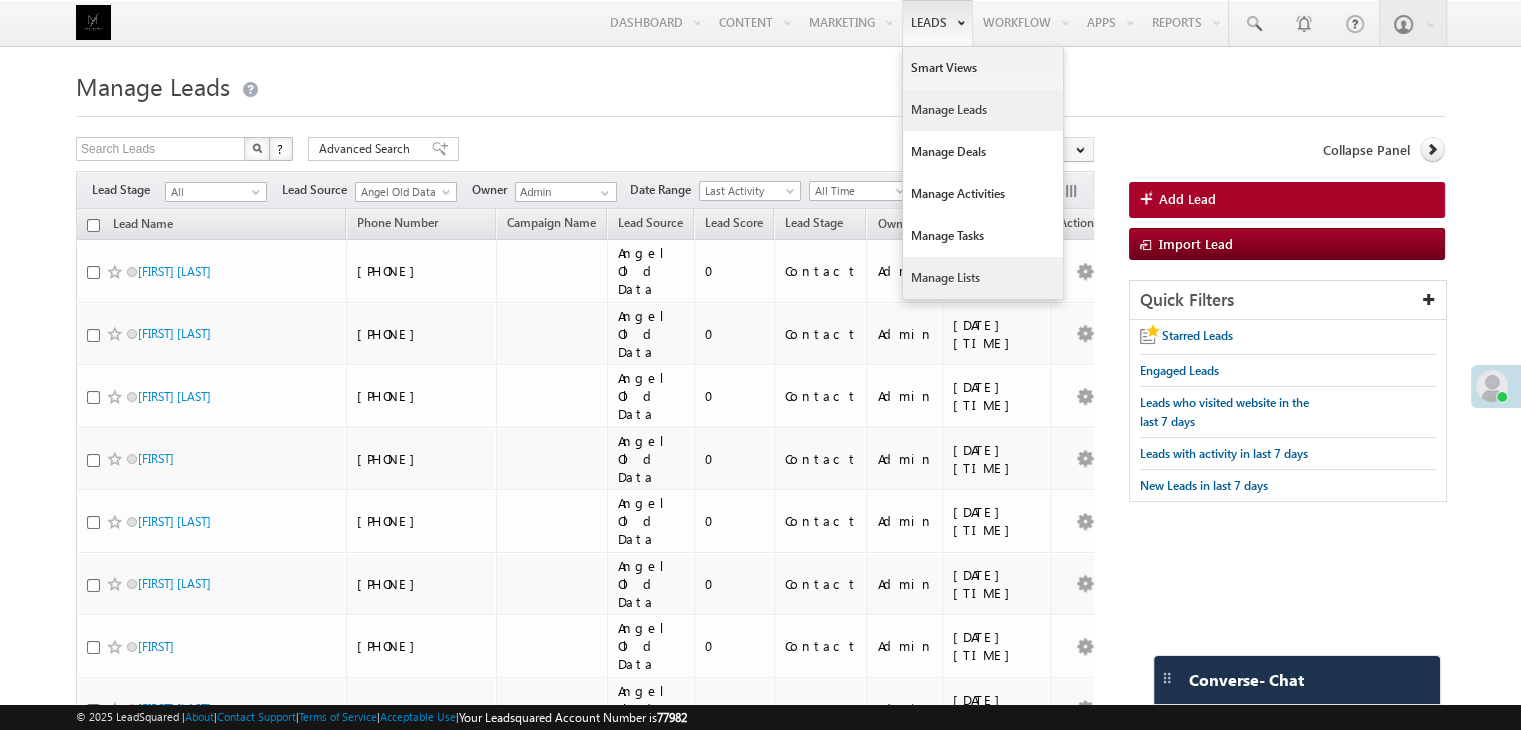 click on "Manage Lists" at bounding box center (983, 278) 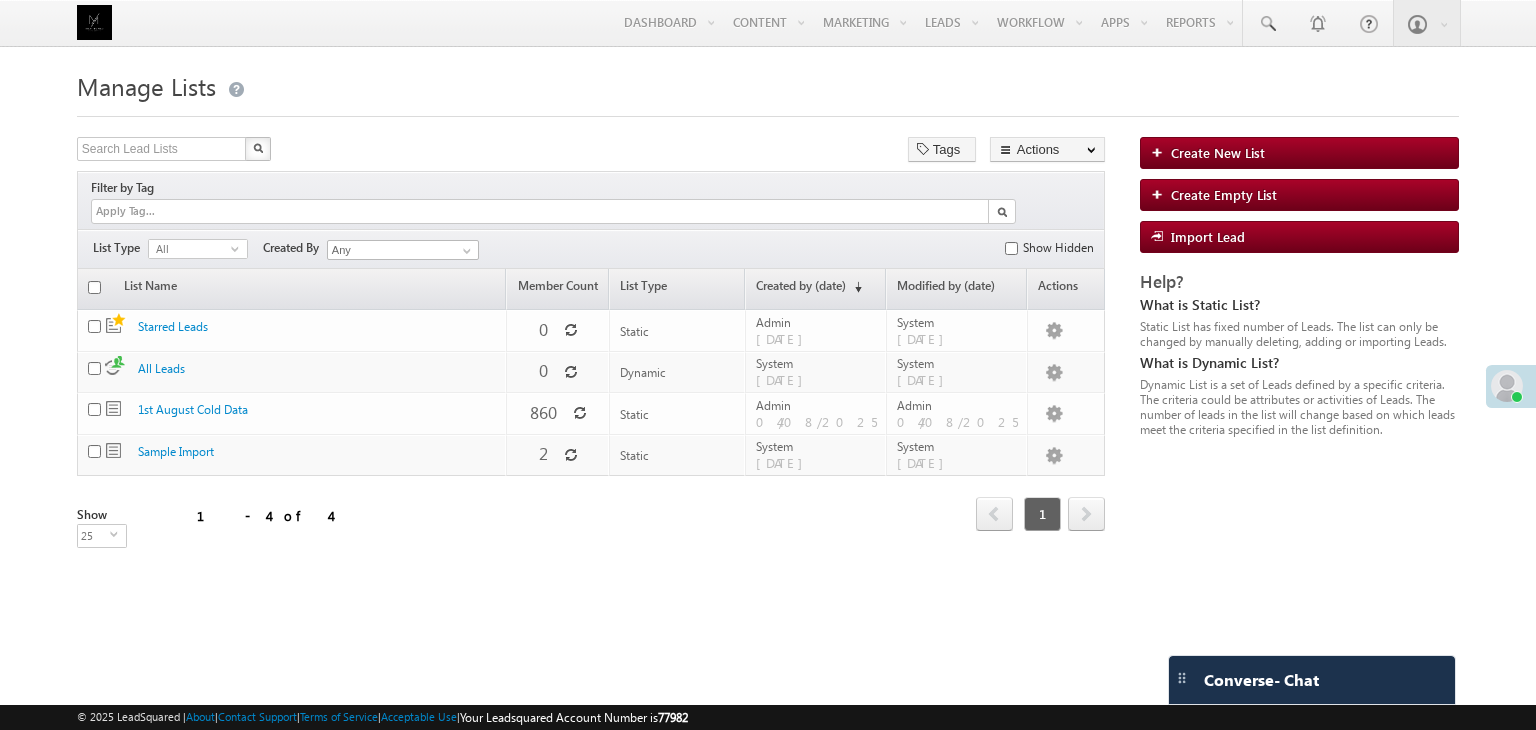 scroll, scrollTop: 0, scrollLeft: 0, axis: both 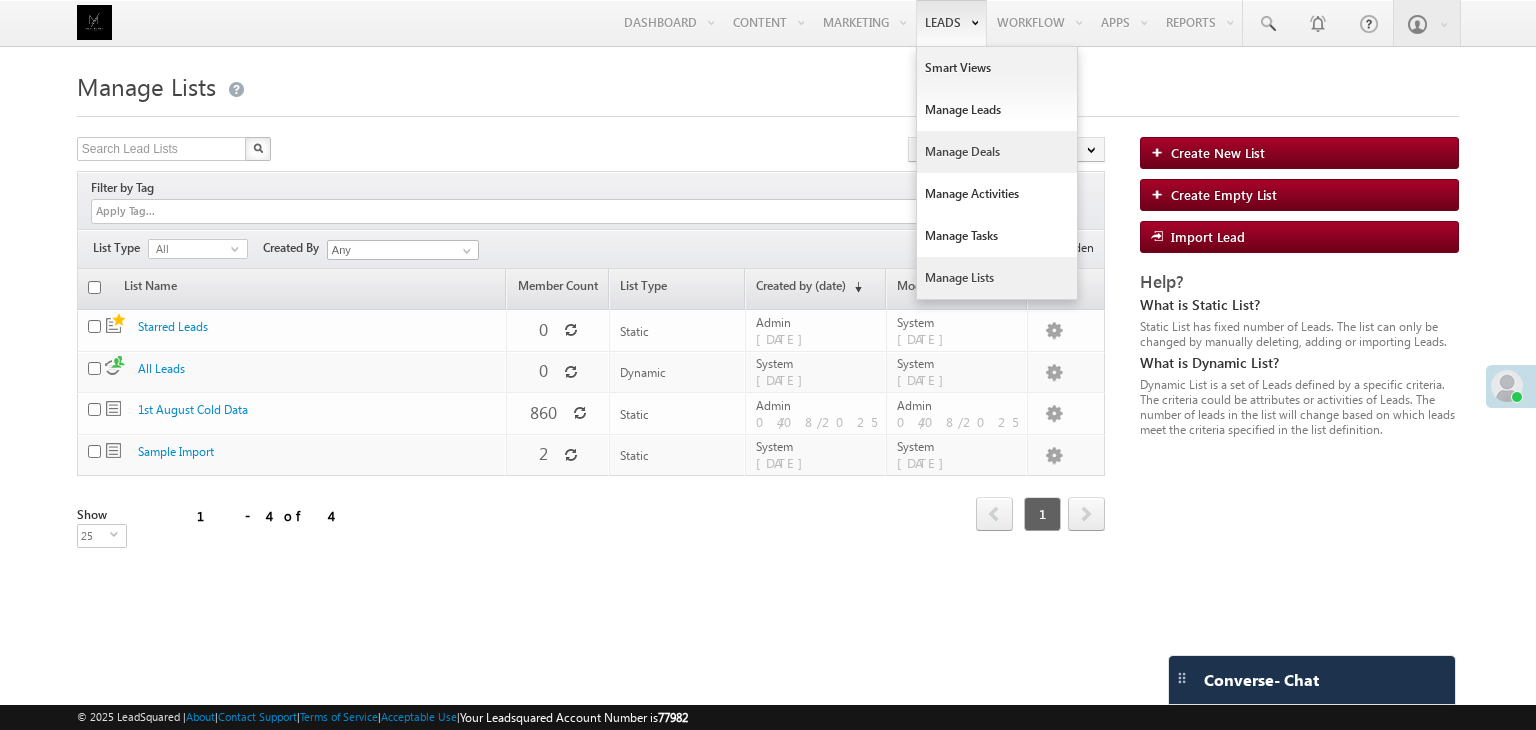 click on "Manage Deals" at bounding box center [997, 152] 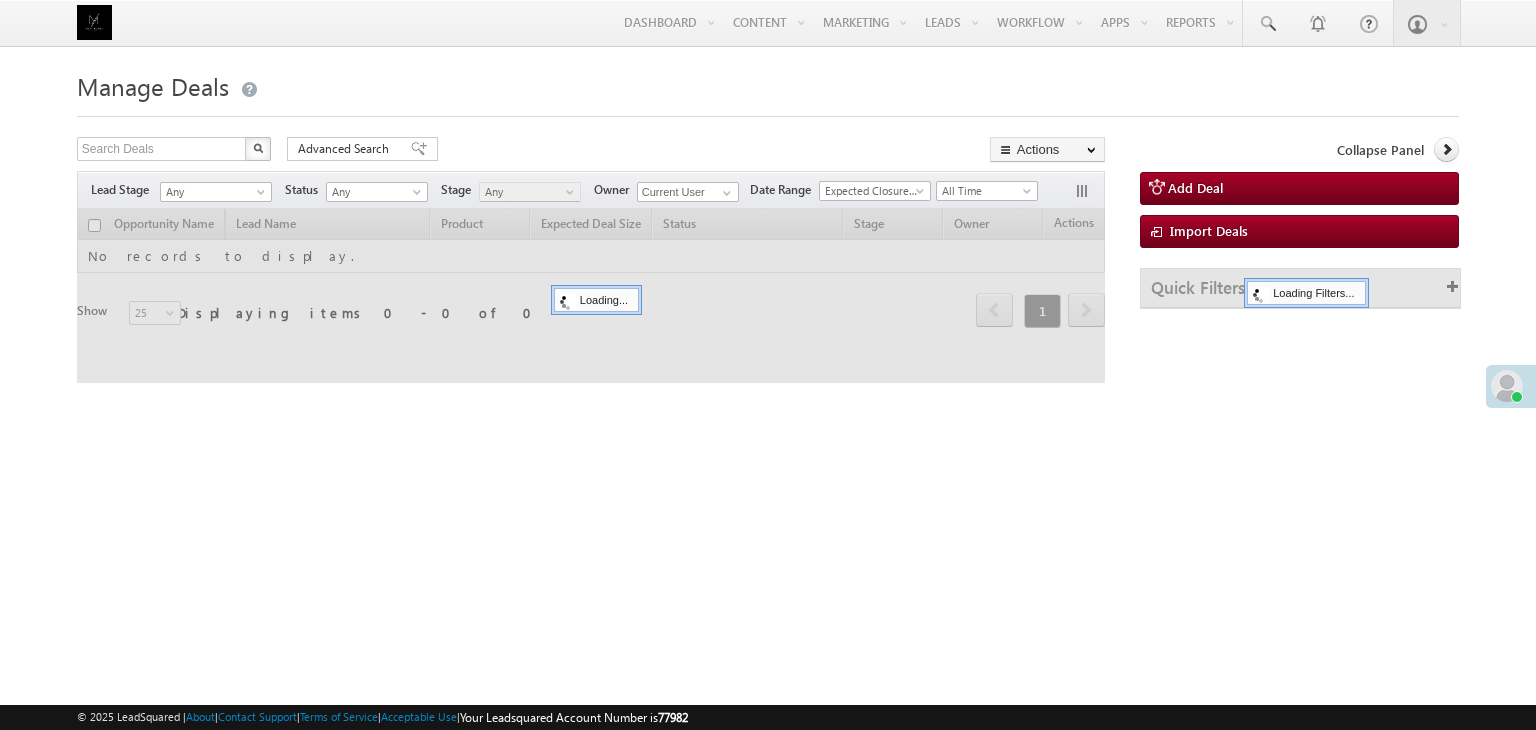 scroll, scrollTop: 0, scrollLeft: 0, axis: both 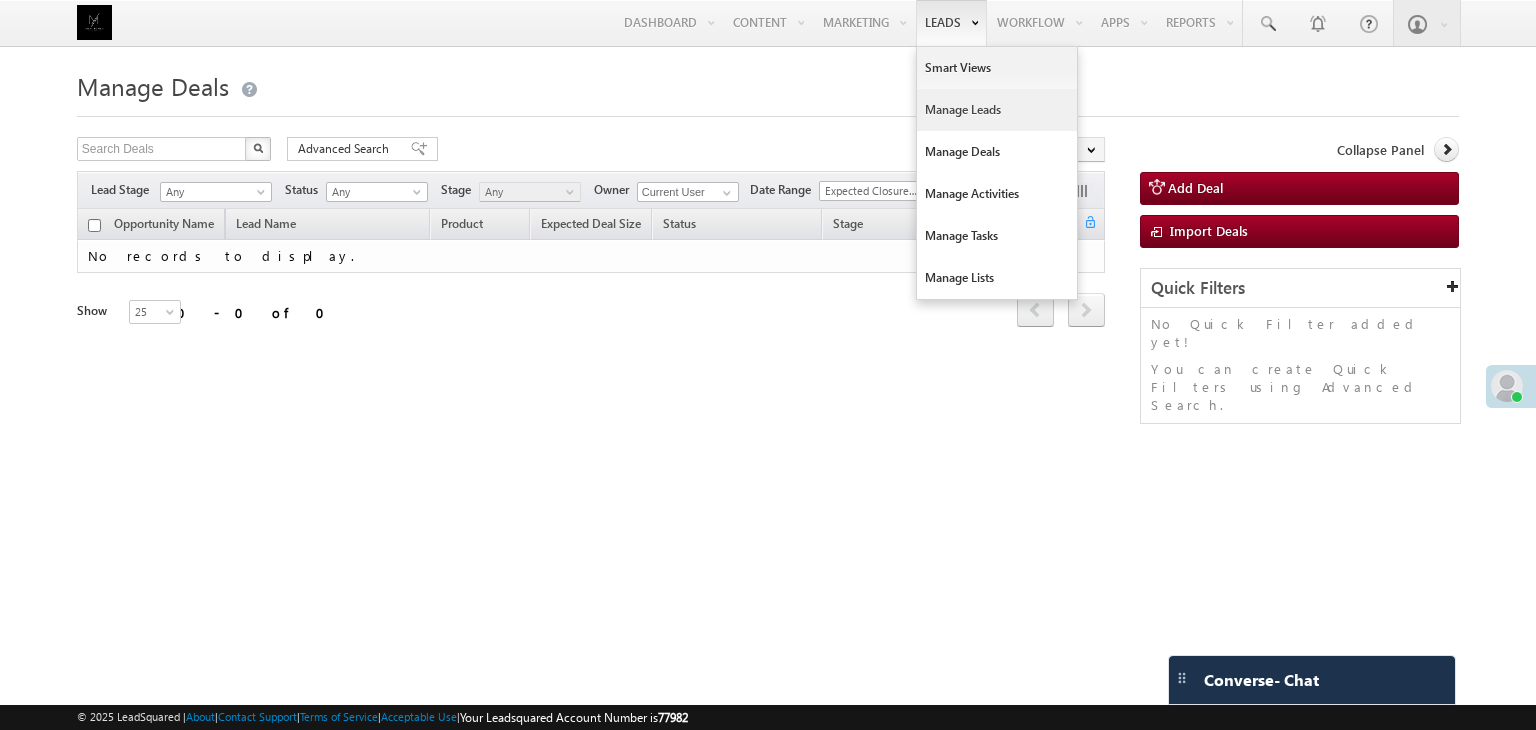 click on "Manage Leads" at bounding box center (997, 110) 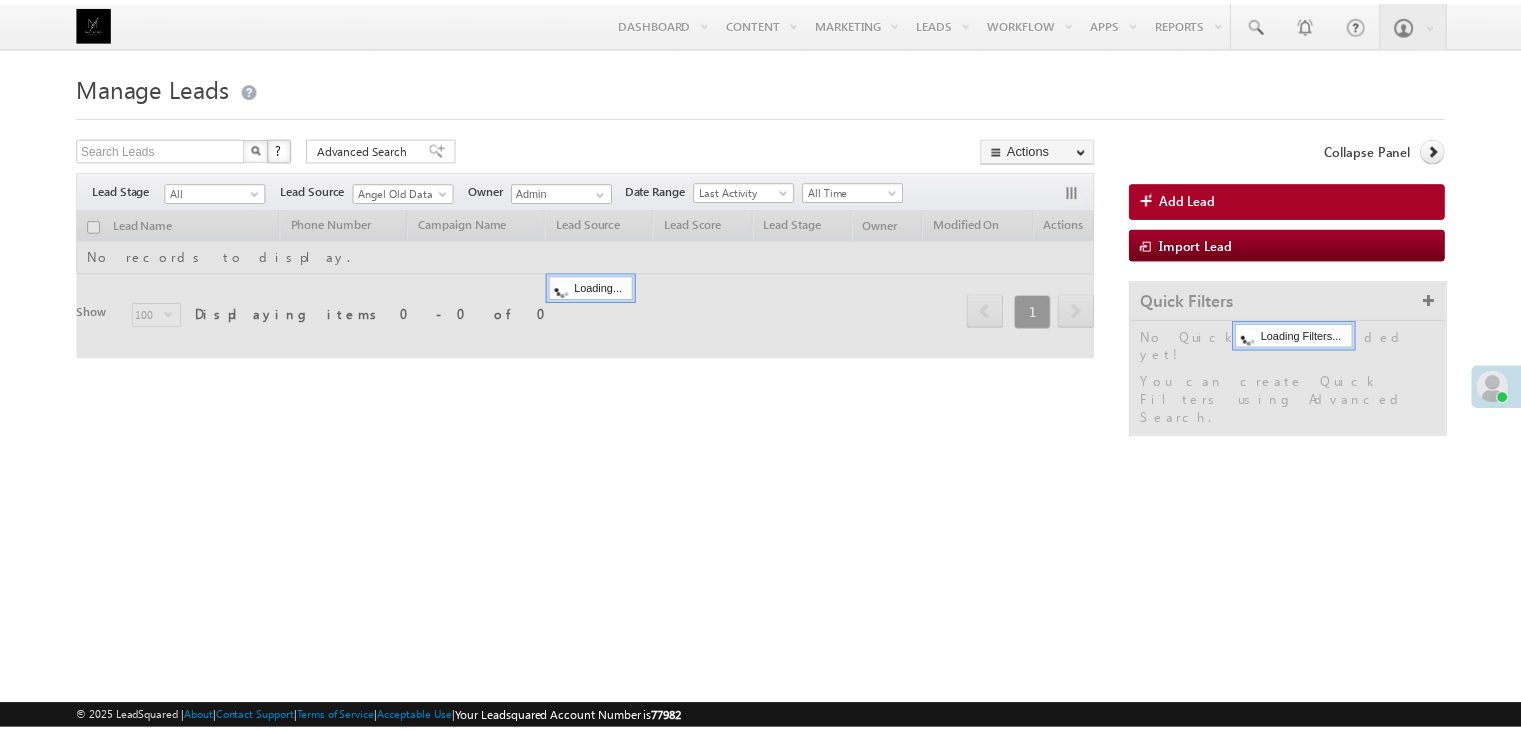 scroll, scrollTop: 0, scrollLeft: 0, axis: both 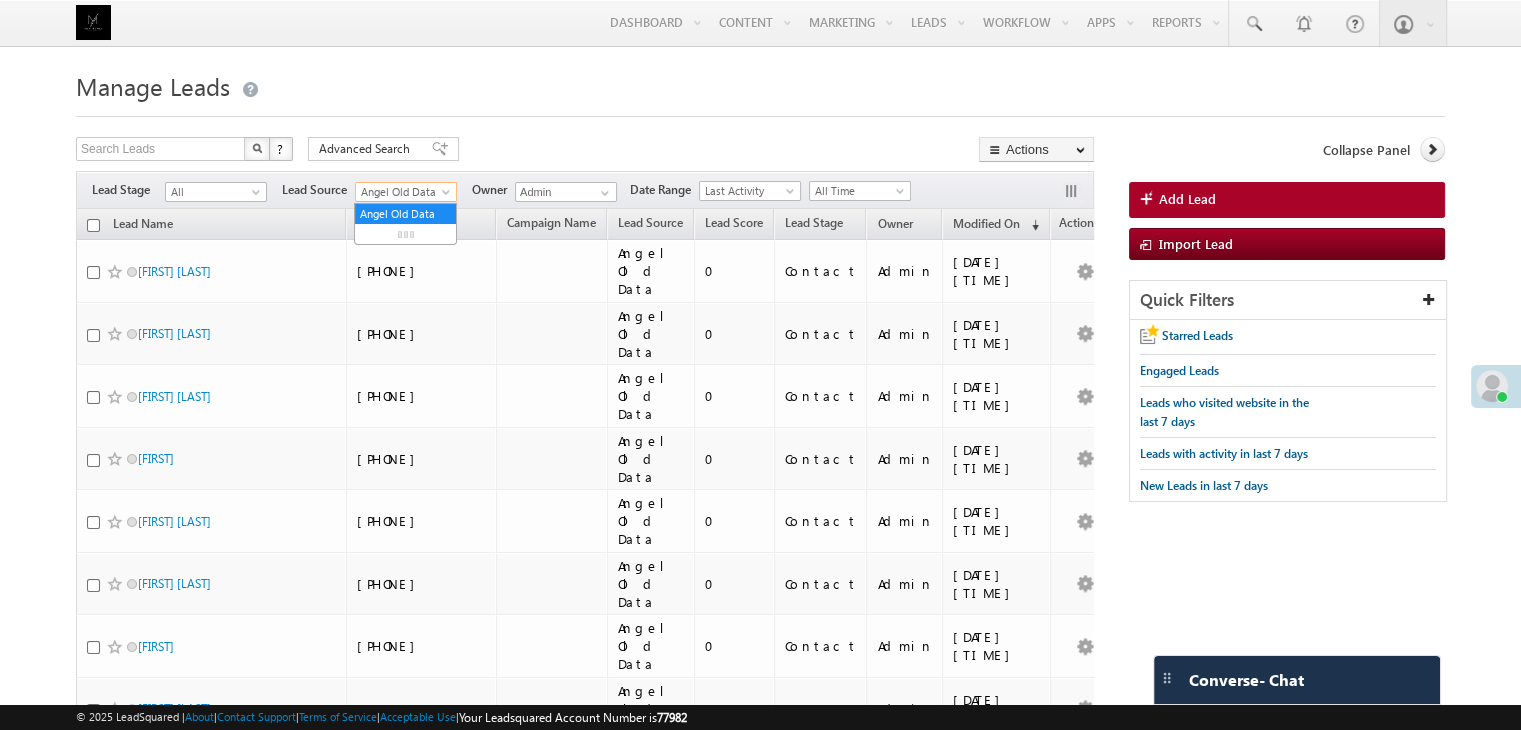 click on "Angel Old Data" at bounding box center [403, 192] 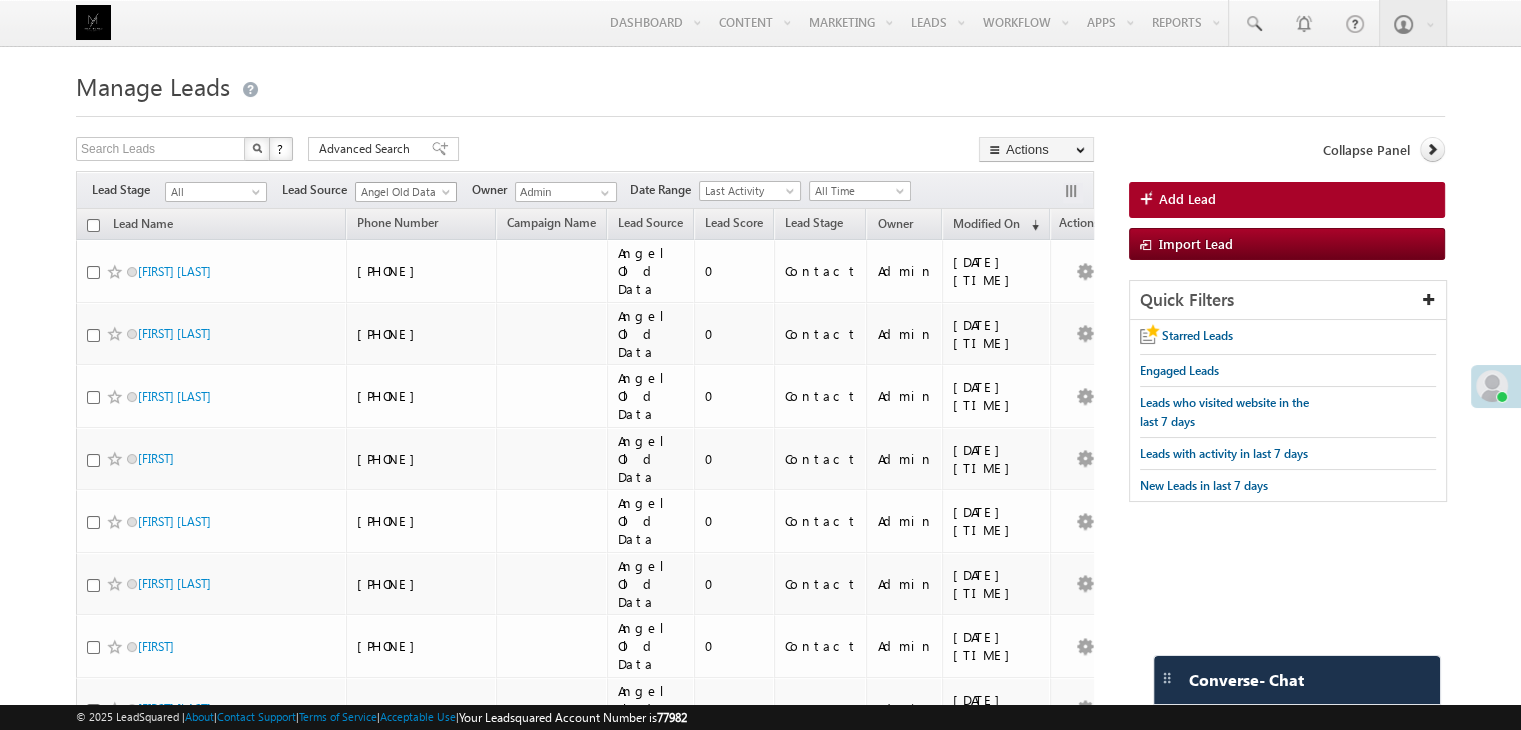 click on "Angel Old Data" at bounding box center [403, 192] 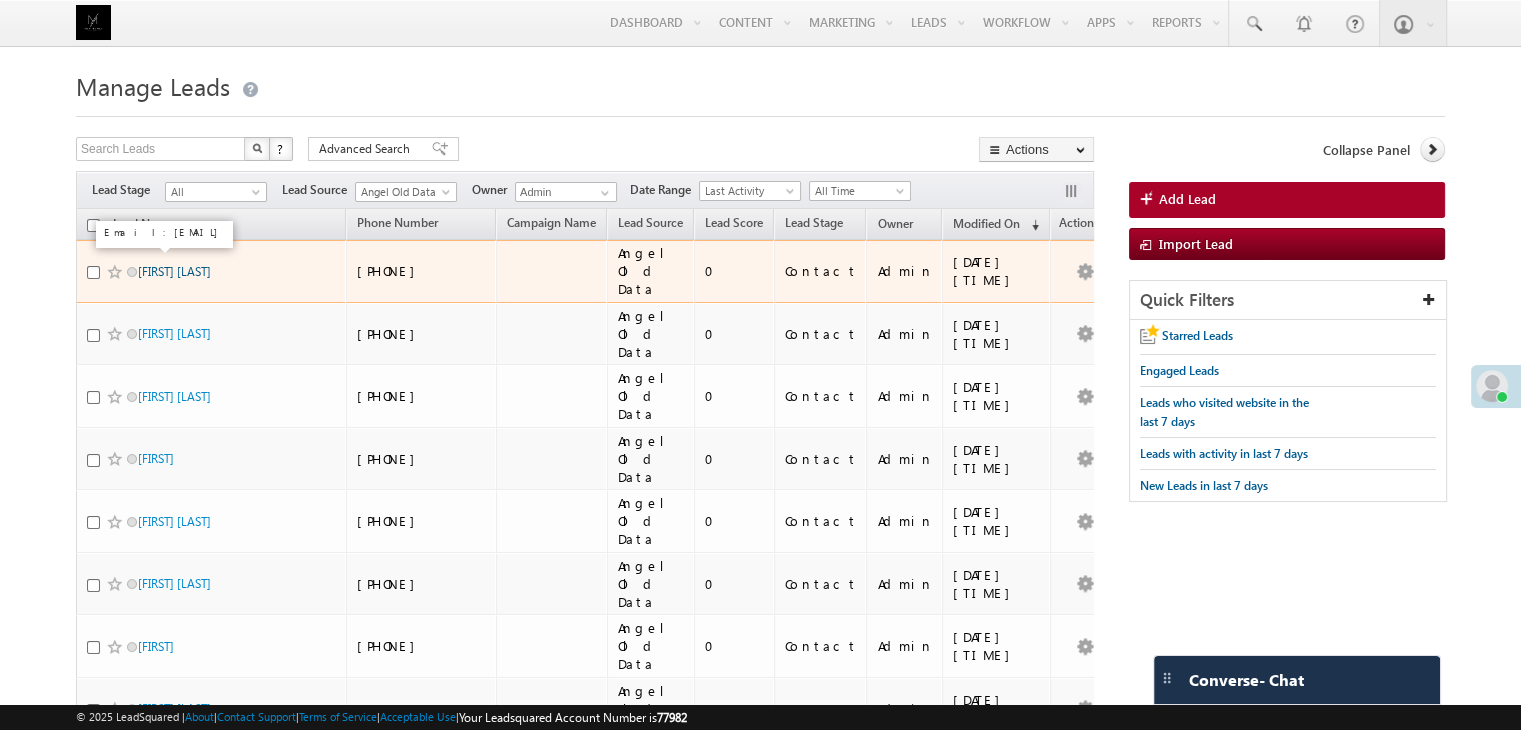 click on "[FIRST] [LAST]" at bounding box center (174, 271) 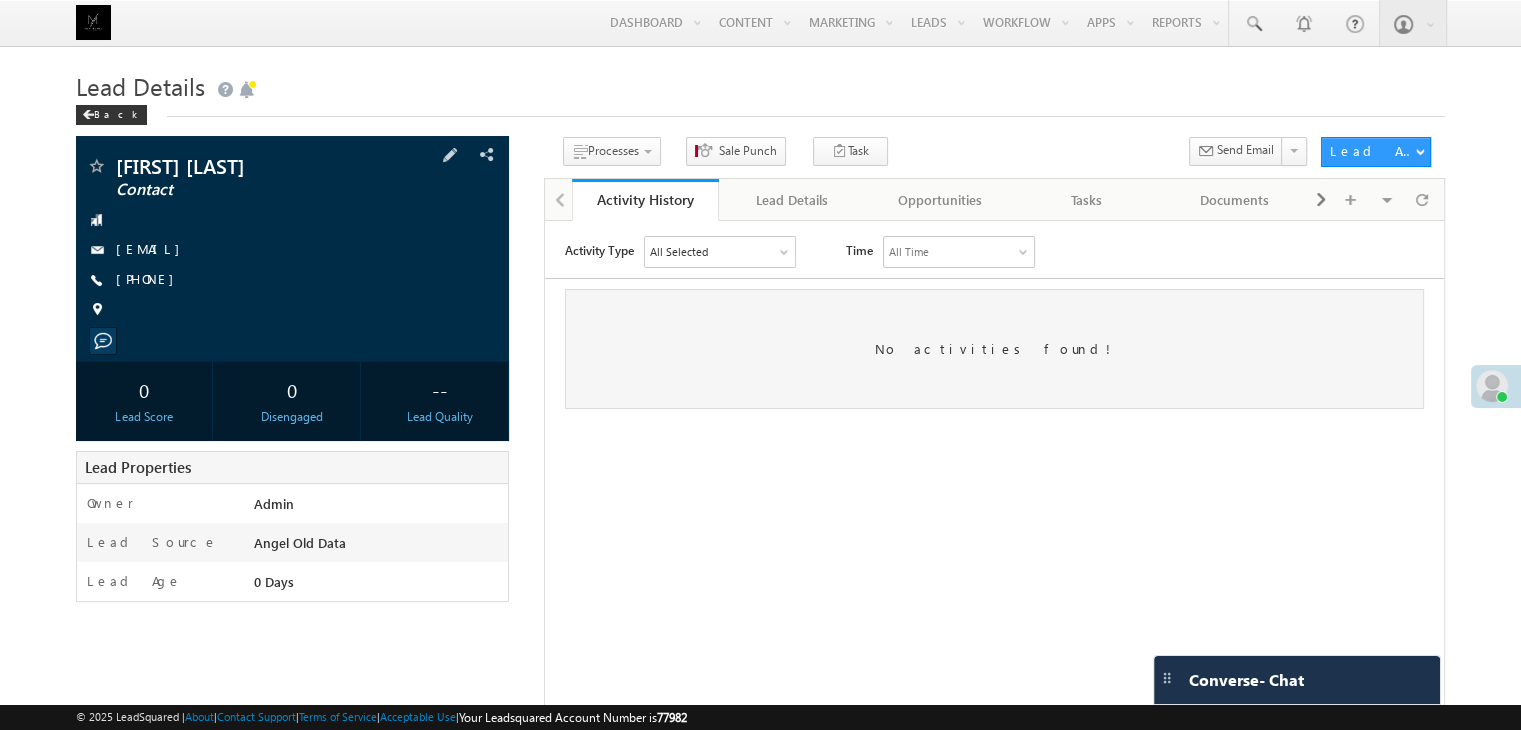 scroll, scrollTop: 0, scrollLeft: 0, axis: both 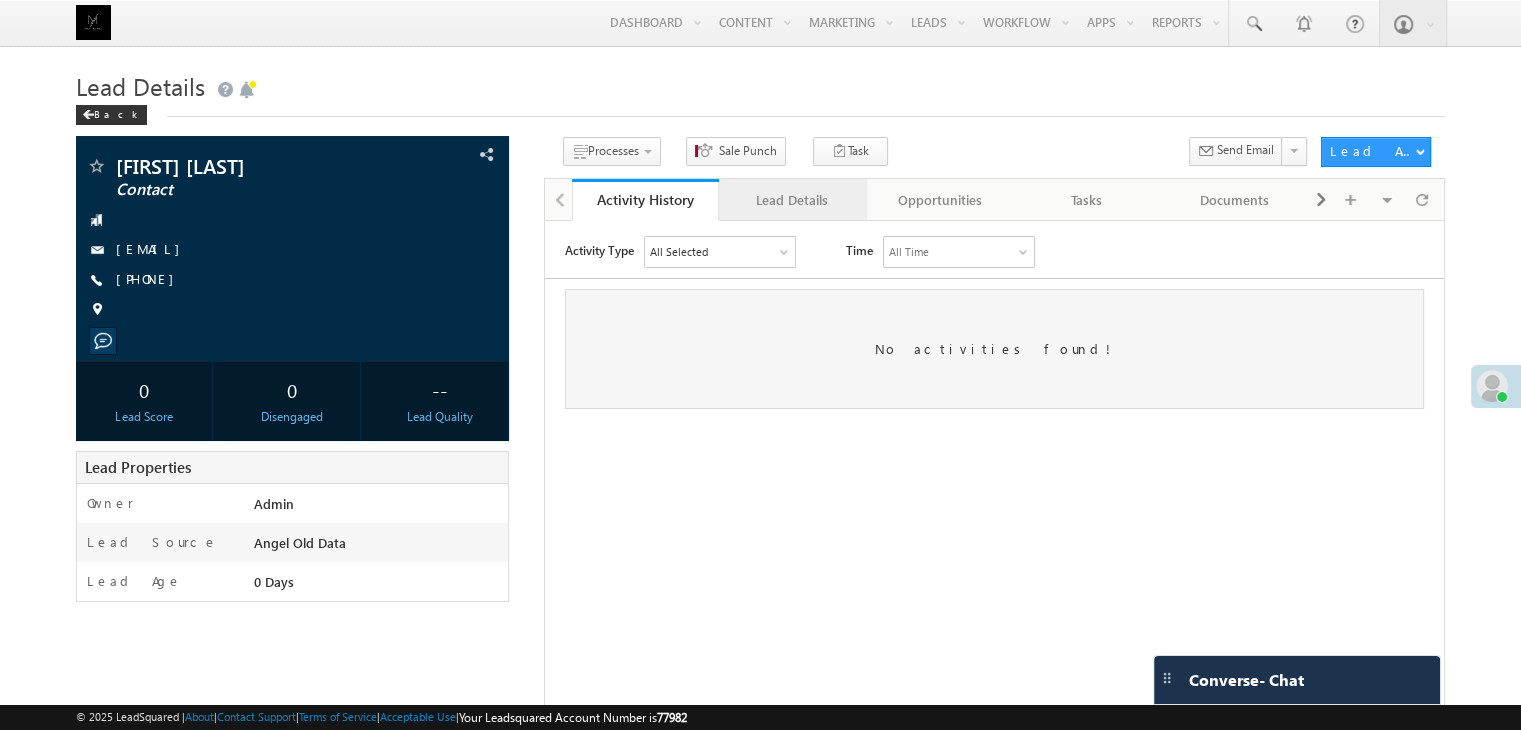 click on "Lead Details" at bounding box center [791, 200] 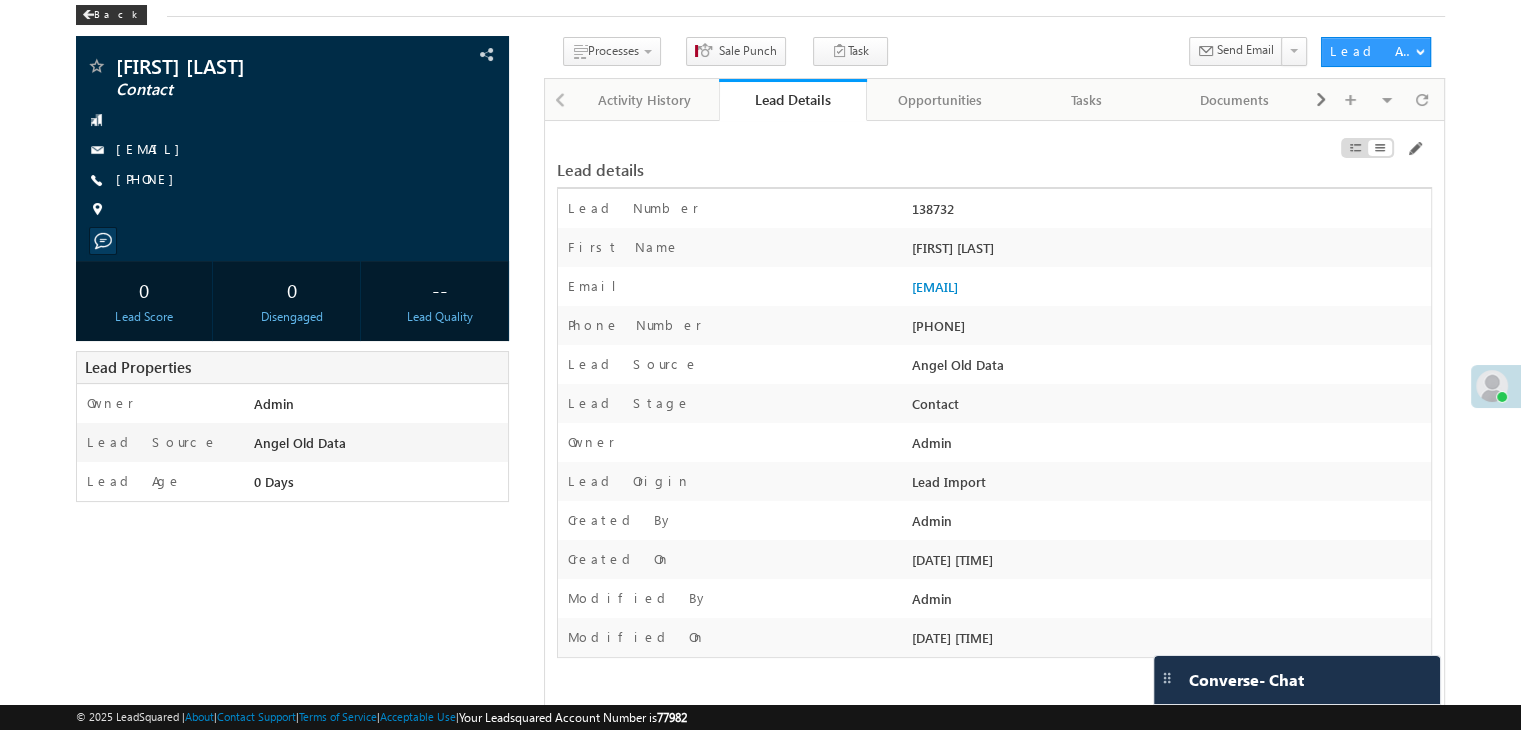 scroll, scrollTop: 0, scrollLeft: 0, axis: both 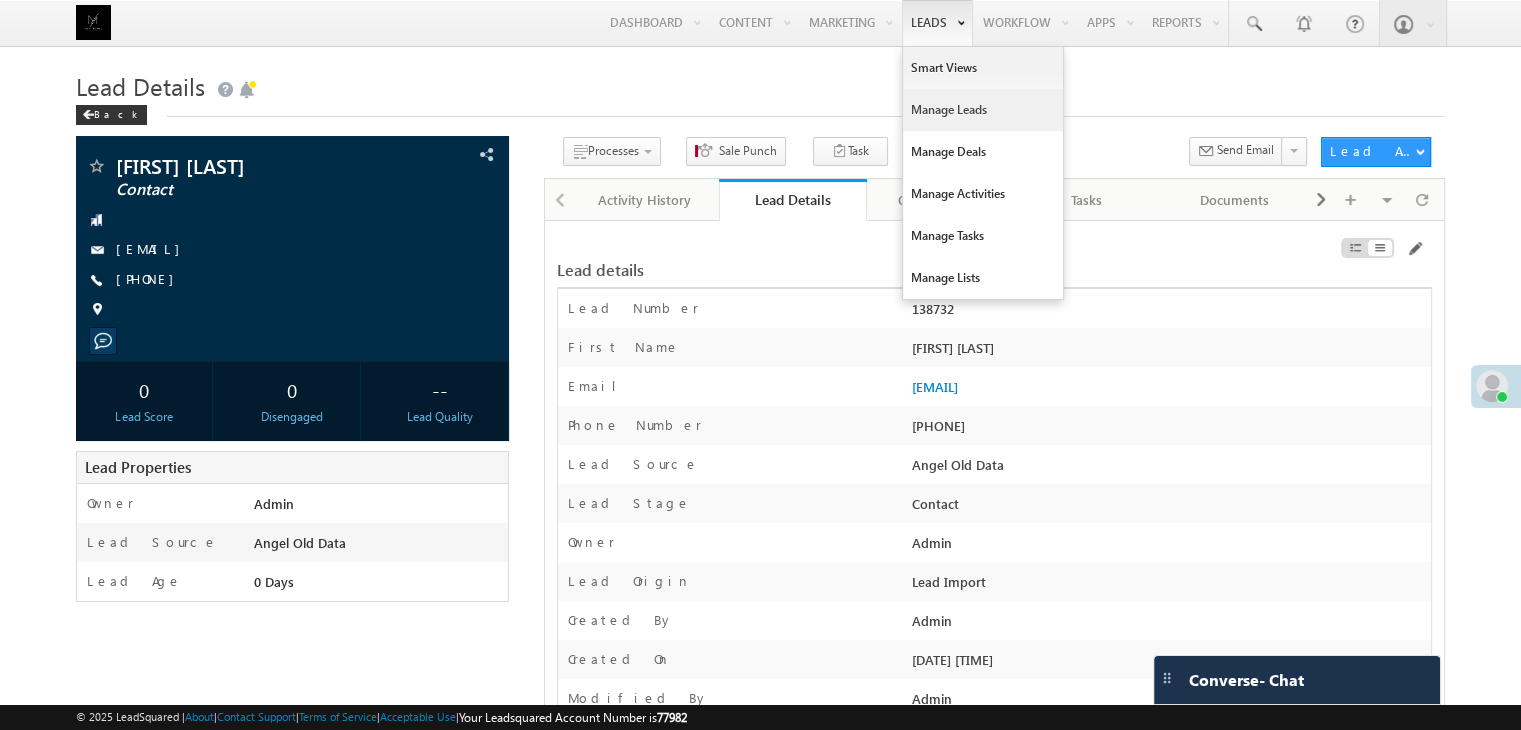 click on "Manage Leads" at bounding box center (983, 110) 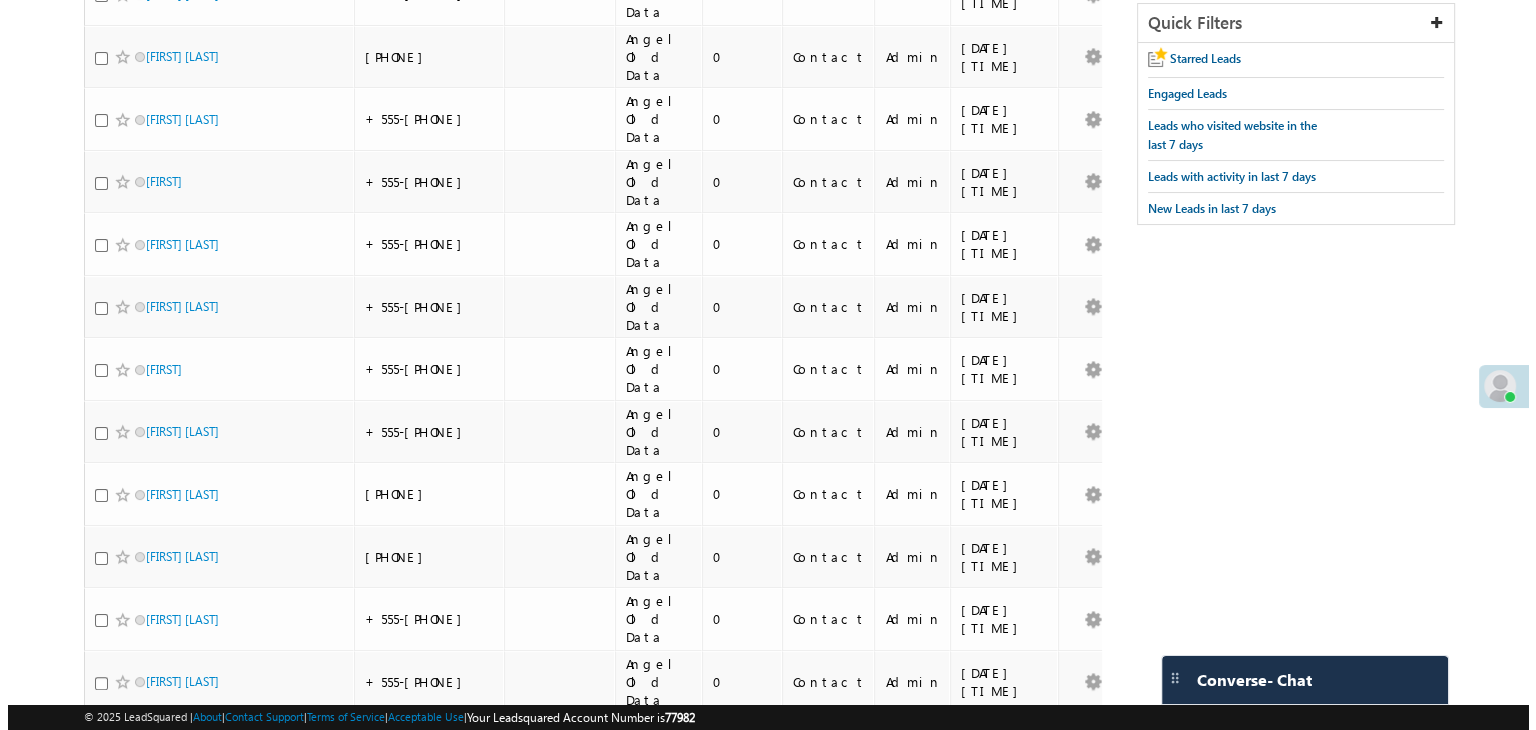 scroll, scrollTop: 0, scrollLeft: 0, axis: both 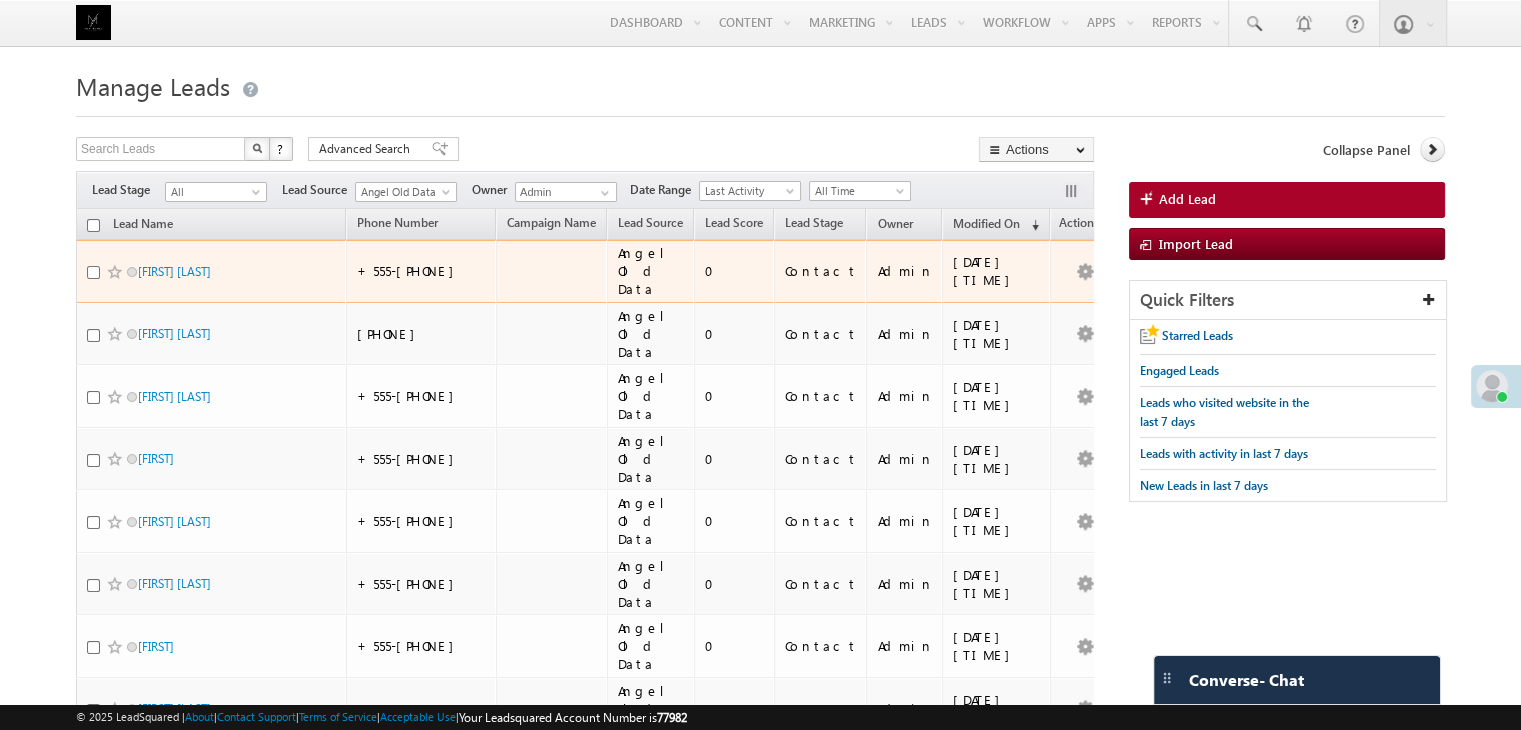 click at bounding box center (93, 272) 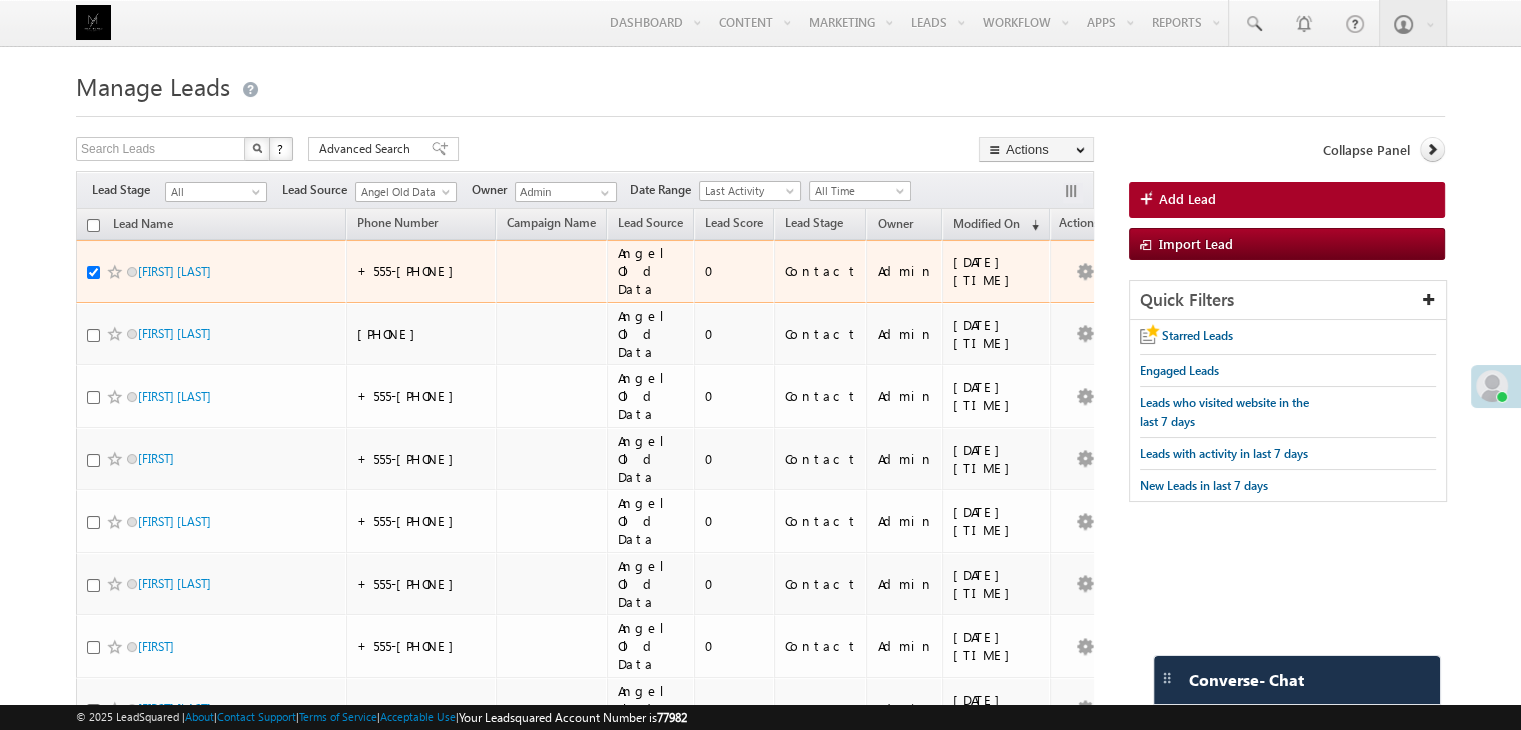 click at bounding box center (93, 272) 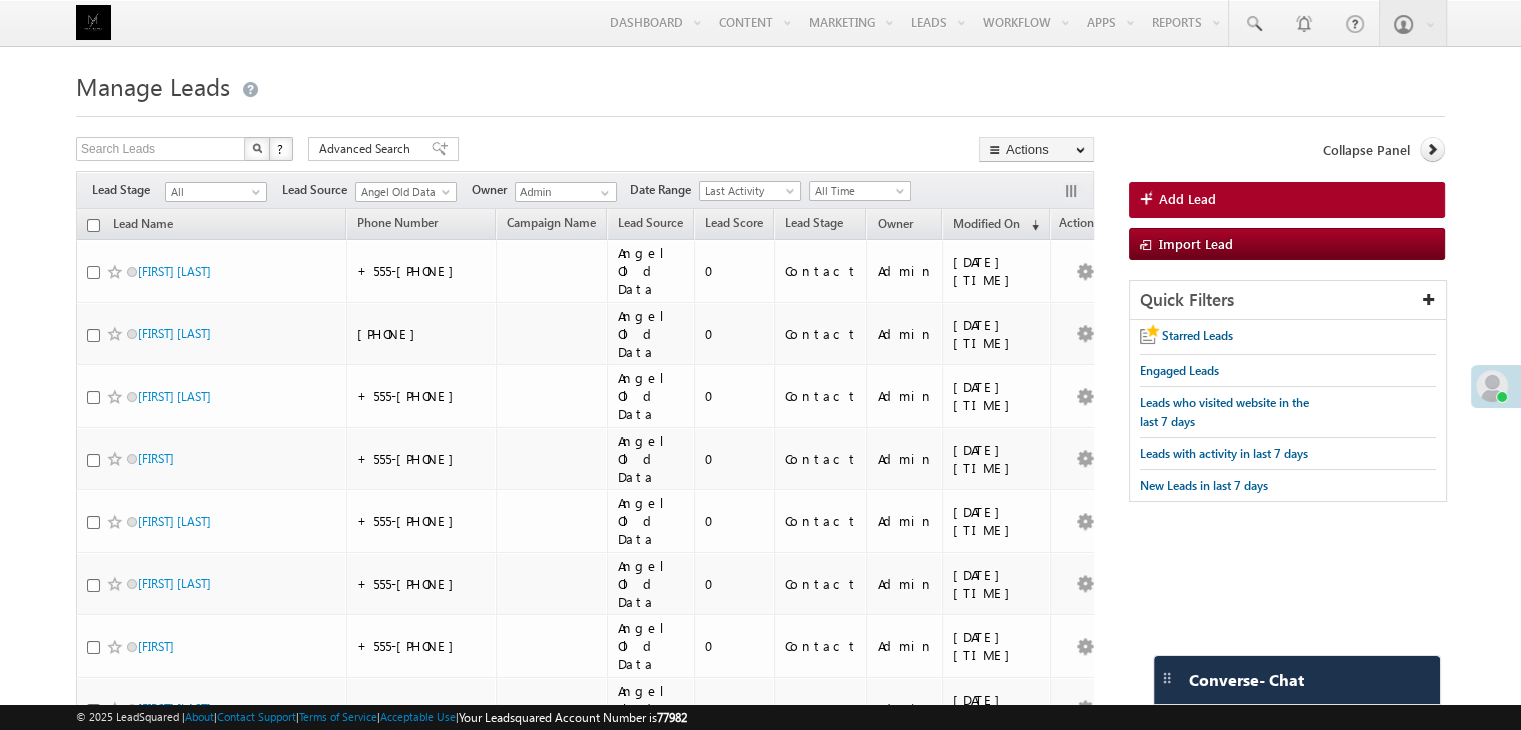 click at bounding box center [93, 225] 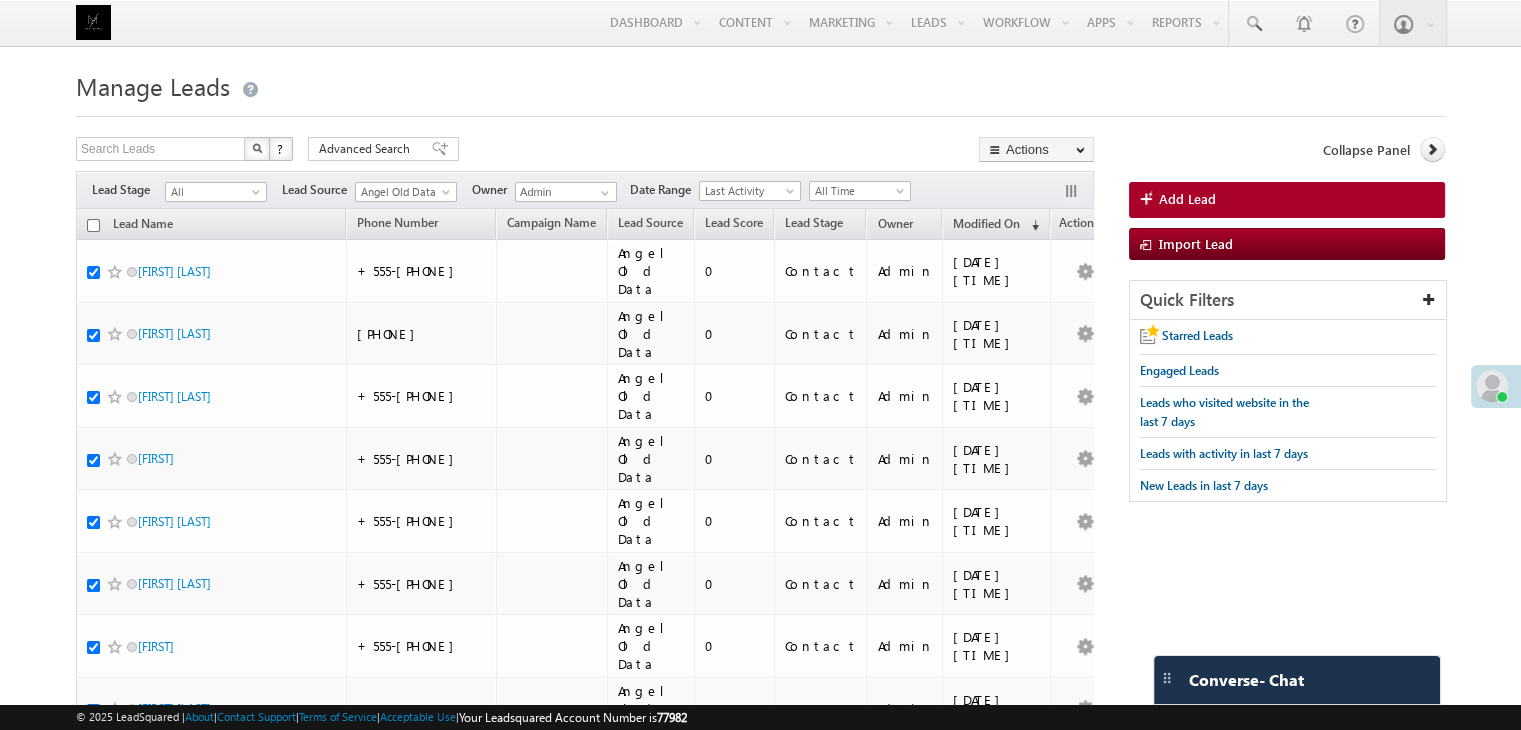 checkbox on "true" 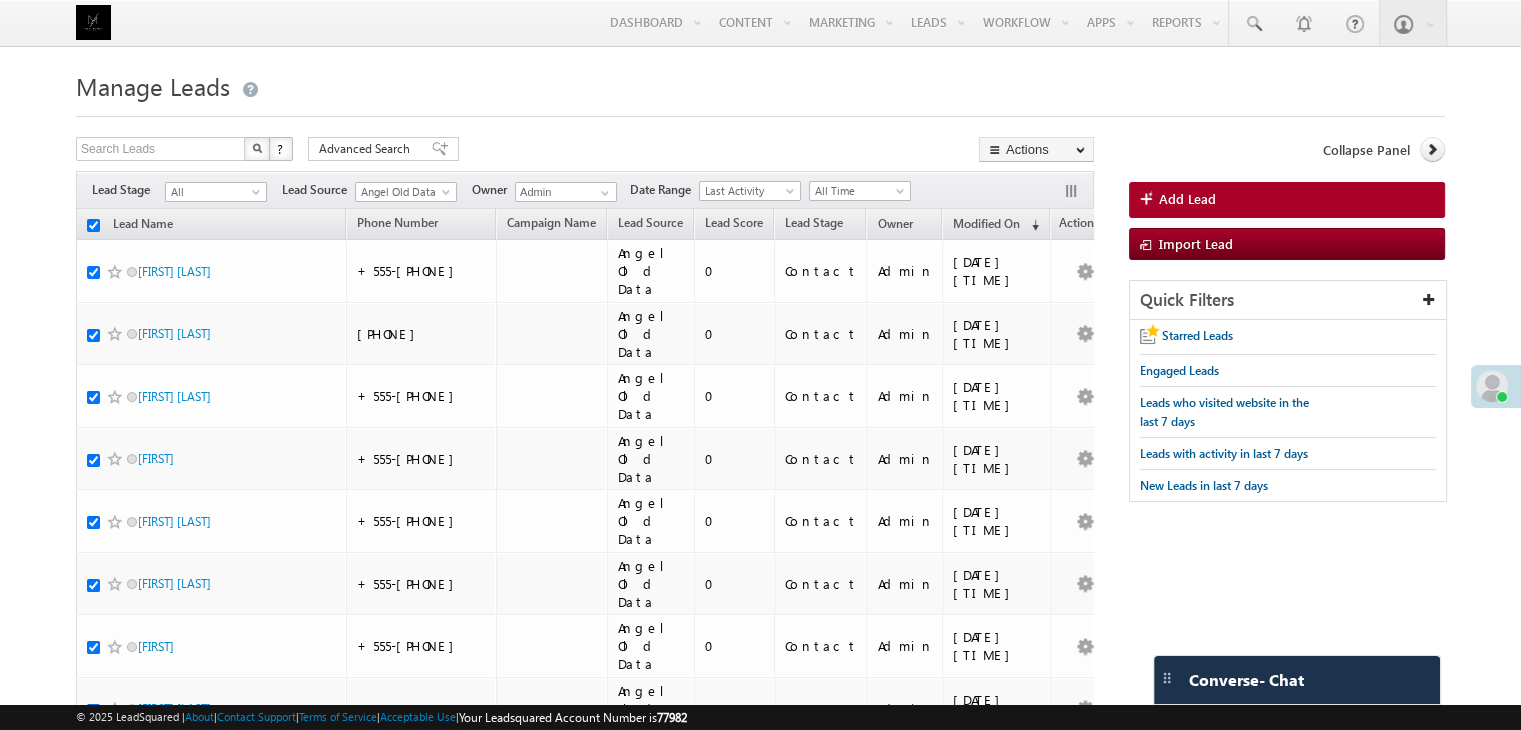 checkbox on "true" 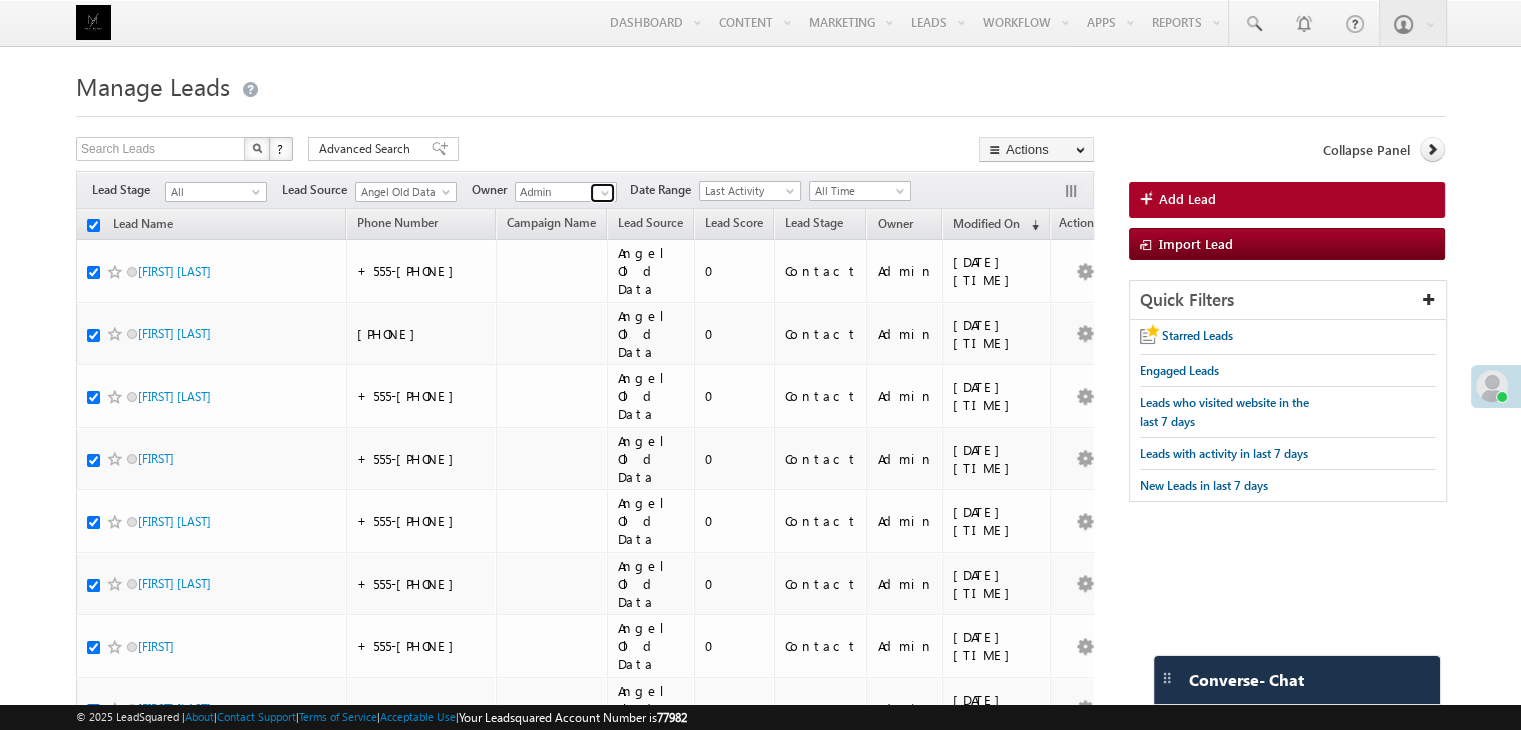 click at bounding box center [605, 193] 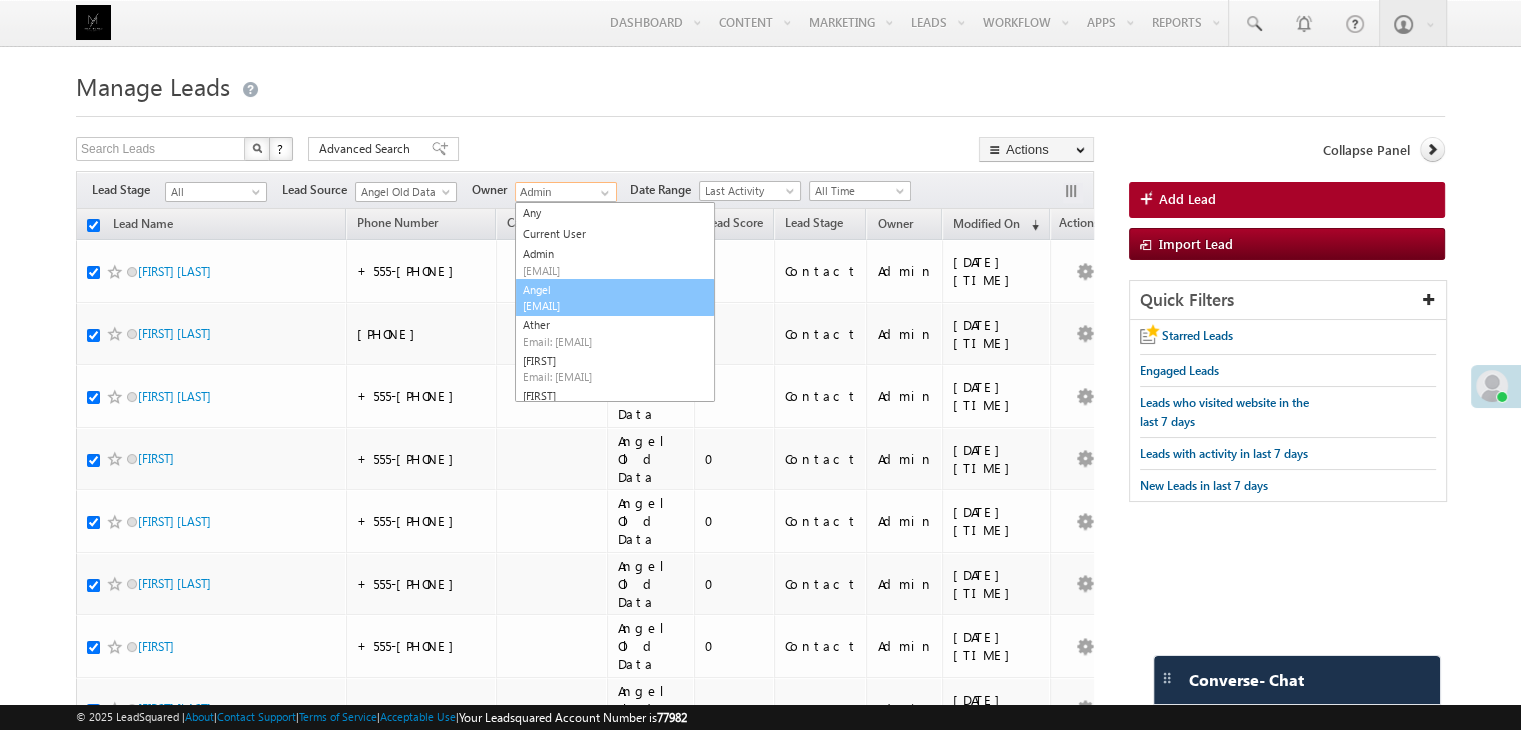 click on "angel@maphomesrealestate.com" at bounding box center [613, 305] 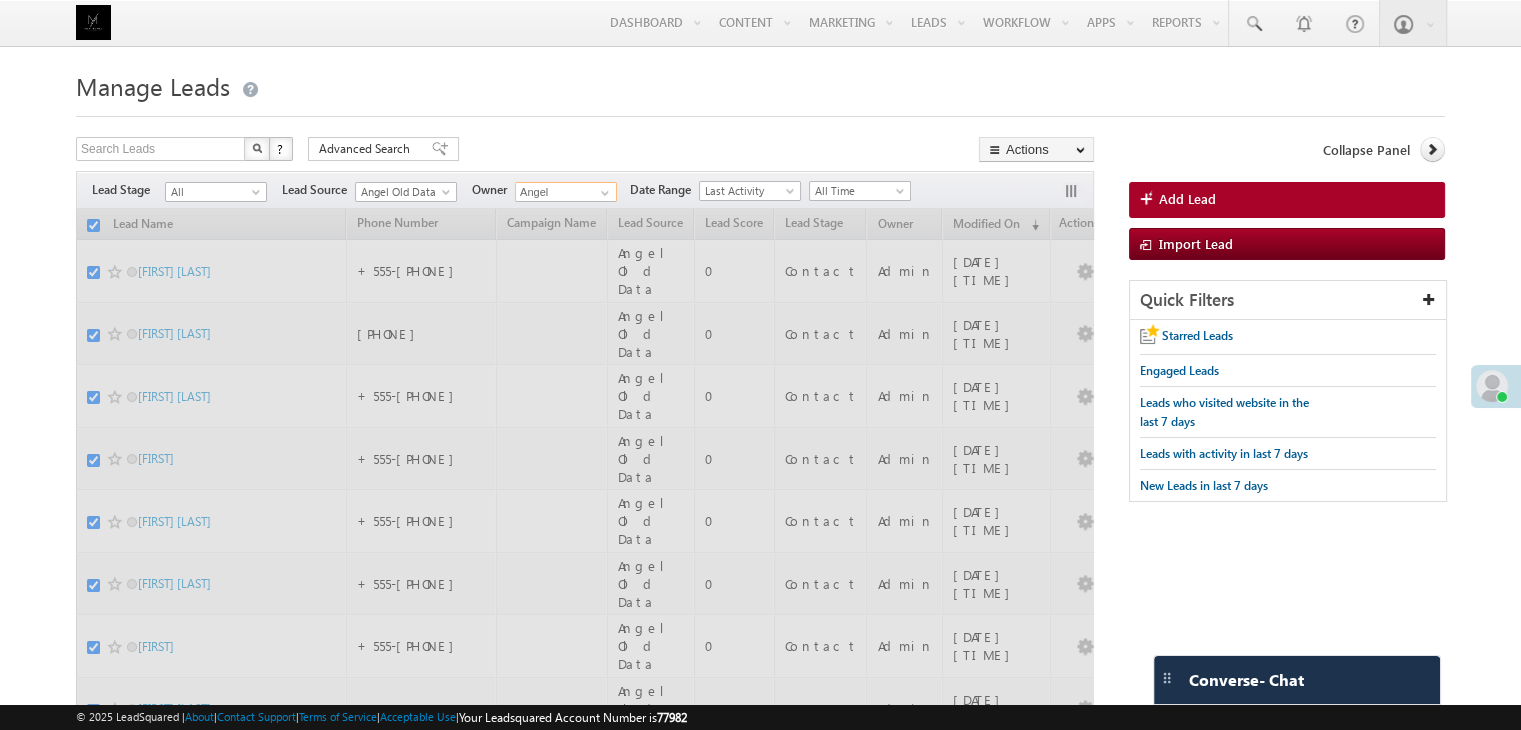 checkbox on "false" 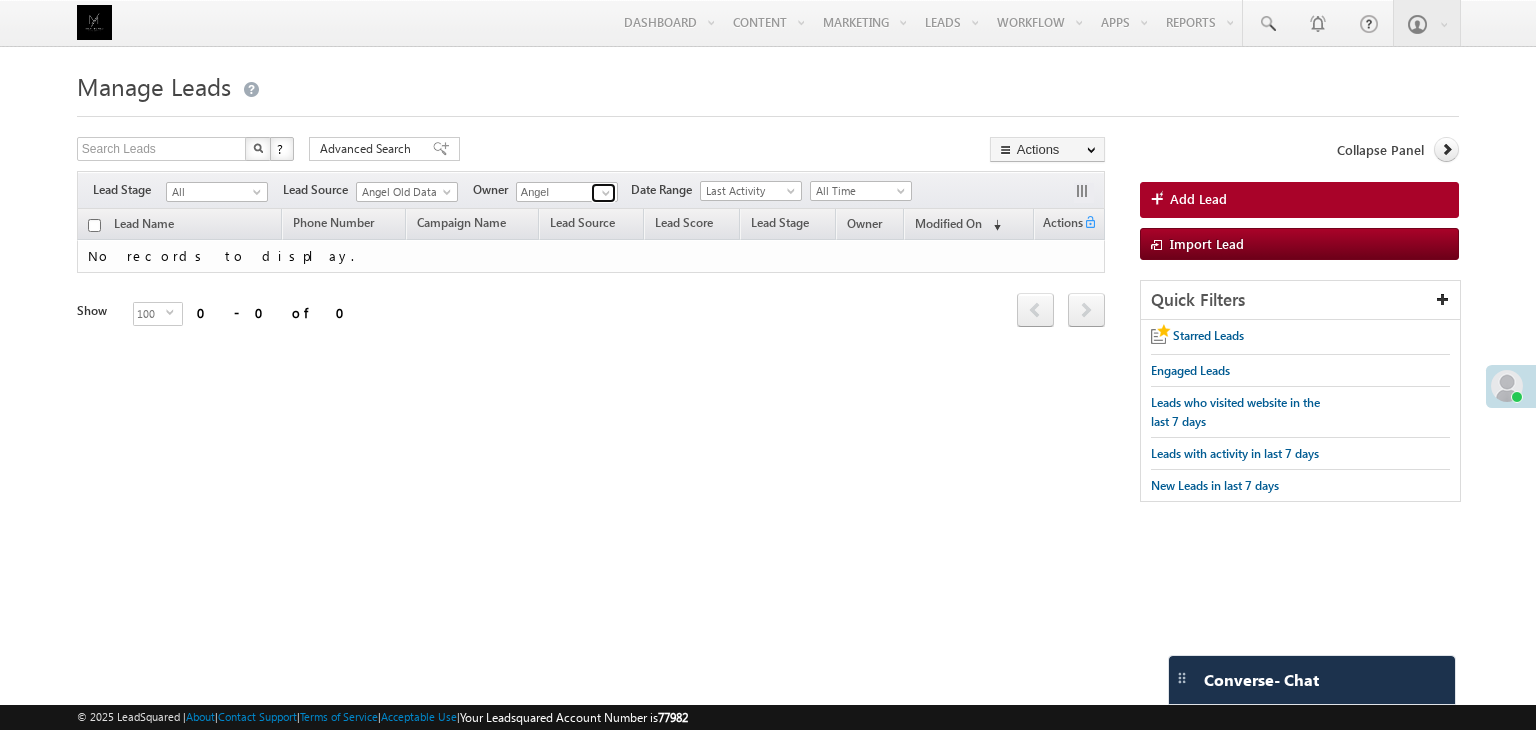 click at bounding box center (603, 193) 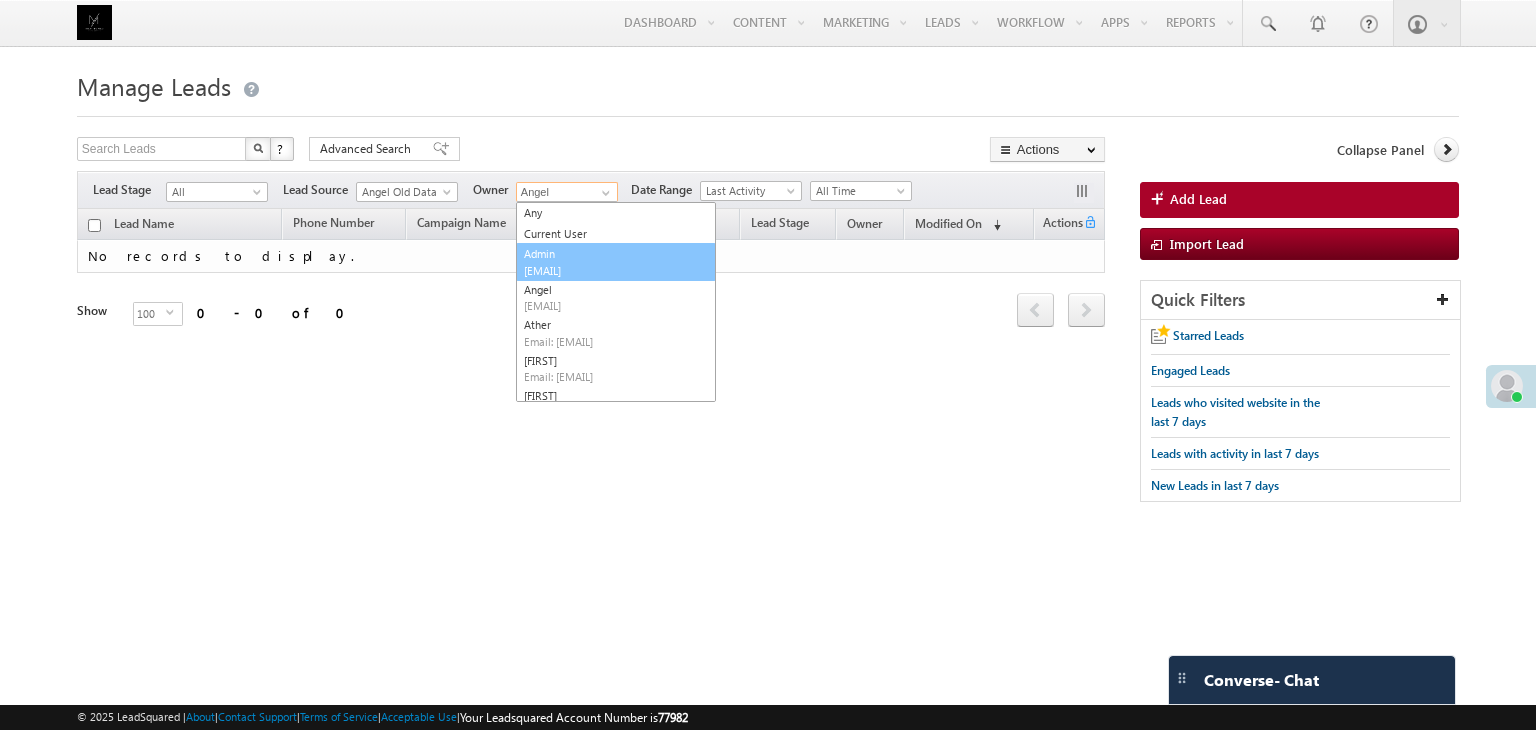 click on "admin@maphomesrealestate.com" at bounding box center [614, 270] 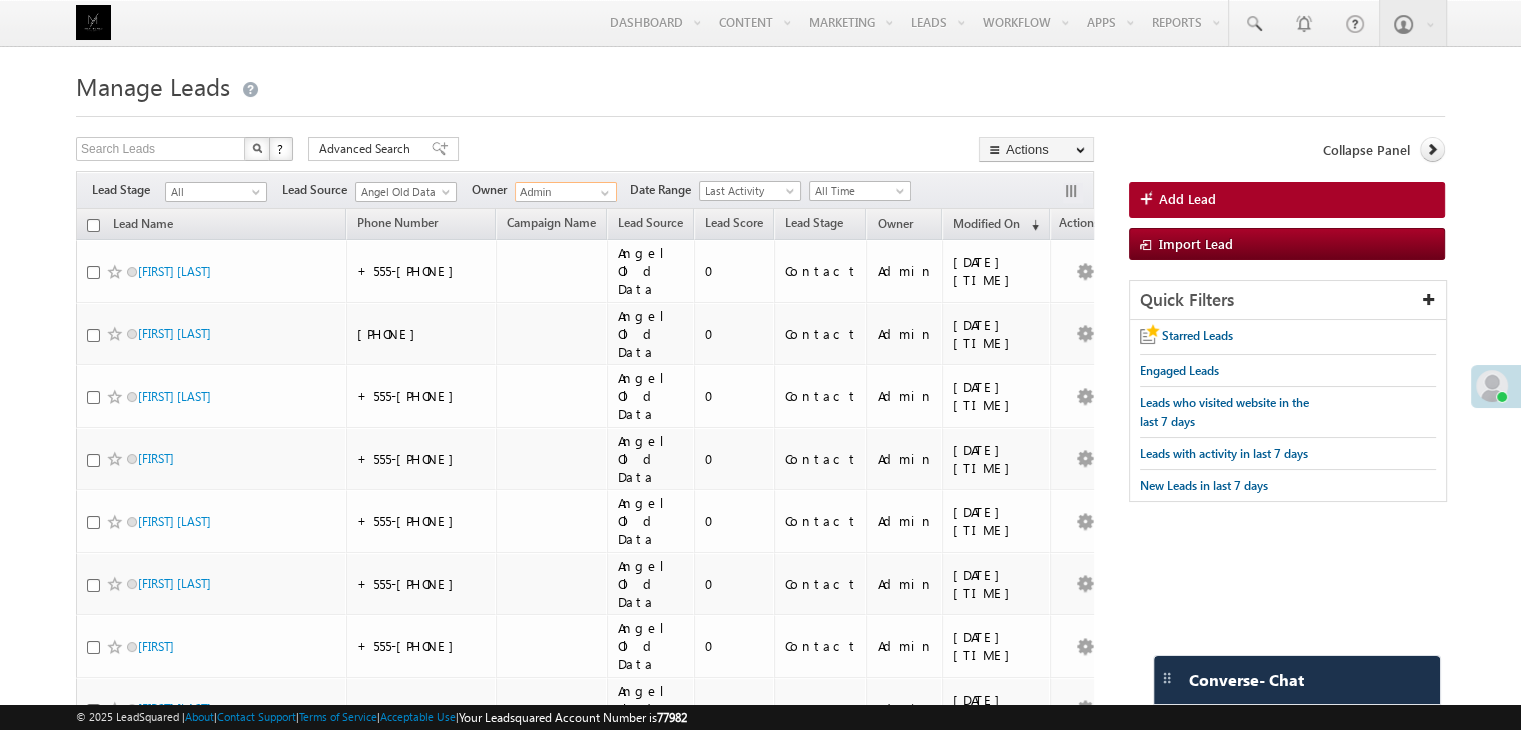 click on "Lead Name" at bounding box center [211, 224] 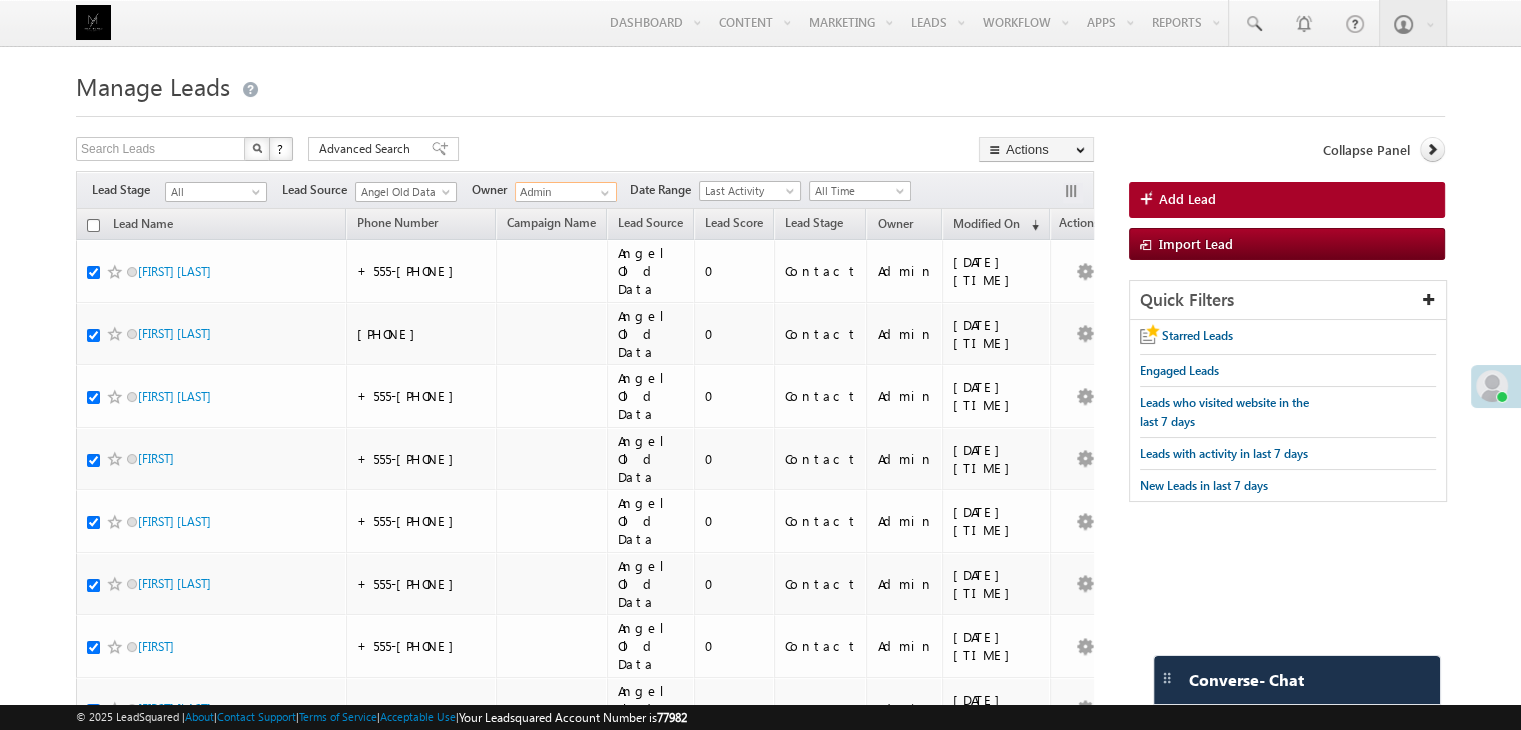 checkbox on "true" 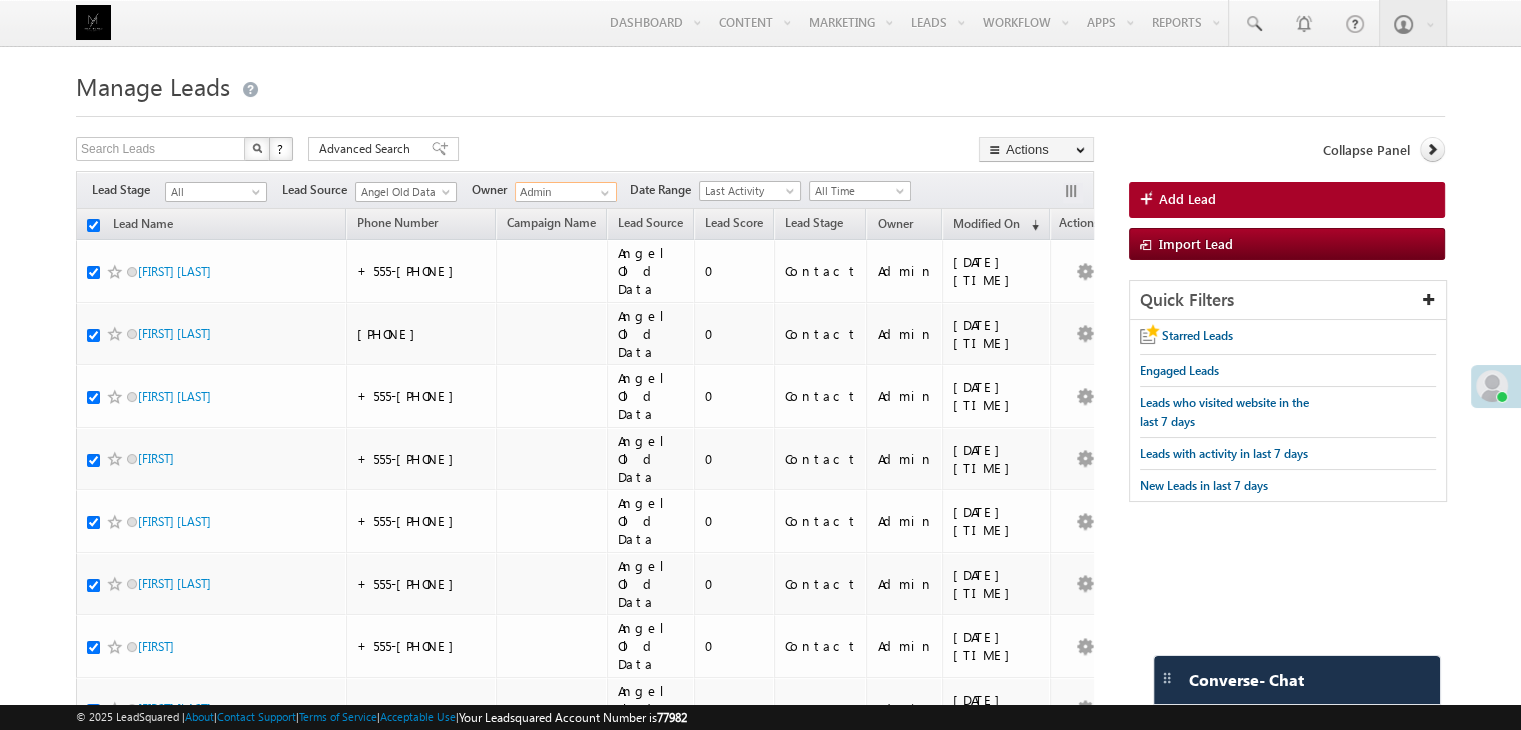 checkbox on "true" 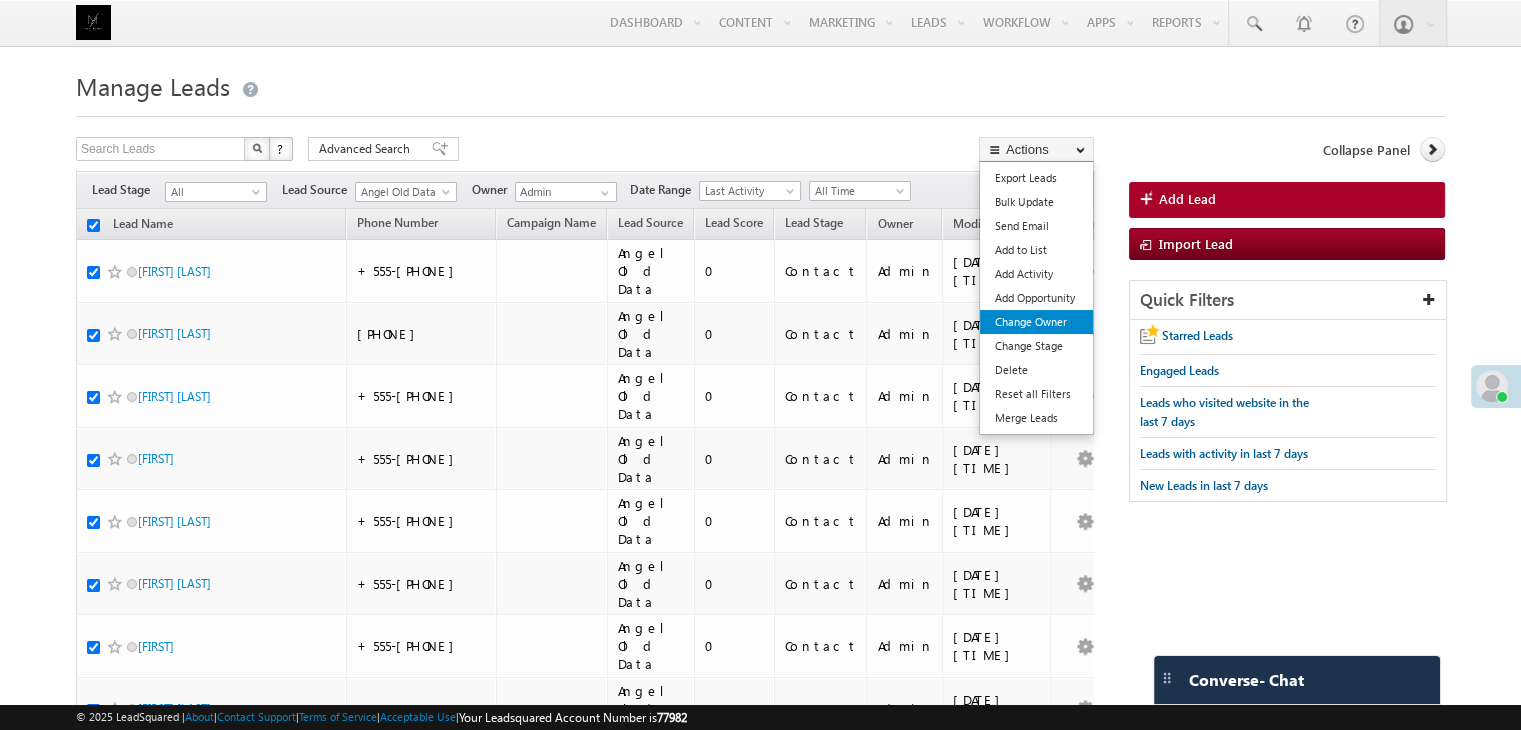 click on "Change Owner" at bounding box center [1036, 322] 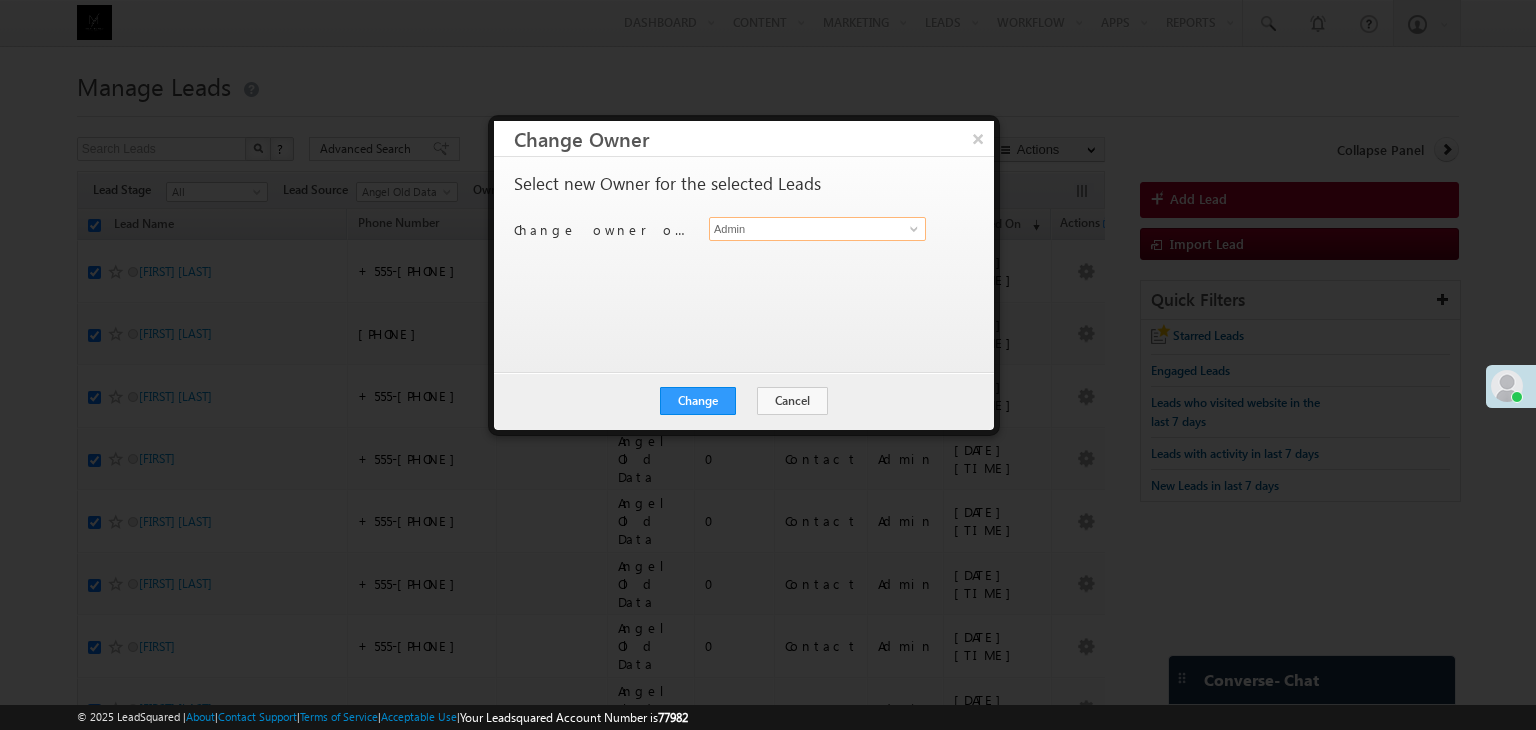 click on "Admin" at bounding box center (817, 229) 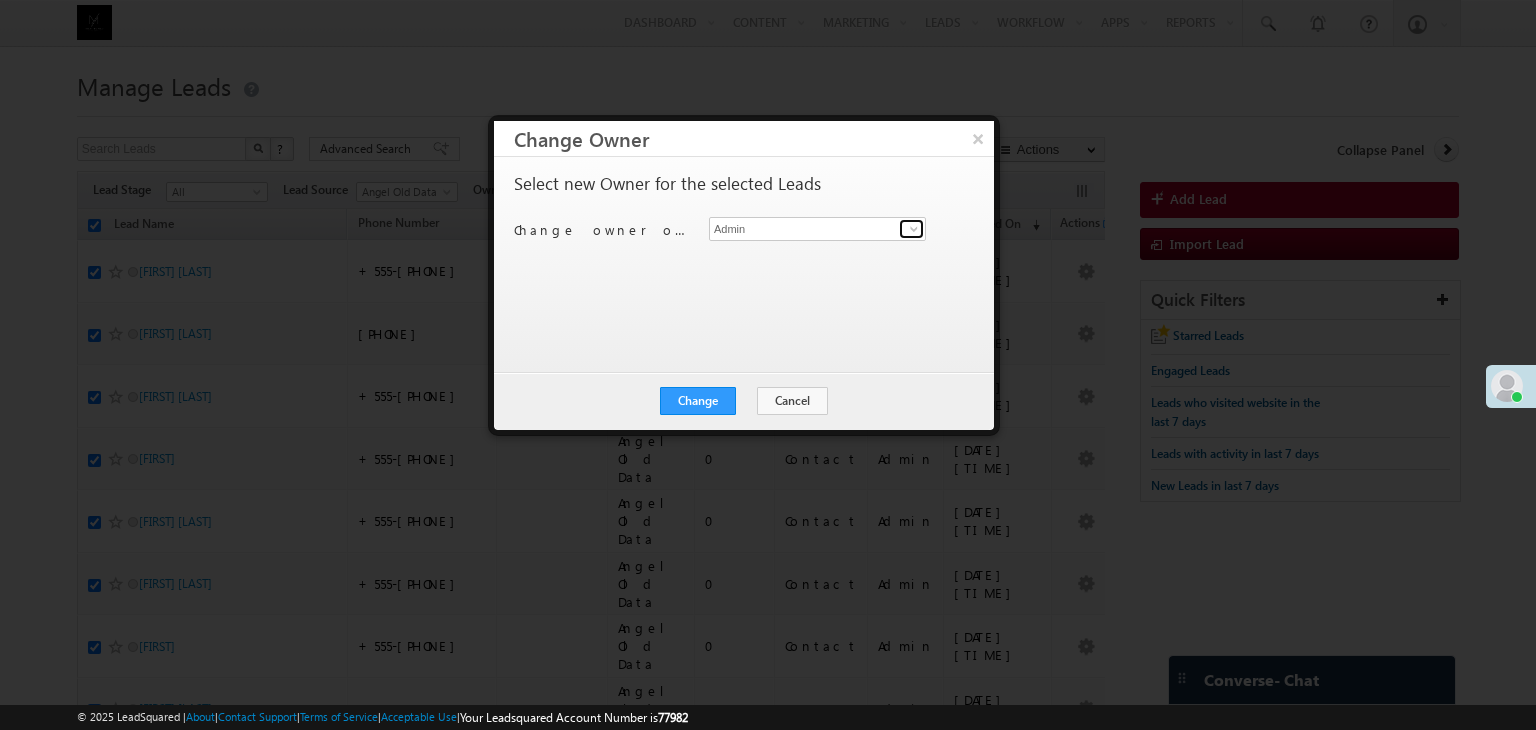 click at bounding box center [914, 229] 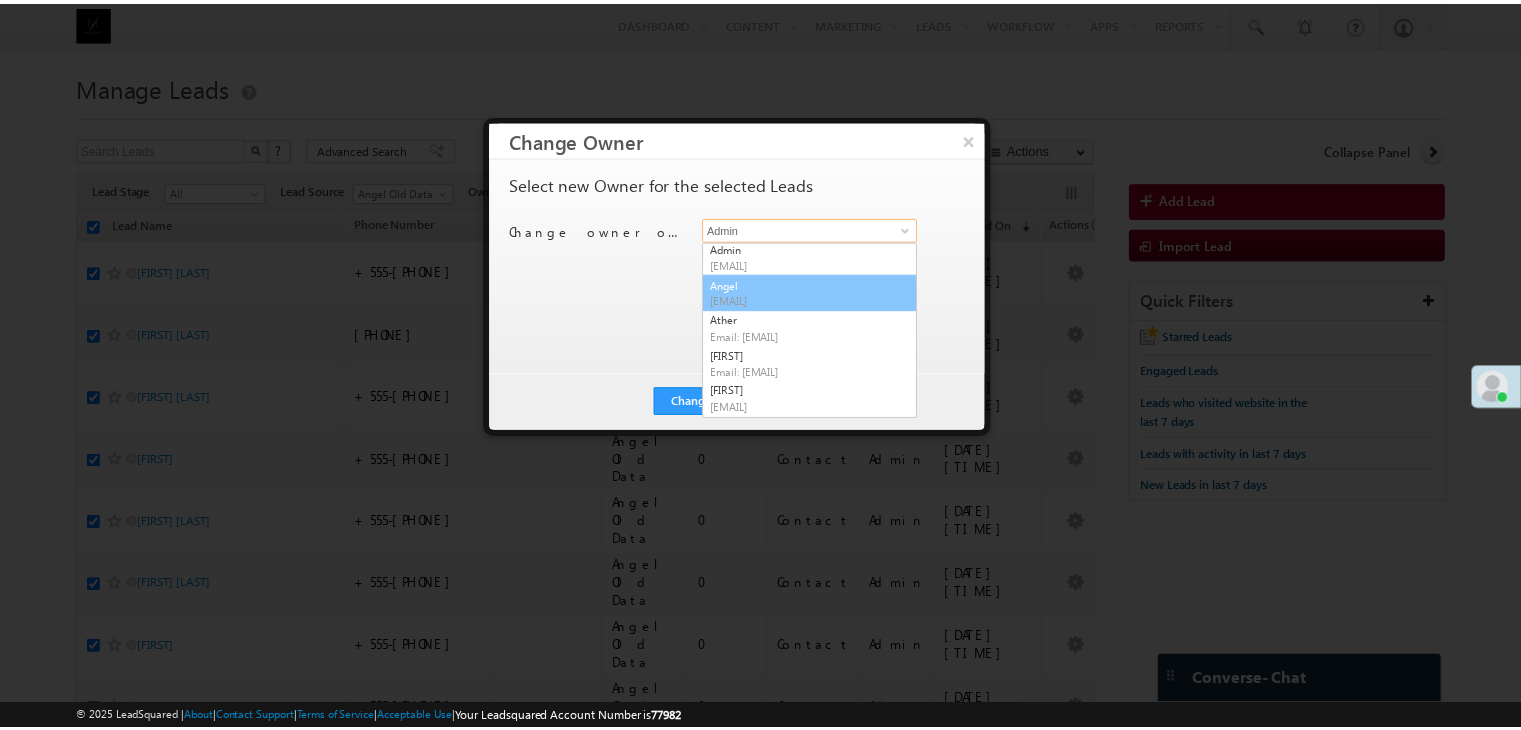 scroll, scrollTop: 0, scrollLeft: 0, axis: both 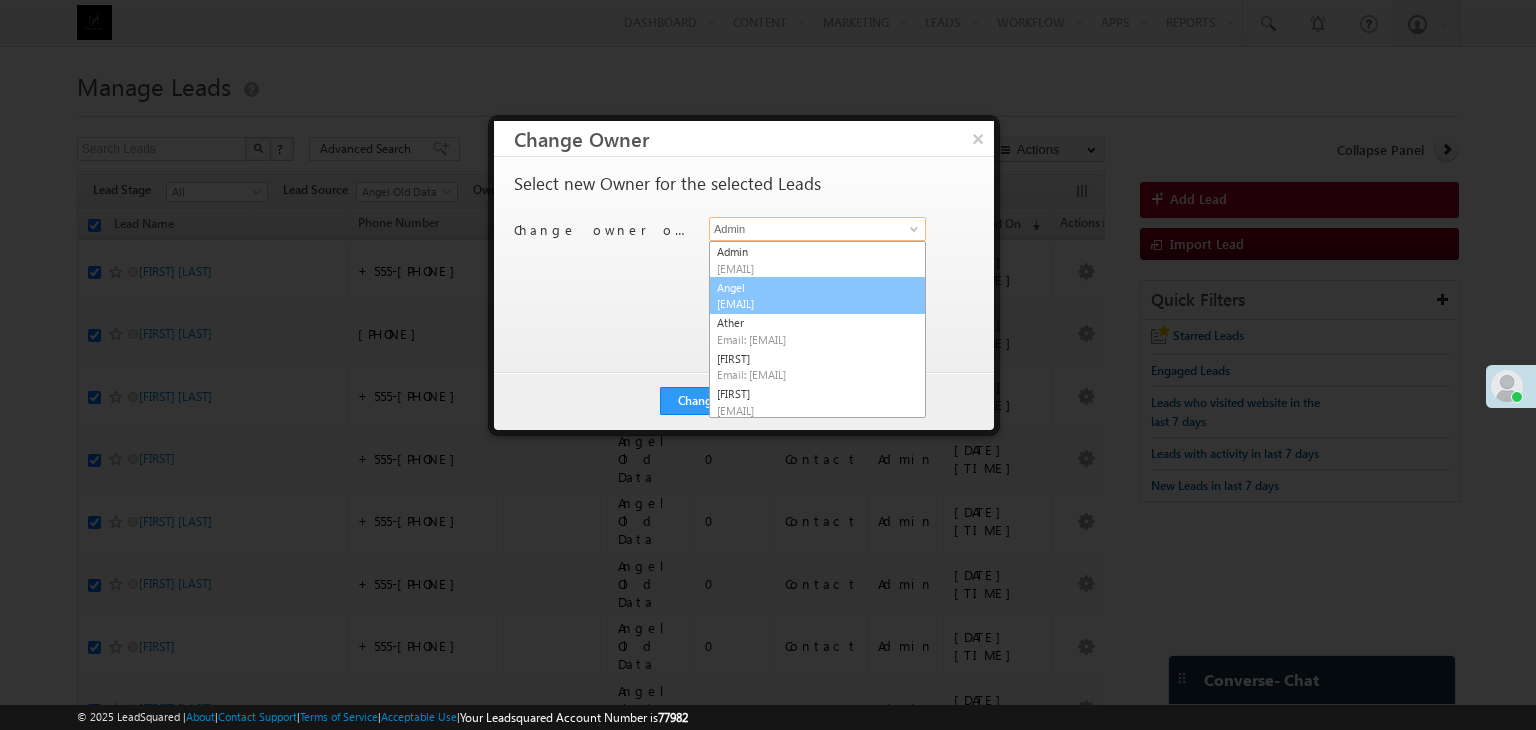 click on "Angel   angel@maphomesrealestate.com" at bounding box center (817, 296) 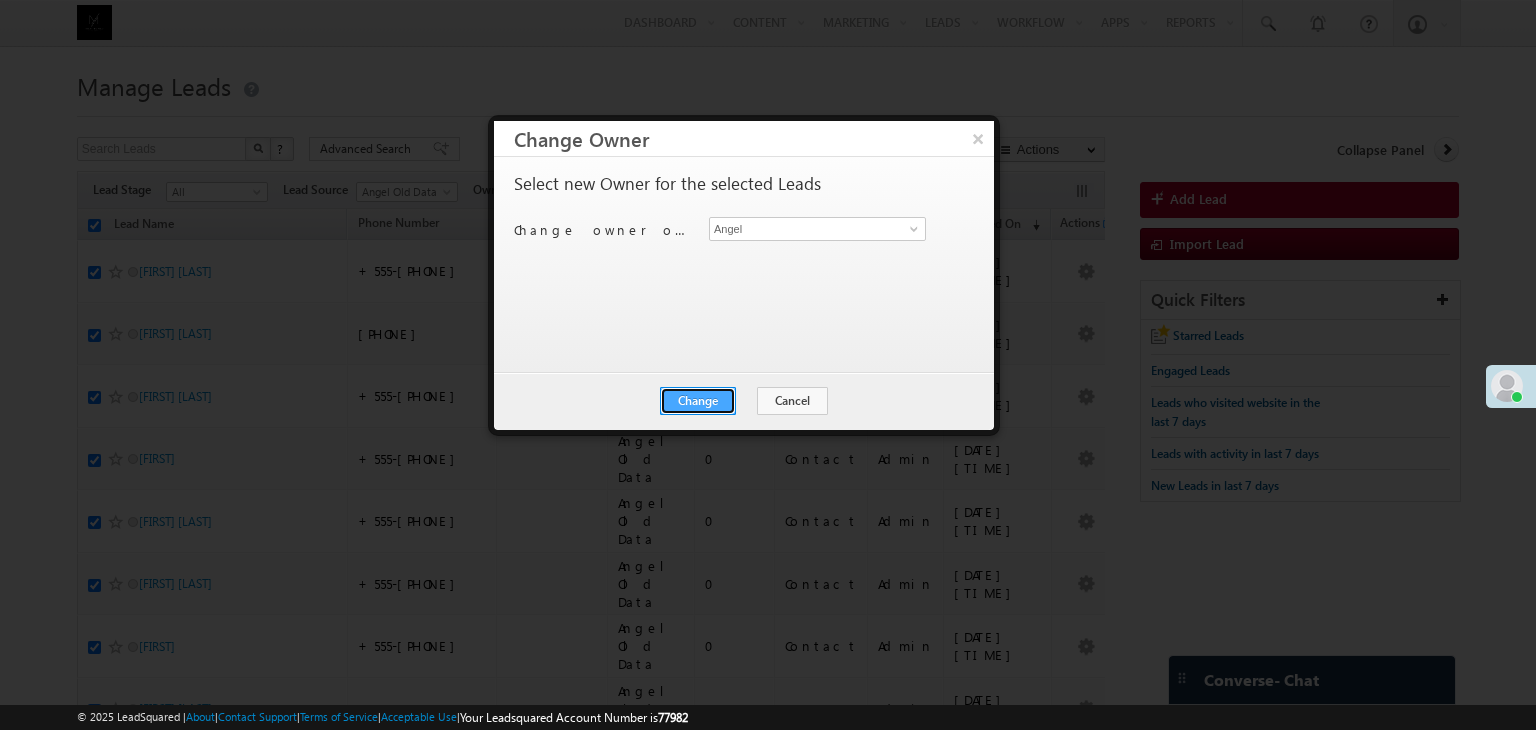 click on "Change" at bounding box center [698, 401] 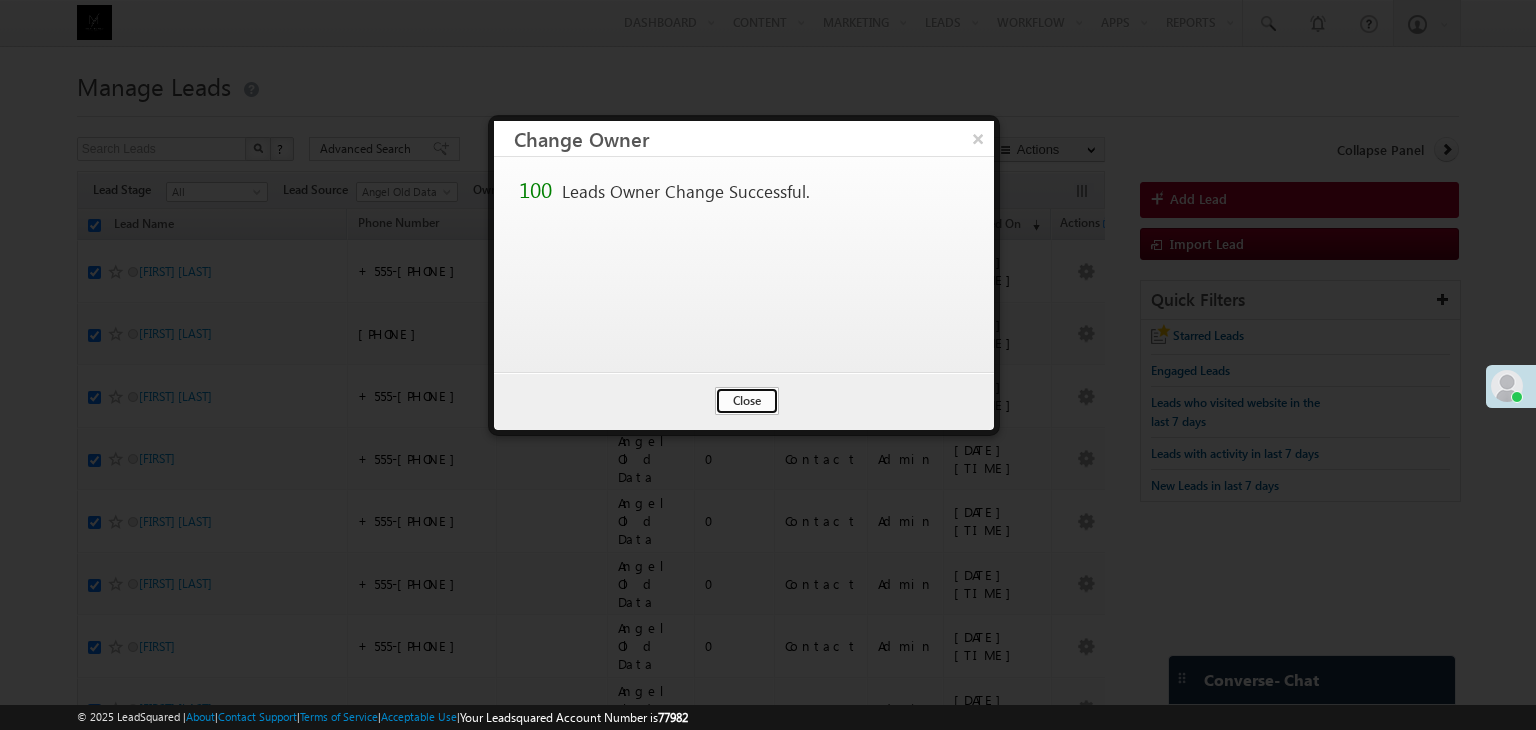 click on "Close" at bounding box center (747, 401) 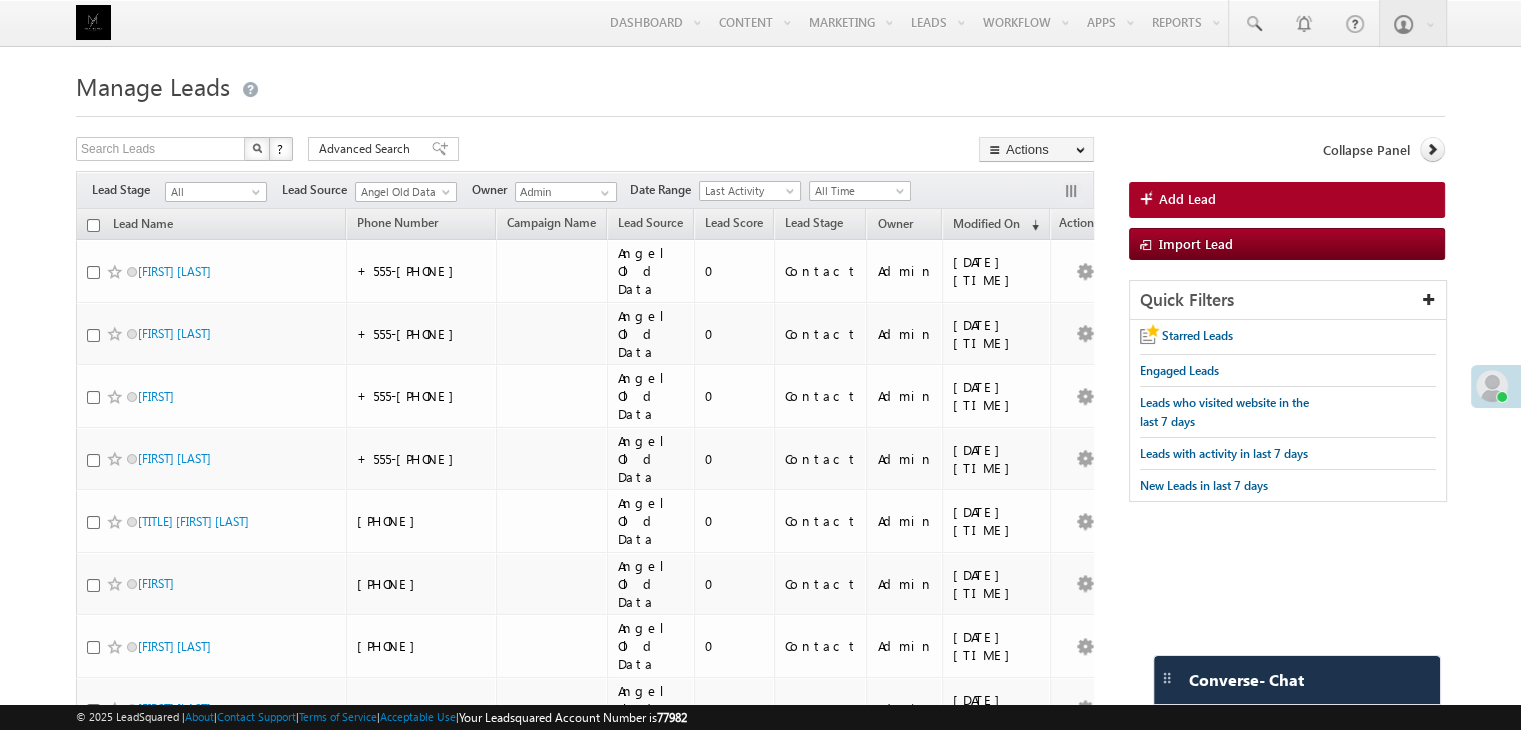 click at bounding box center [93, 225] 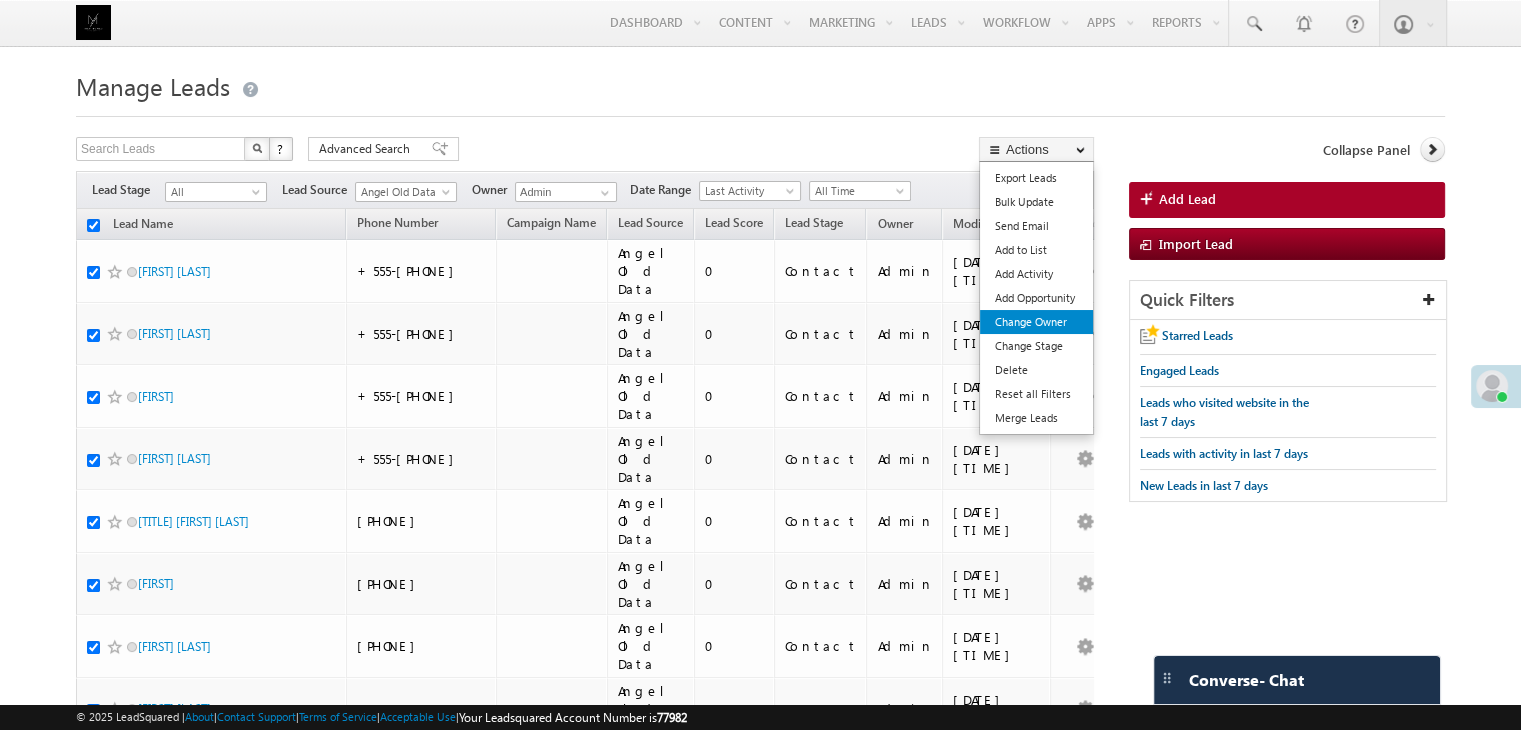 click on "Change Owner" at bounding box center [1036, 322] 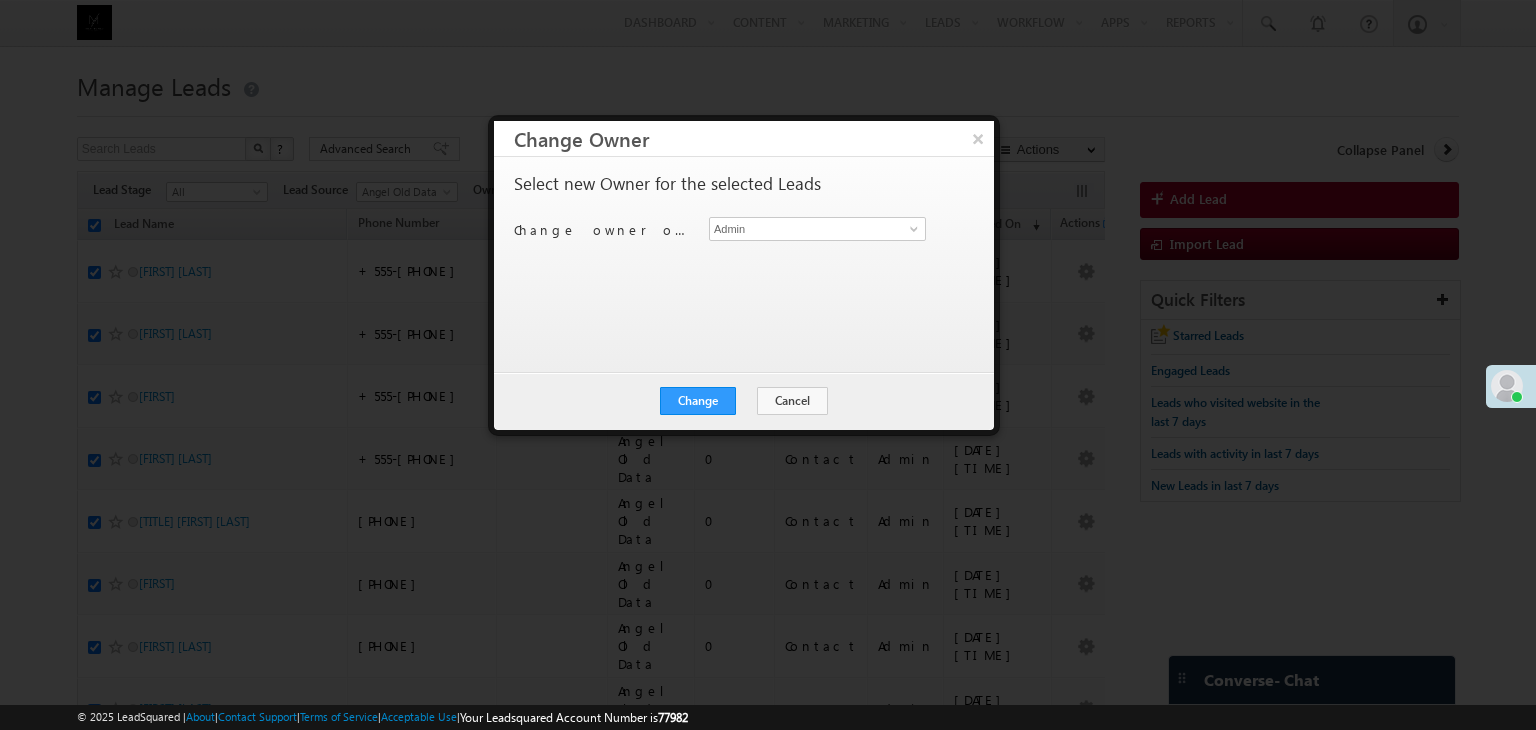 click on "Admin Admin" at bounding box center (829, 229) 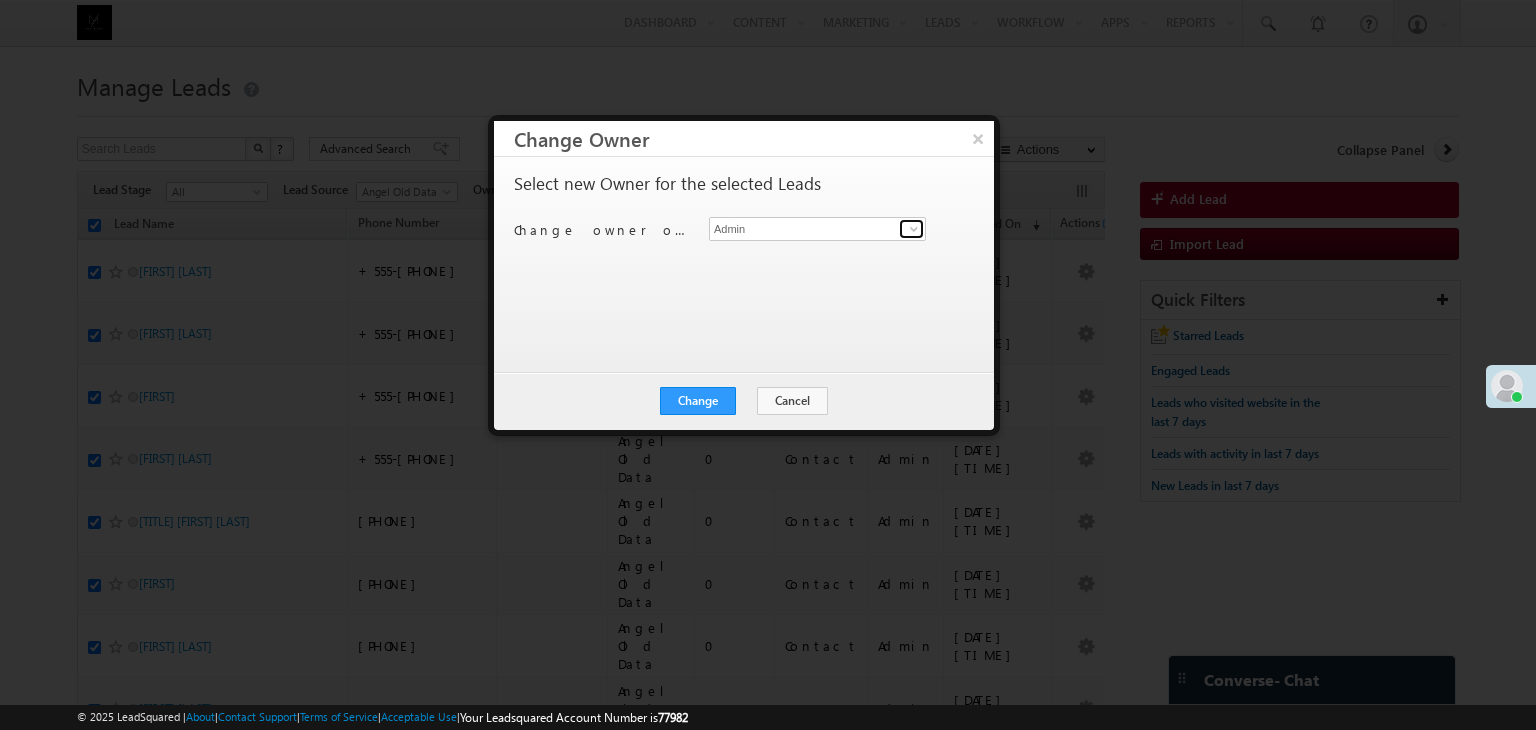 click at bounding box center [914, 229] 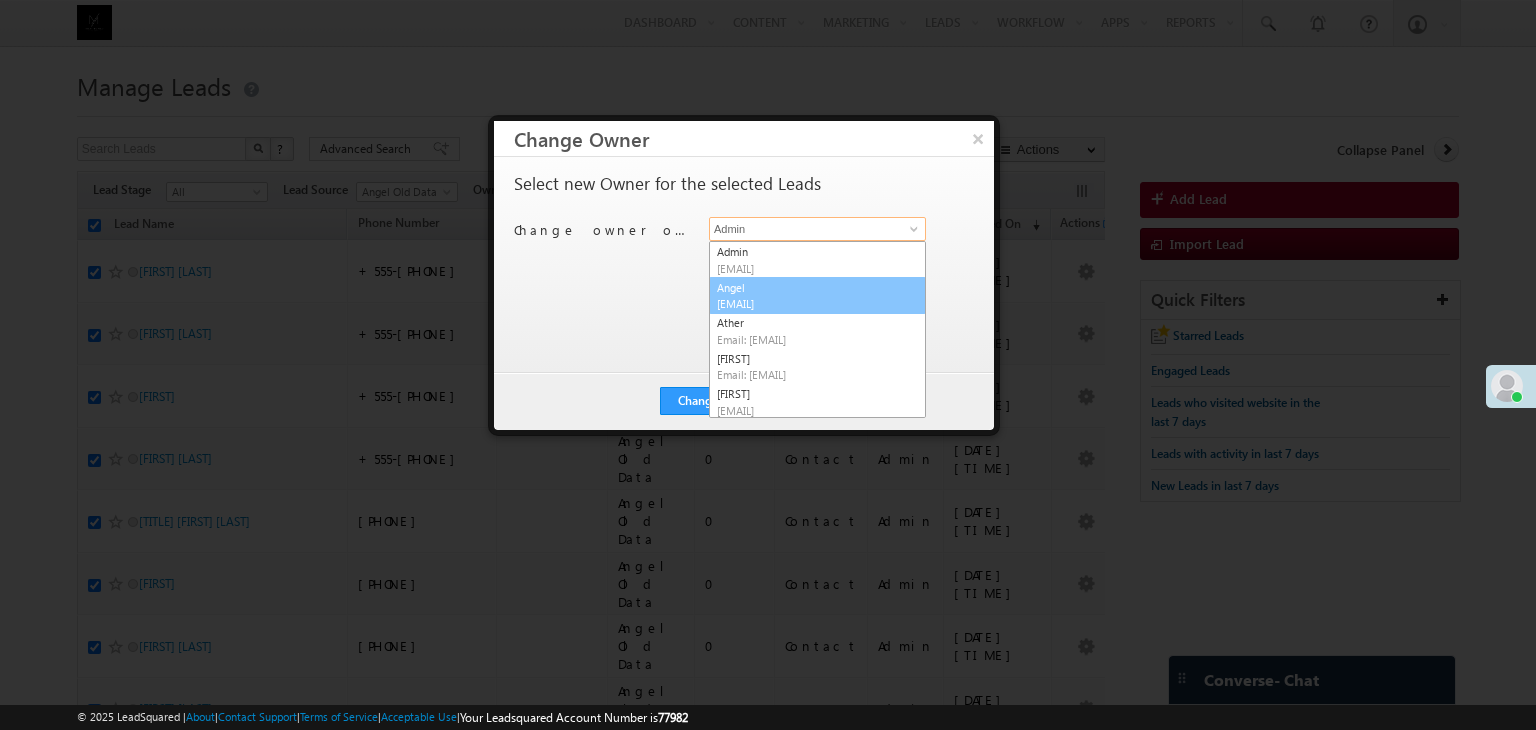 click on "Angel   angel@maphomesrealestate.com" at bounding box center [817, 296] 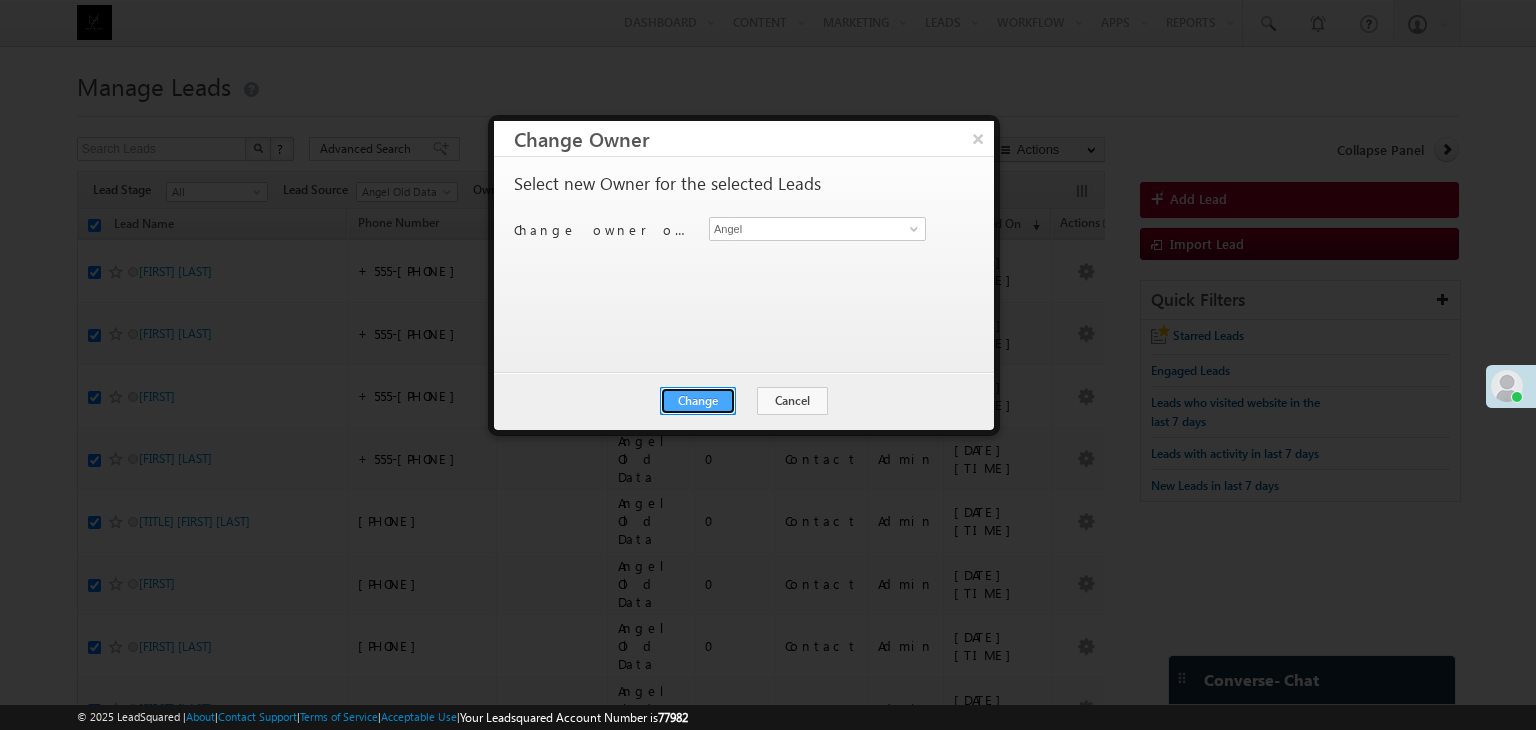 click on "Change" at bounding box center [698, 401] 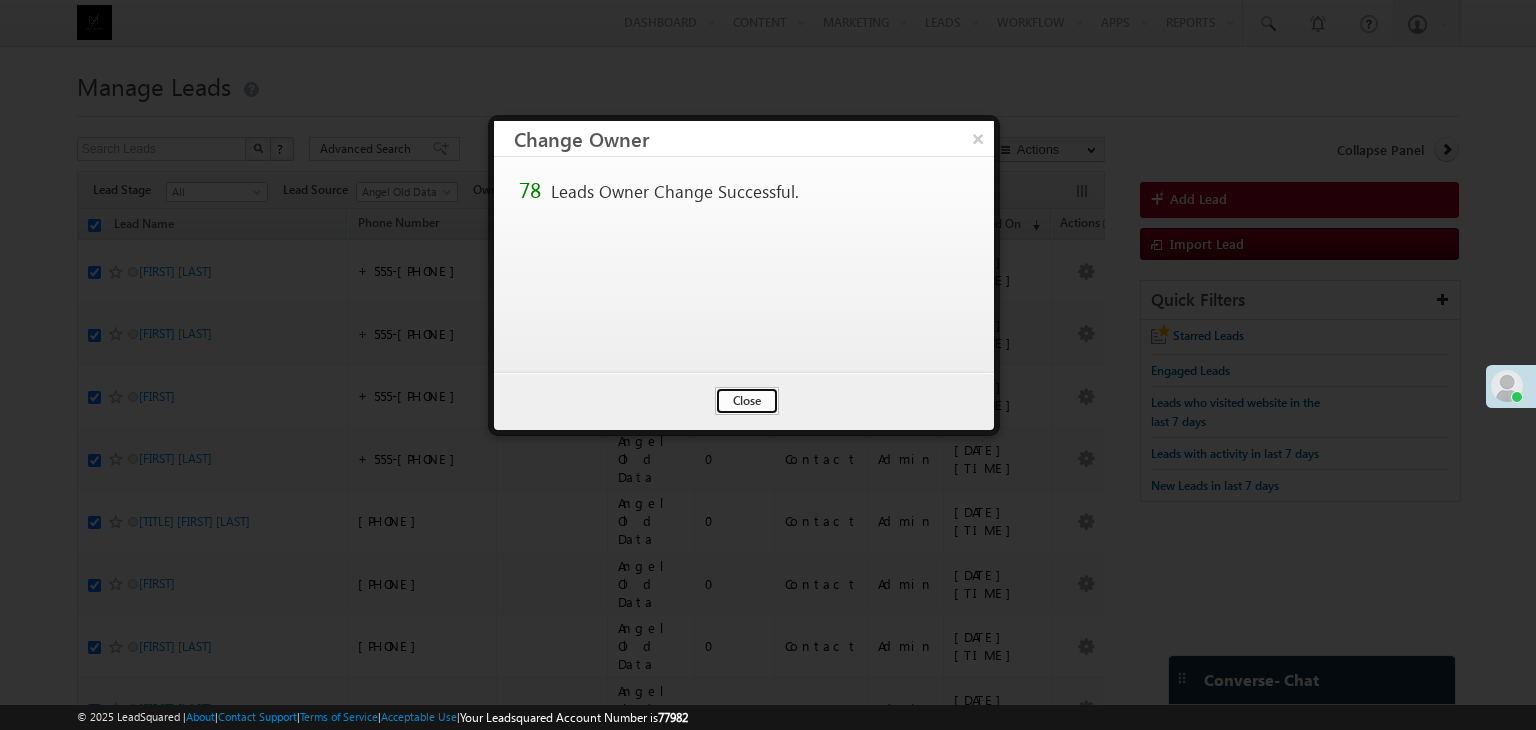 click on "Close" at bounding box center (747, 401) 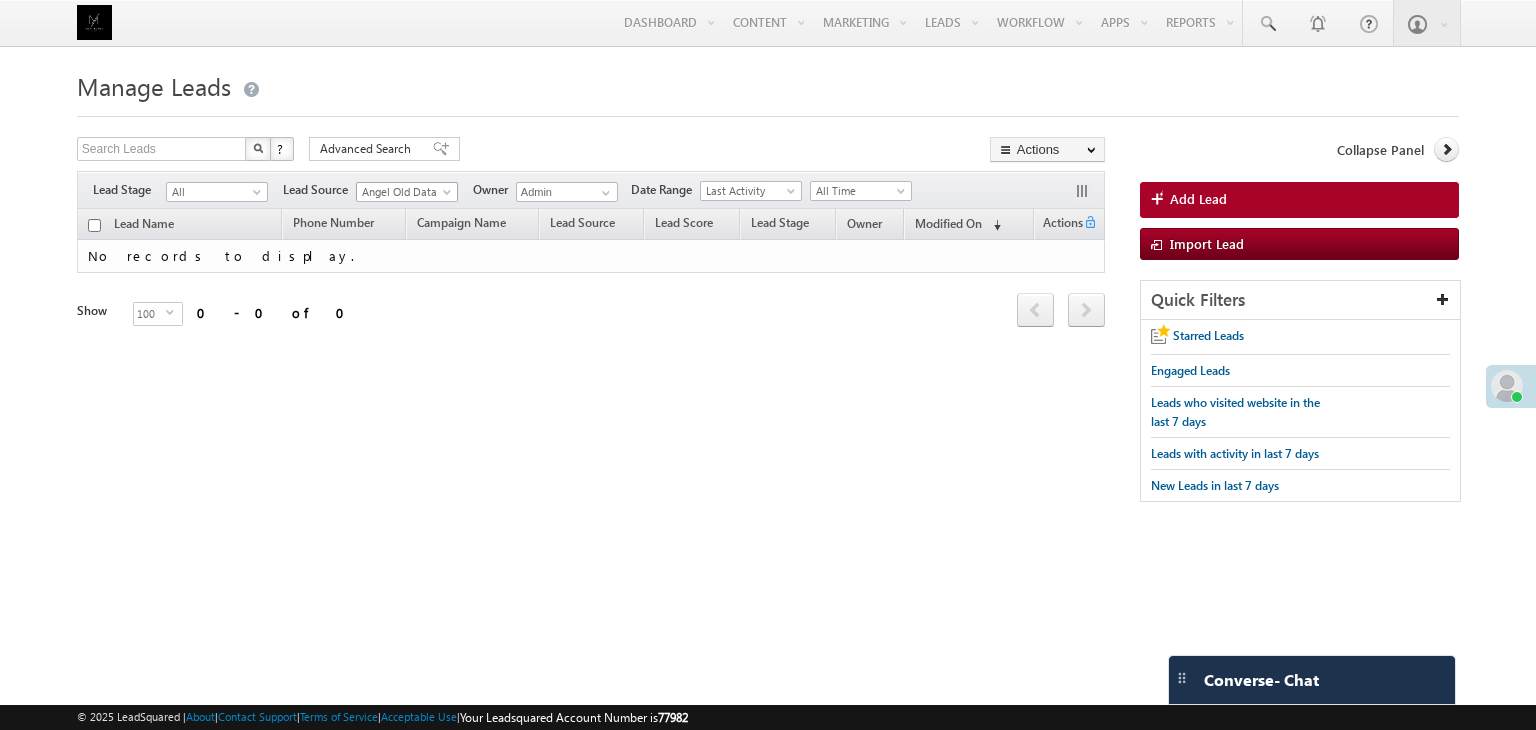 click on "Angel Old Data" at bounding box center [404, 192] 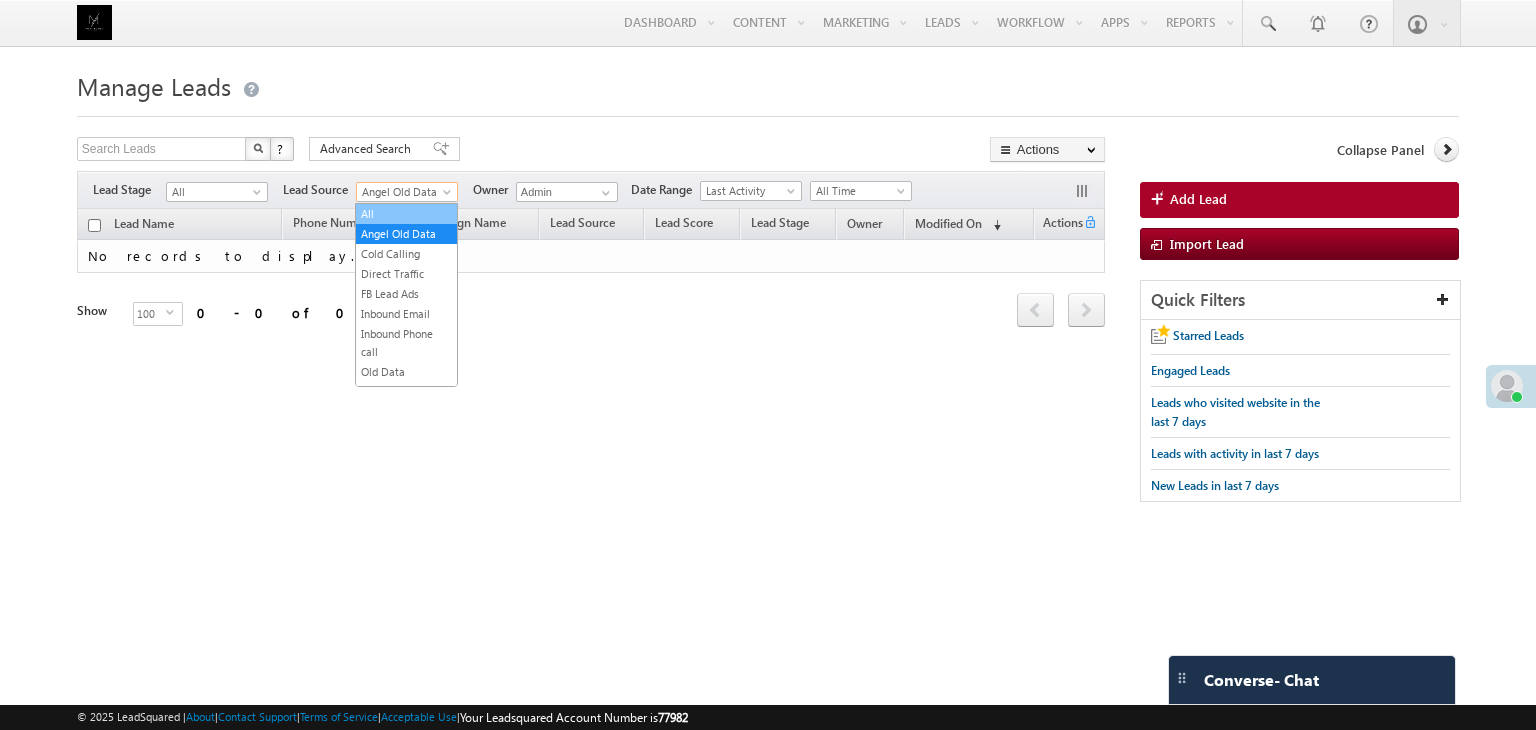 click on "All" at bounding box center (406, 214) 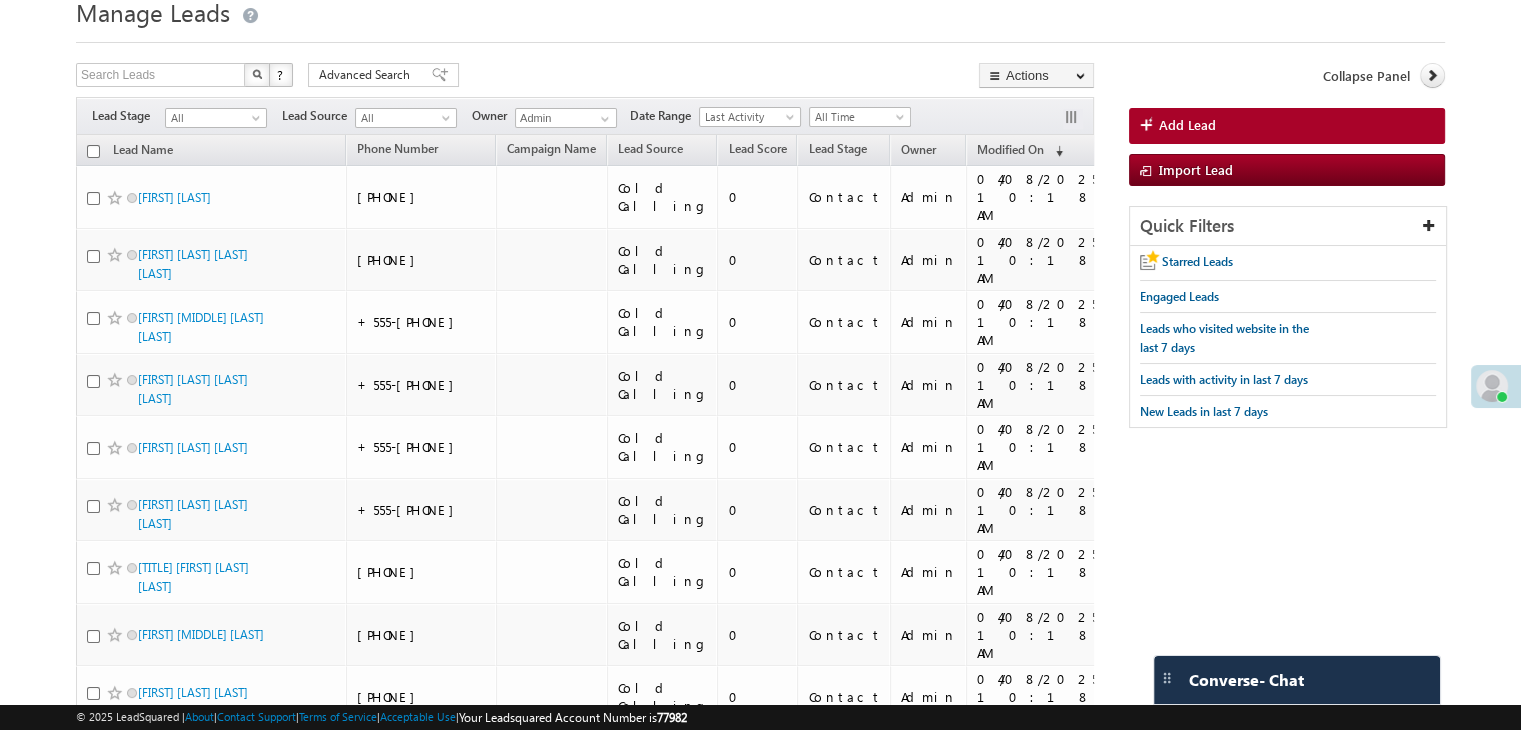 scroll, scrollTop: 0, scrollLeft: 0, axis: both 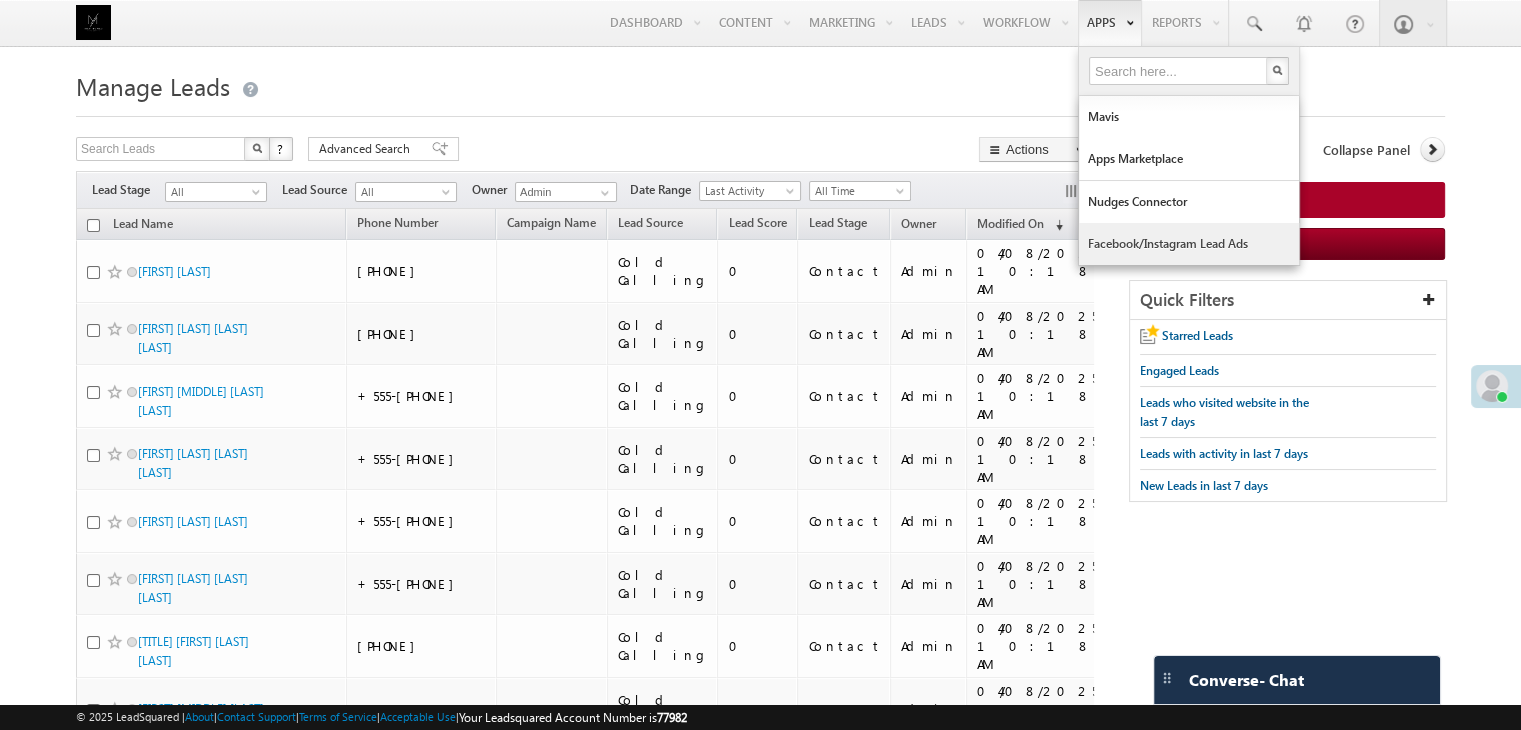 click on "Facebook/Instagram Lead Ads" at bounding box center (1189, 244) 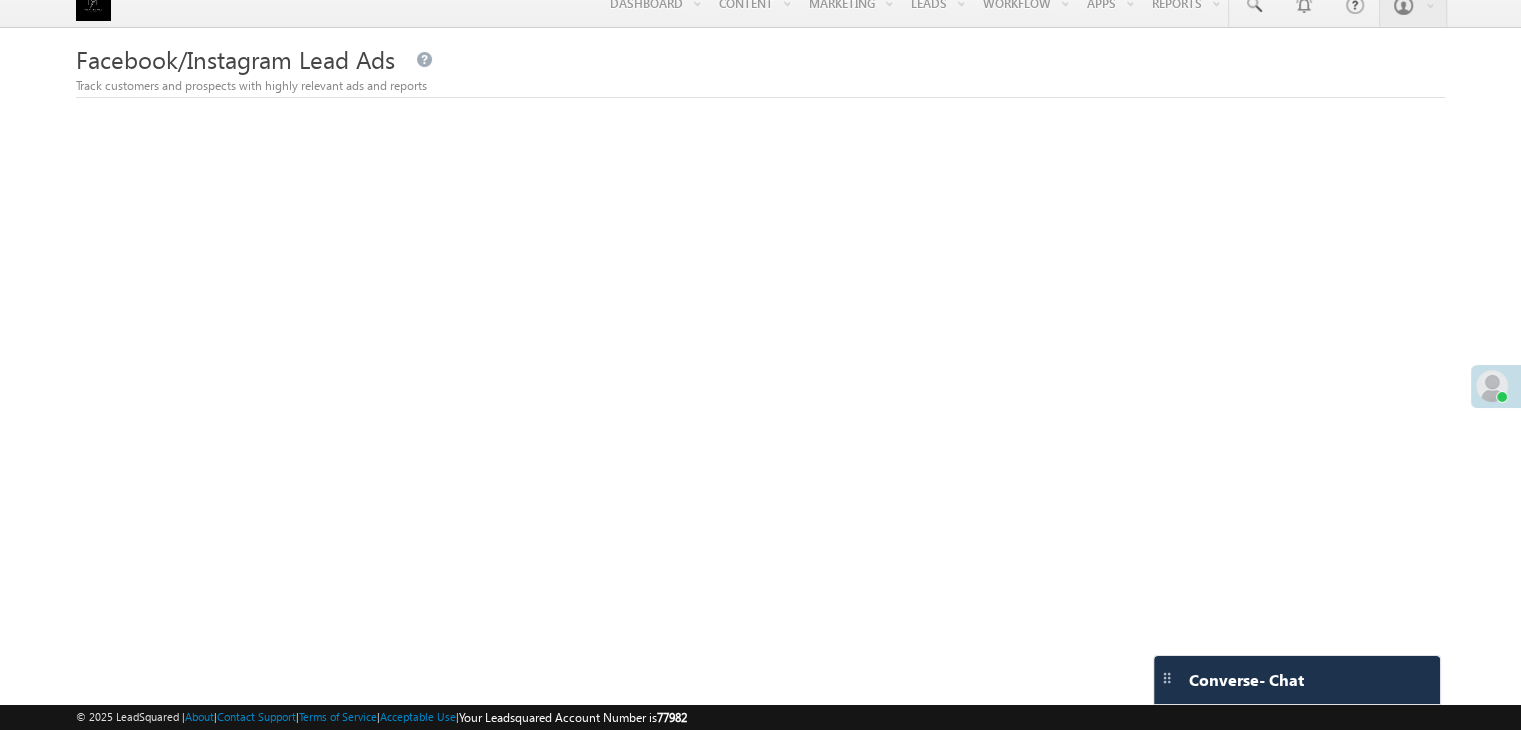 scroll, scrollTop: 0, scrollLeft: 0, axis: both 